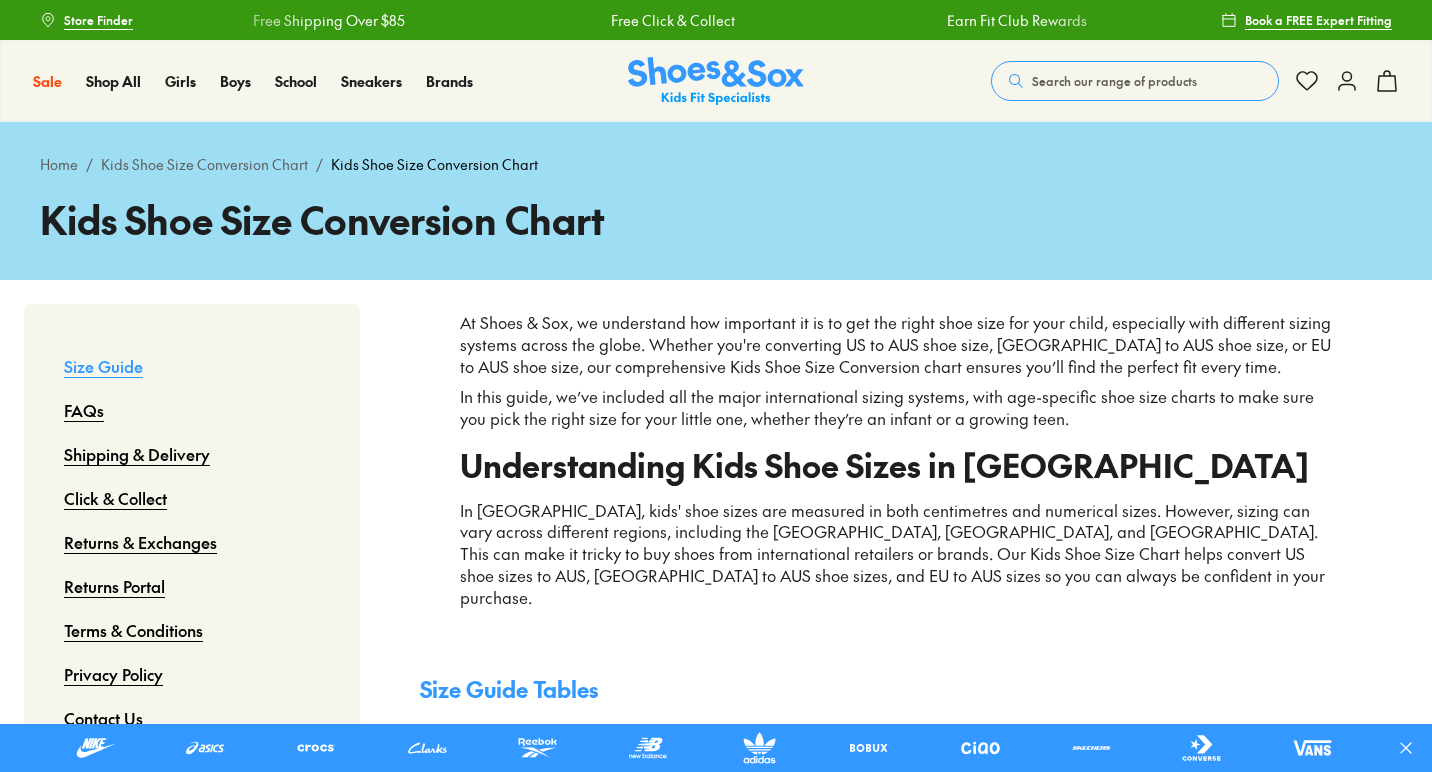 scroll, scrollTop: 359, scrollLeft: 0, axis: vertical 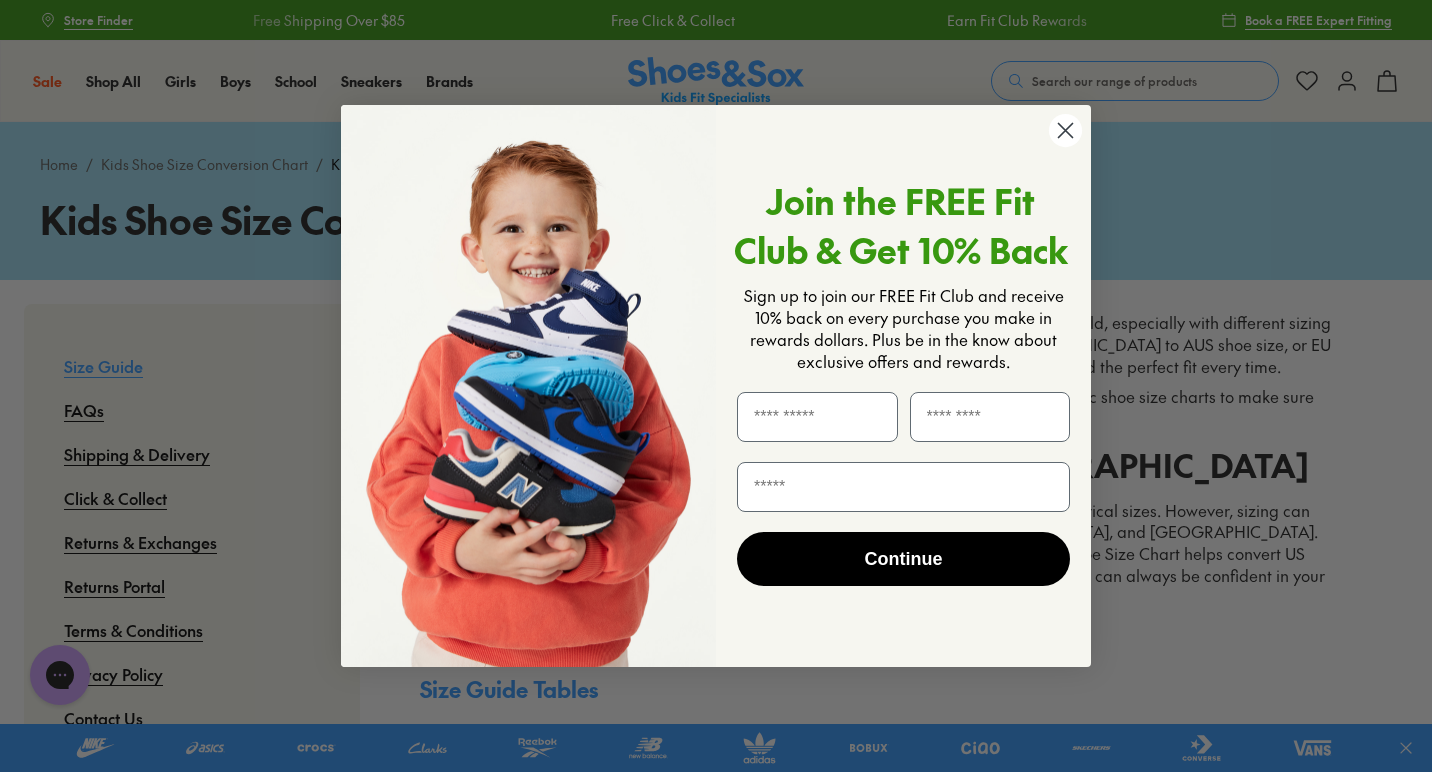 click 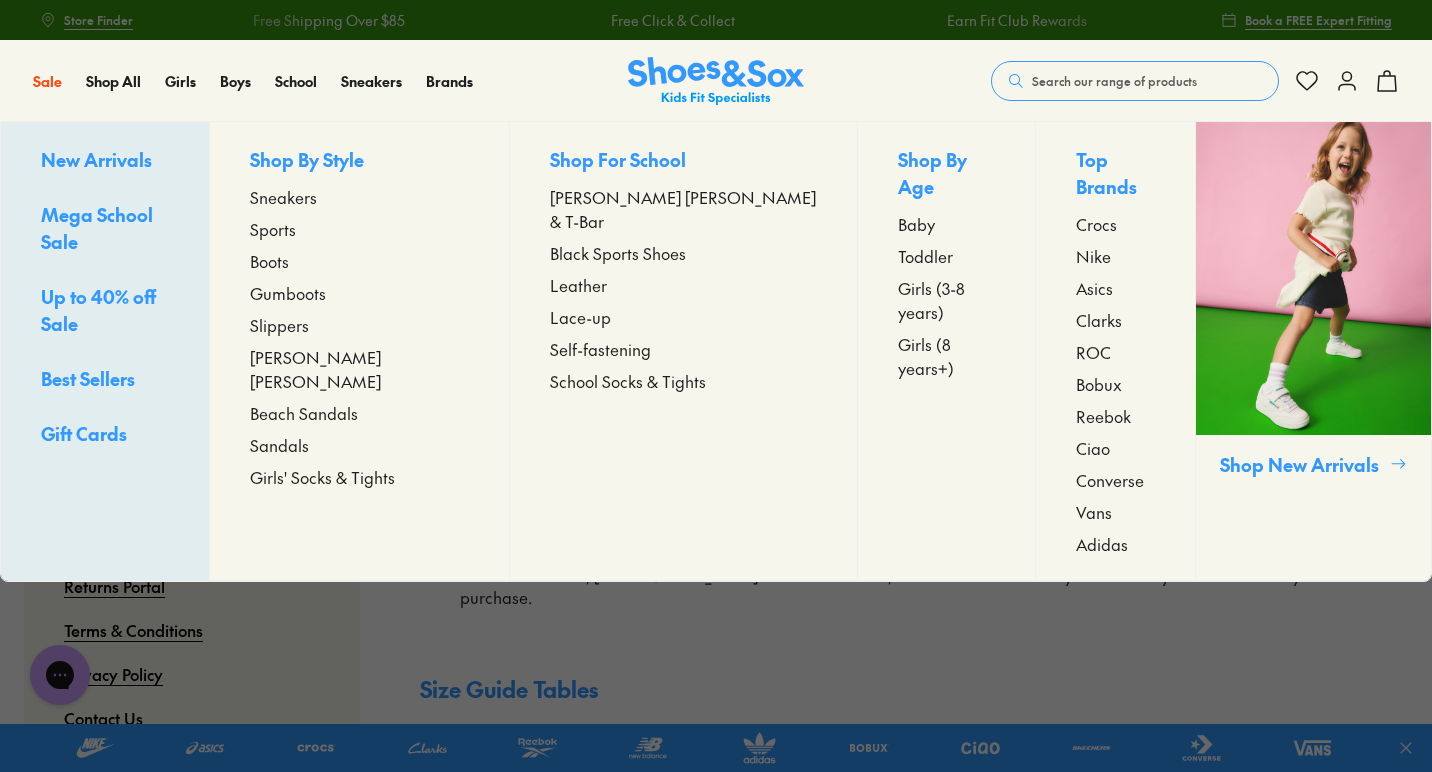 scroll, scrollTop: 0, scrollLeft: 0, axis: both 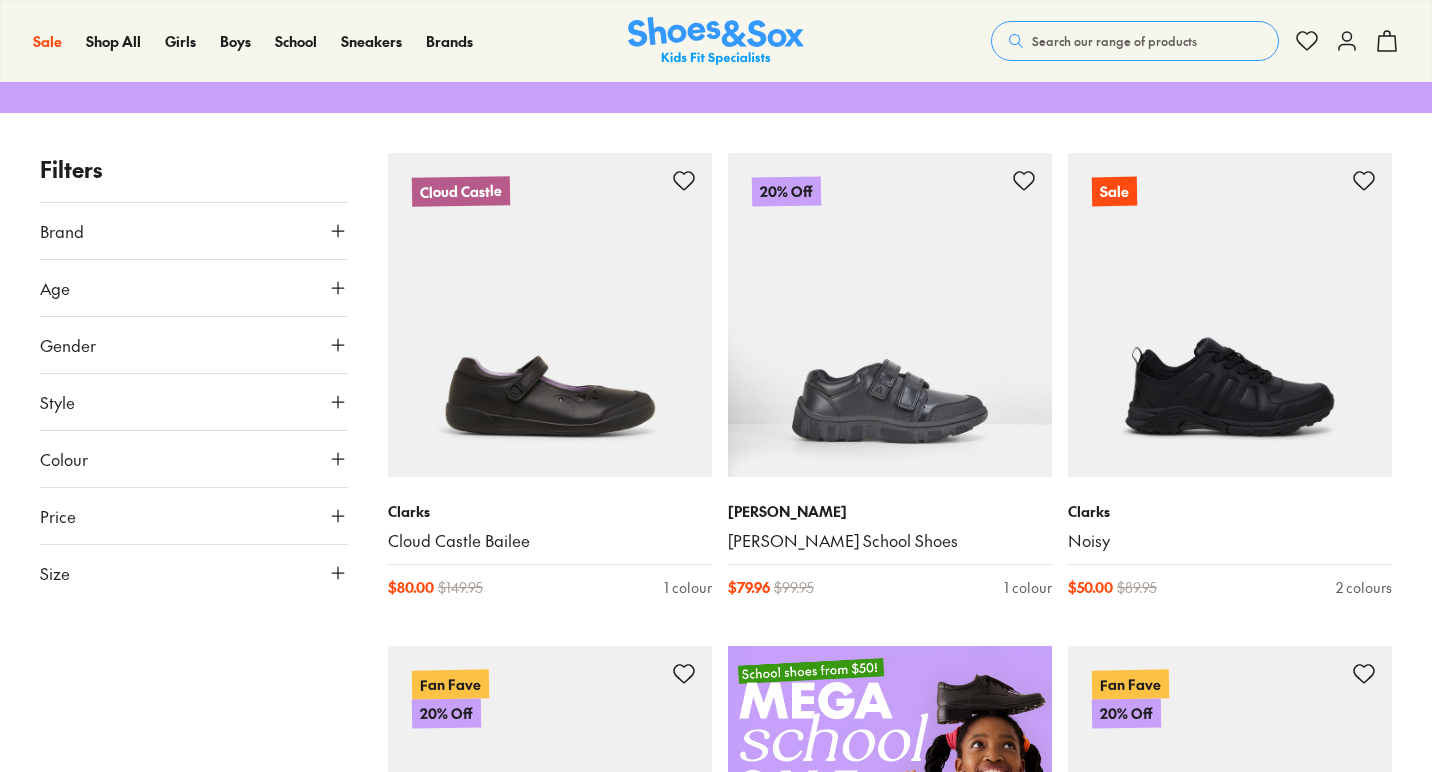 click on "Size" at bounding box center (194, 573) 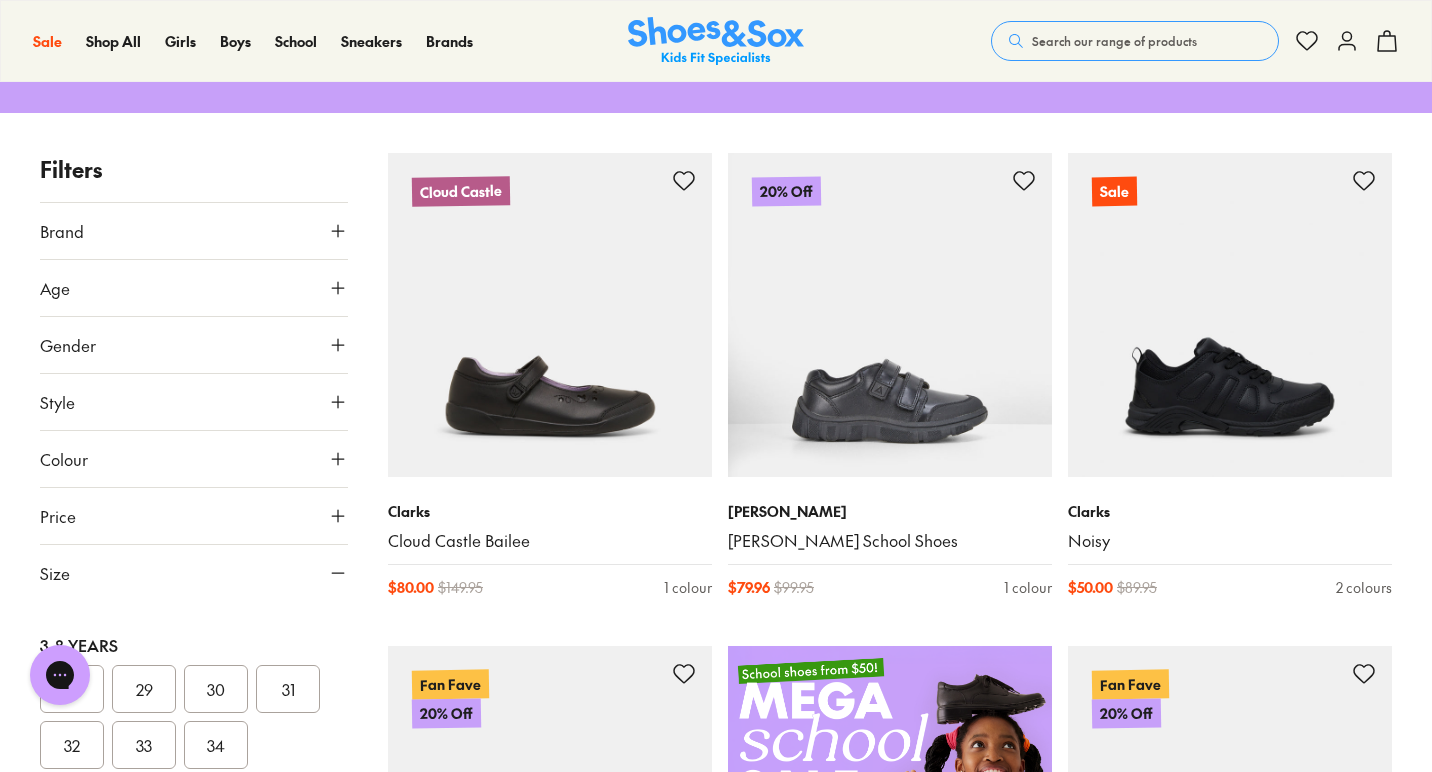 scroll, scrollTop: 0, scrollLeft: 0, axis: both 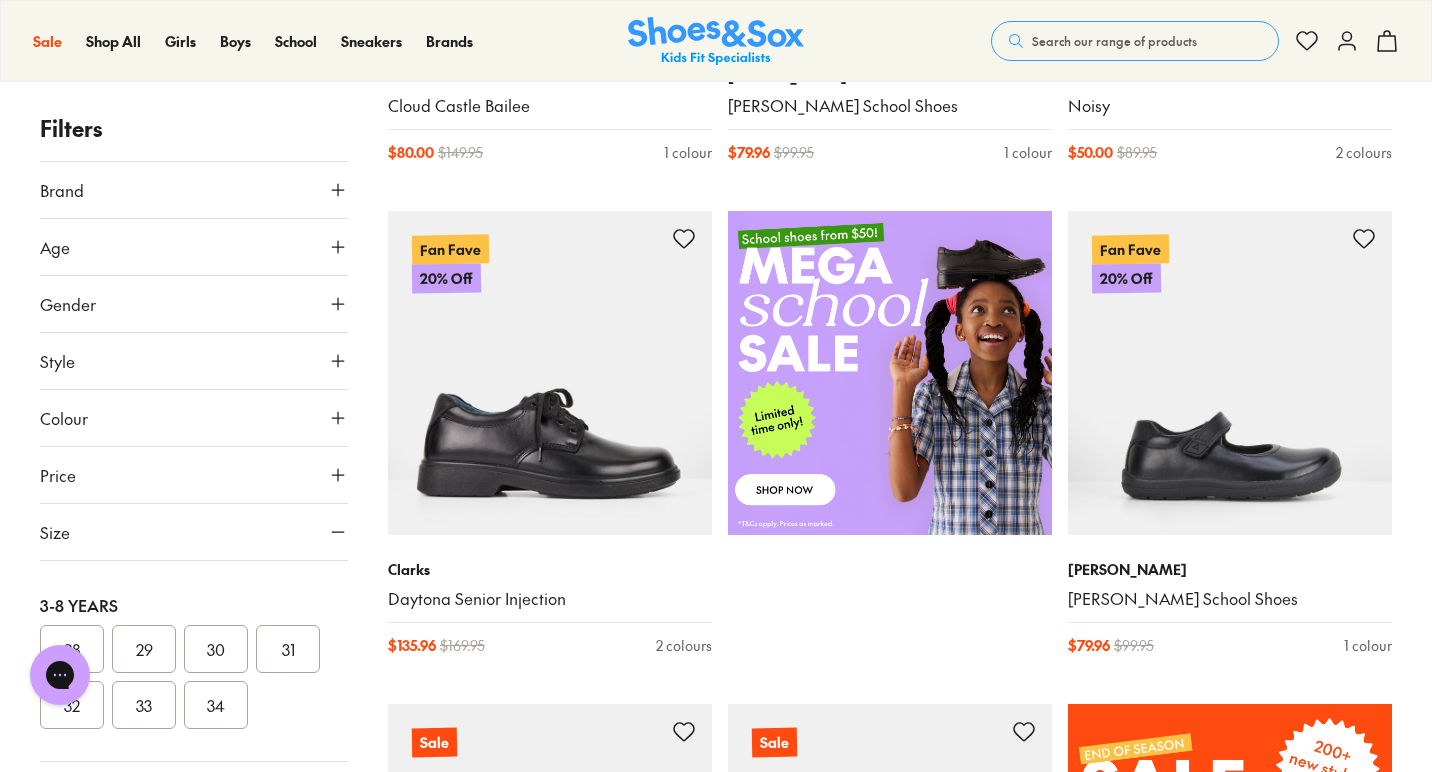 click on "28" at bounding box center (72, 649) 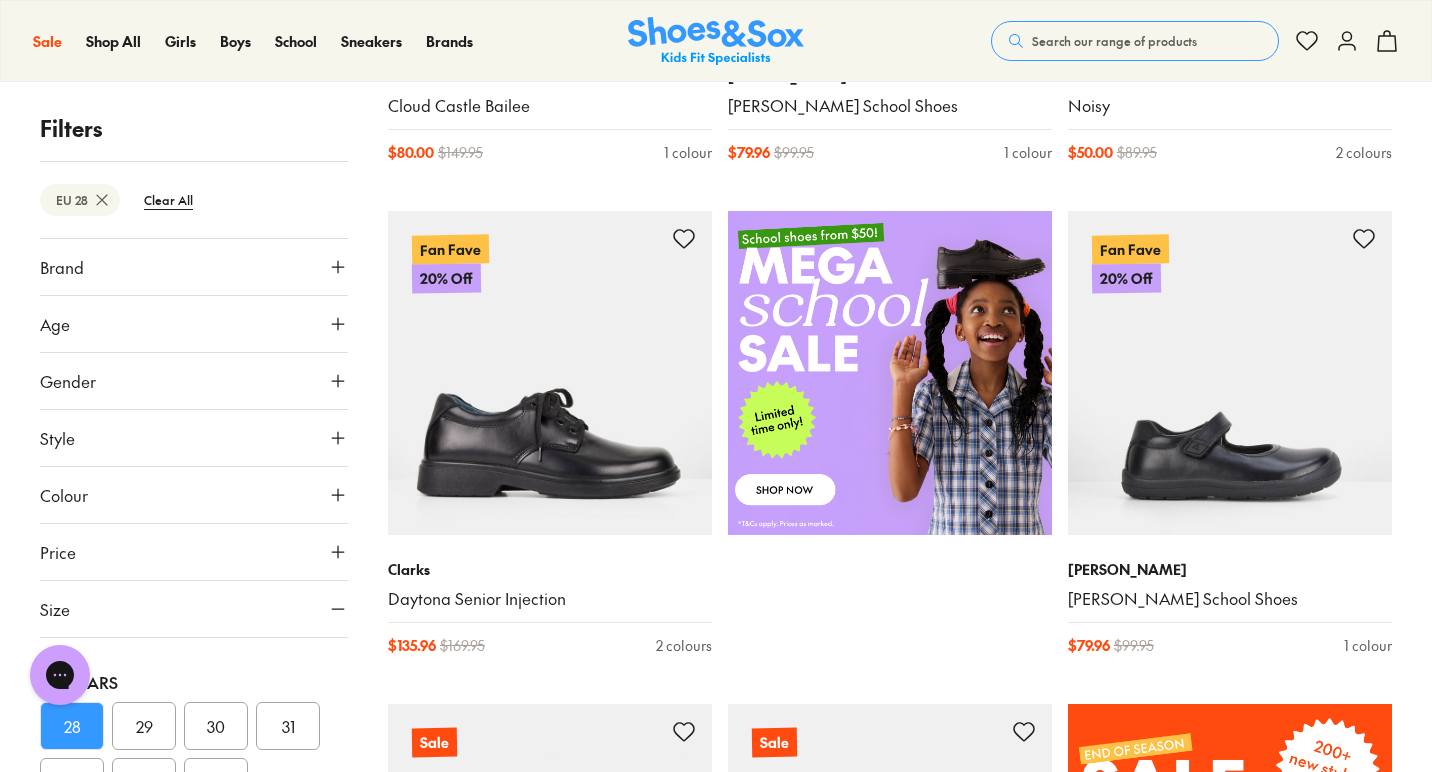 scroll, scrollTop: 119, scrollLeft: 0, axis: vertical 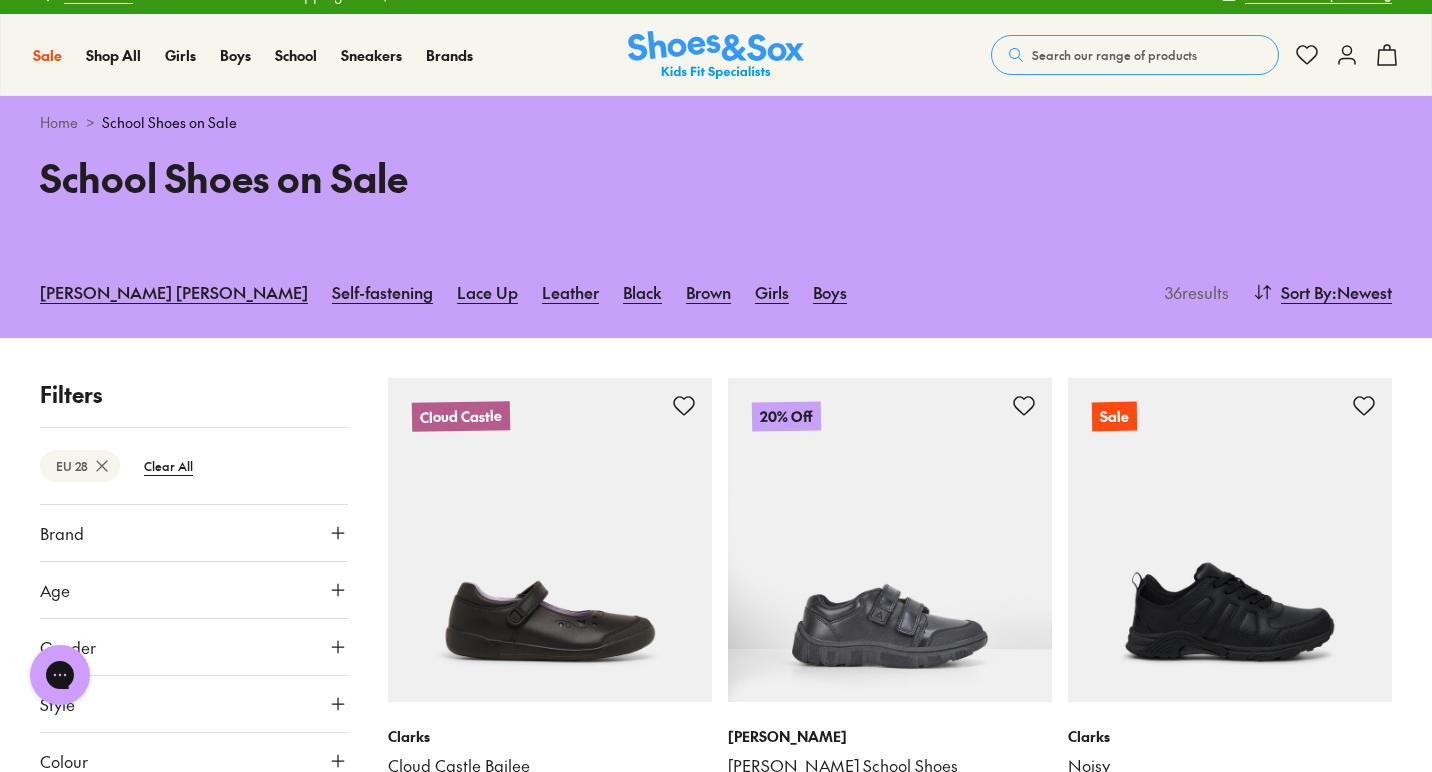 type on "***" 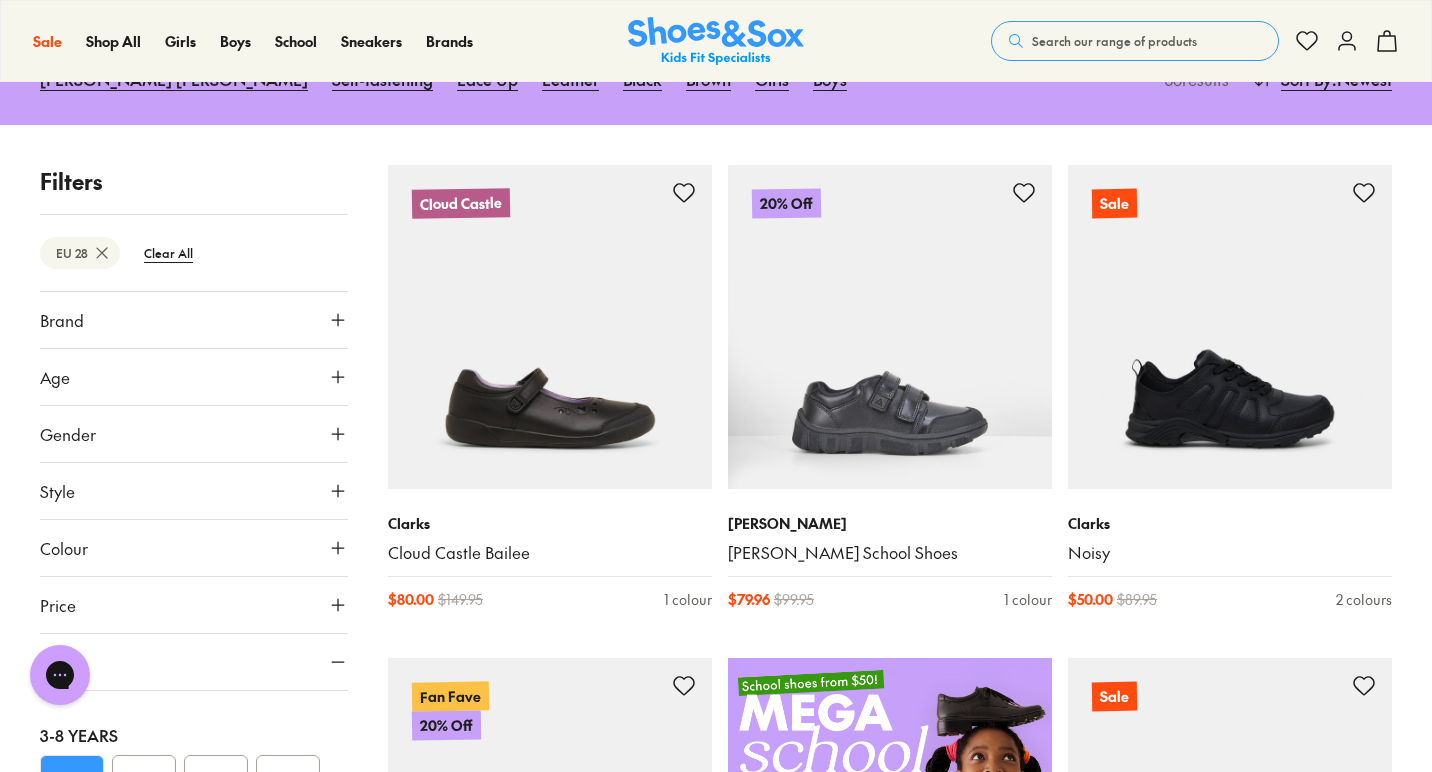 scroll, scrollTop: 257, scrollLeft: 0, axis: vertical 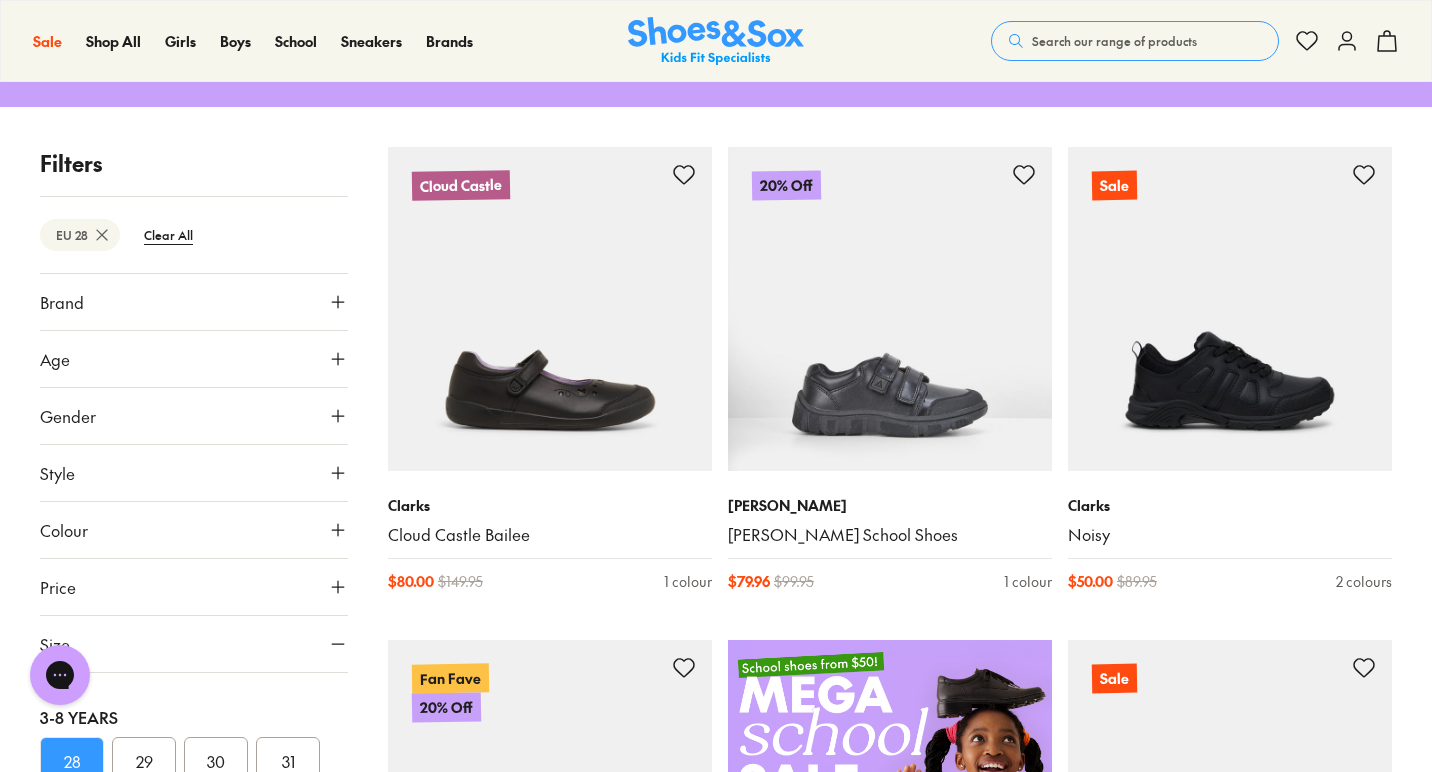 click on "Style" at bounding box center (194, 473) 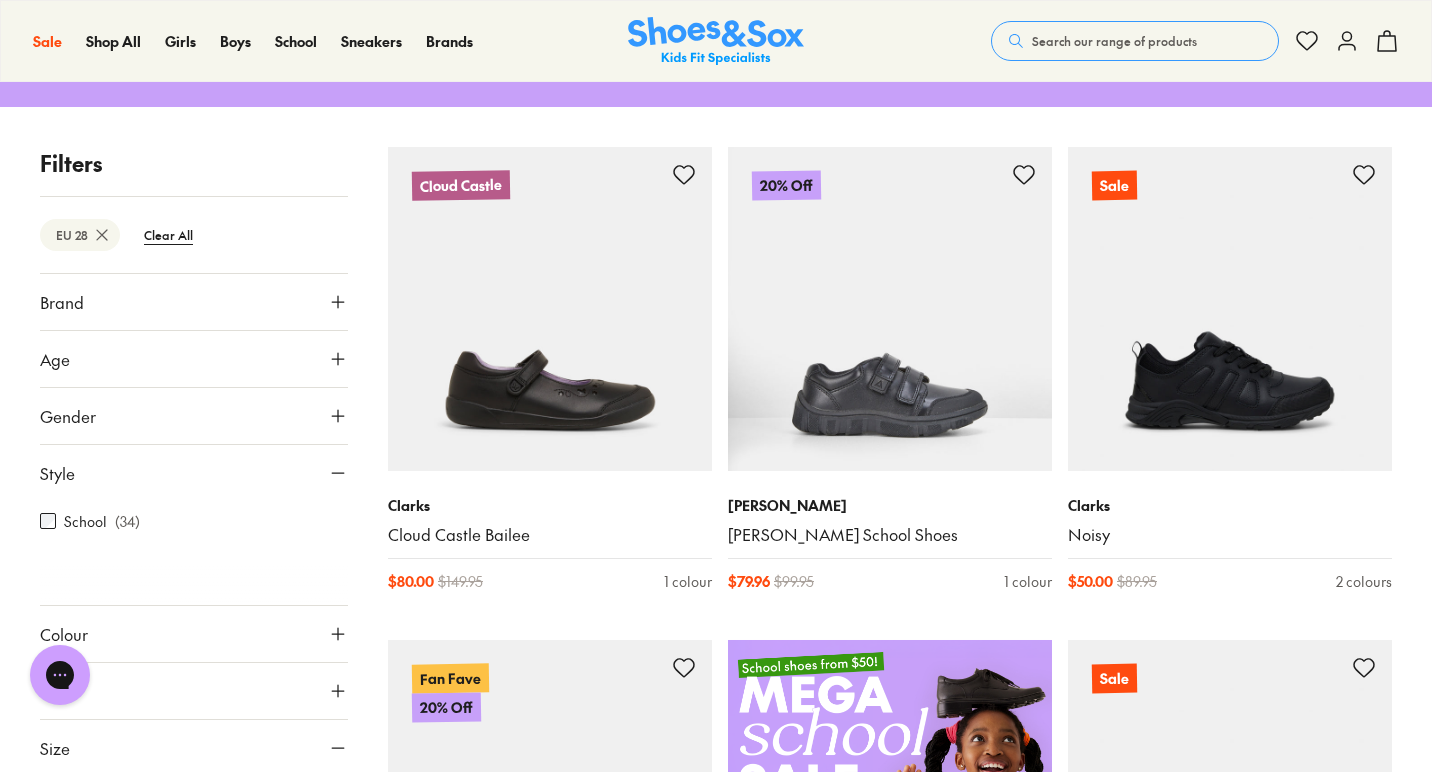 scroll, scrollTop: 0, scrollLeft: 0, axis: both 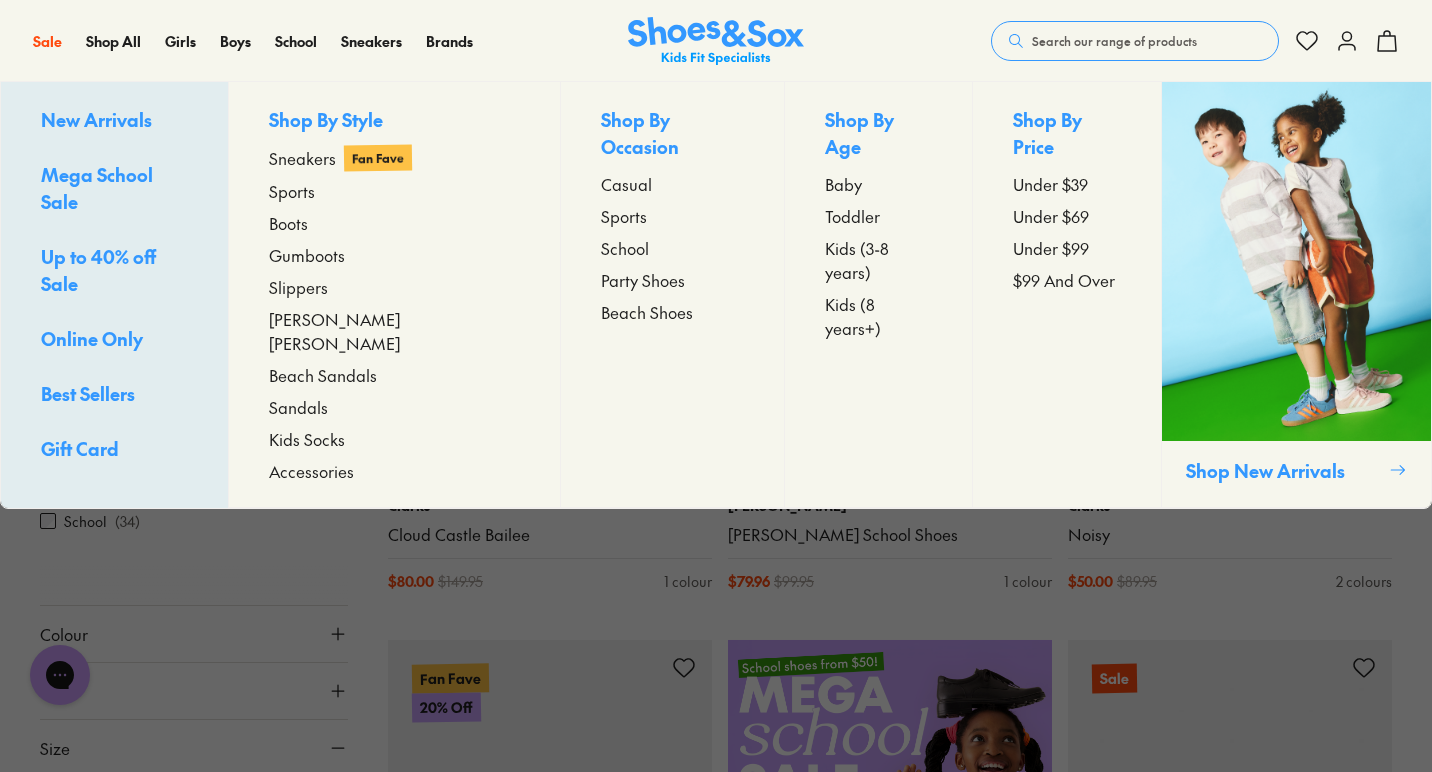 click on "Gumboots" at bounding box center [307, 255] 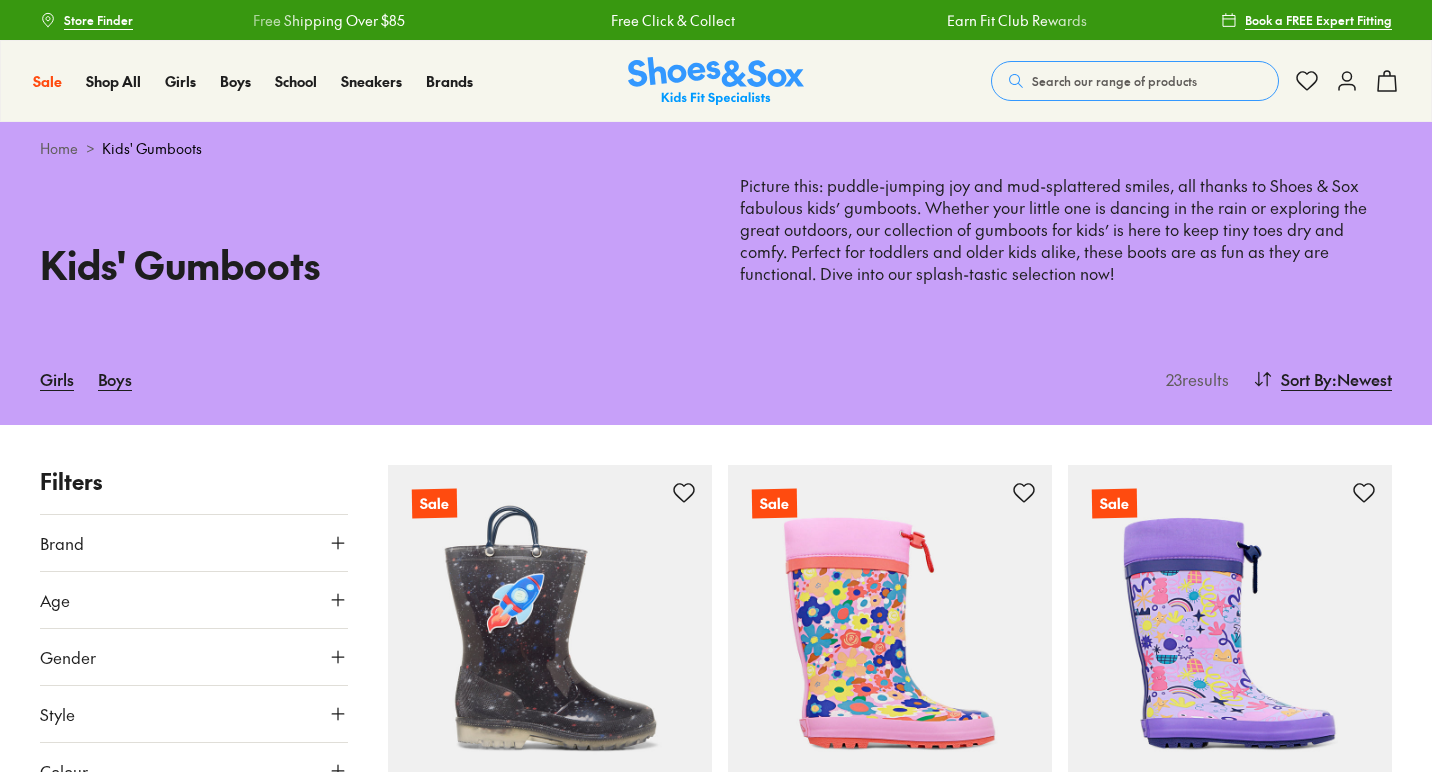 scroll, scrollTop: 0, scrollLeft: 0, axis: both 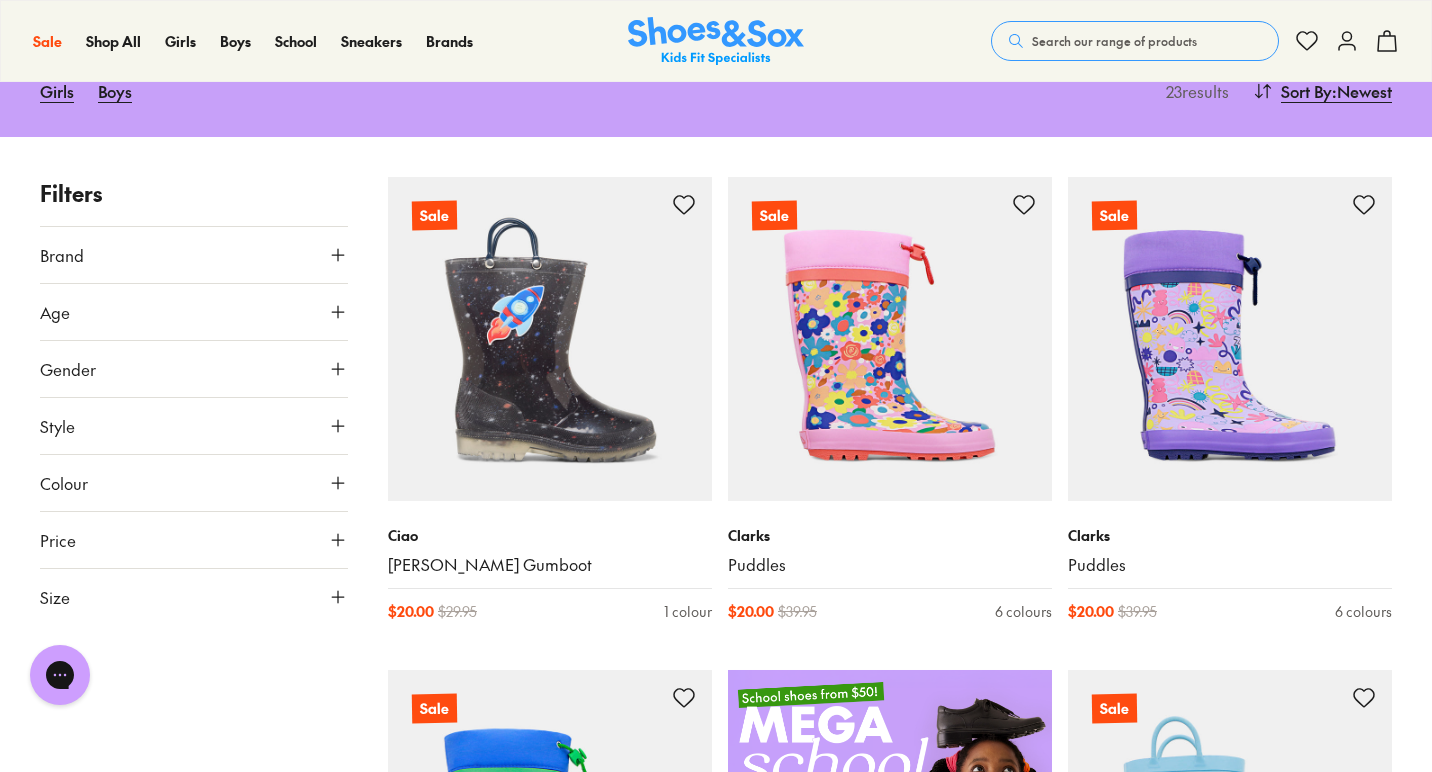 click on "Style" at bounding box center (194, 426) 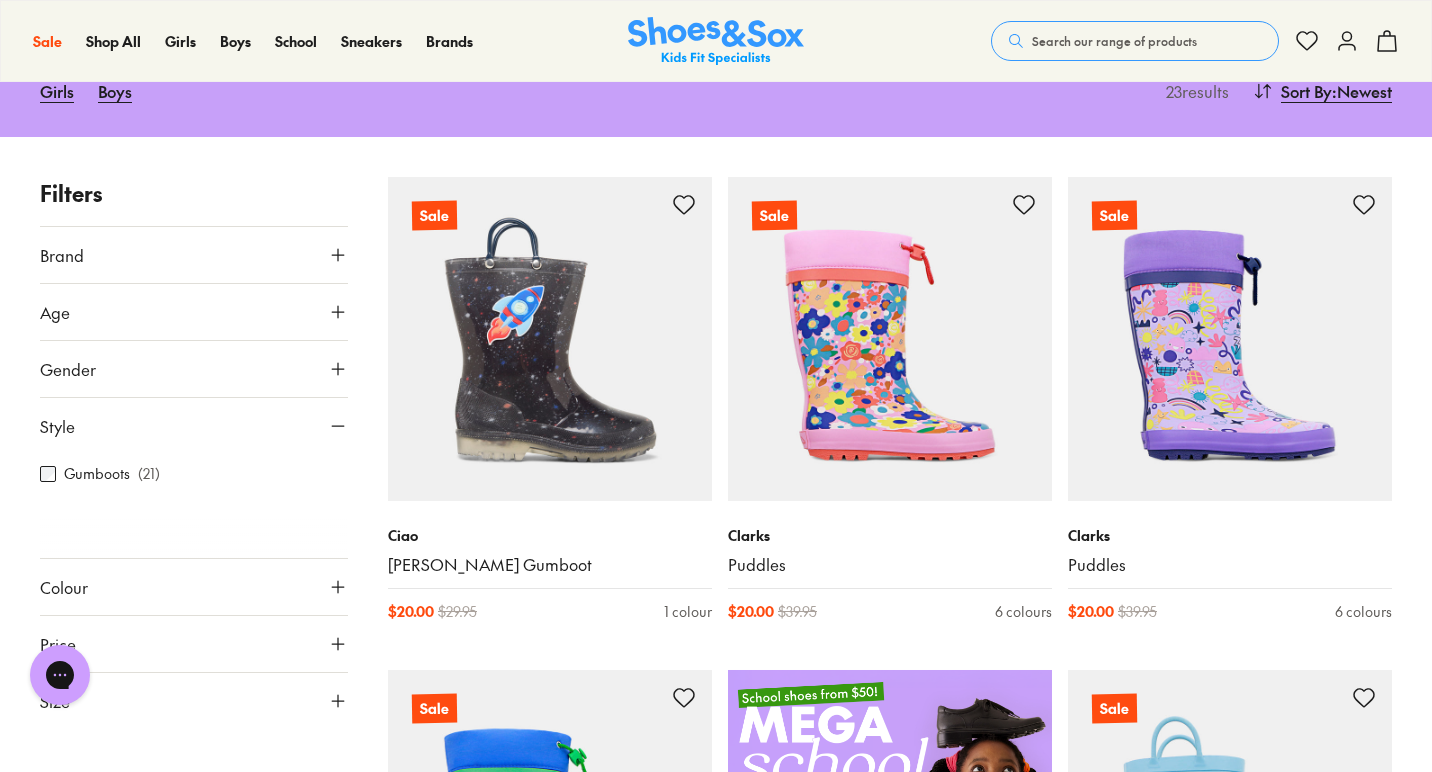 click on "Gumboots" at bounding box center (97, 473) 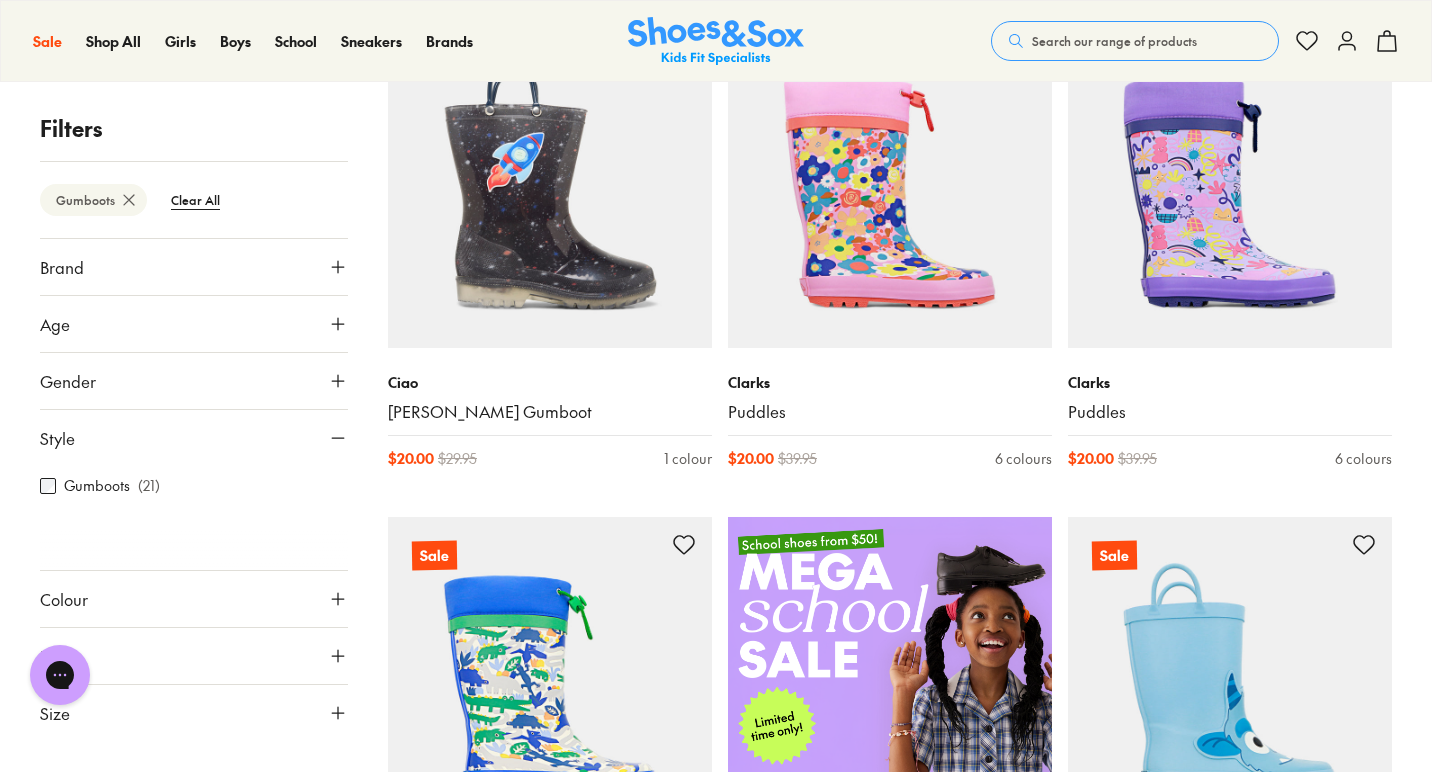 click on "Gumboots" at bounding box center (97, 486) 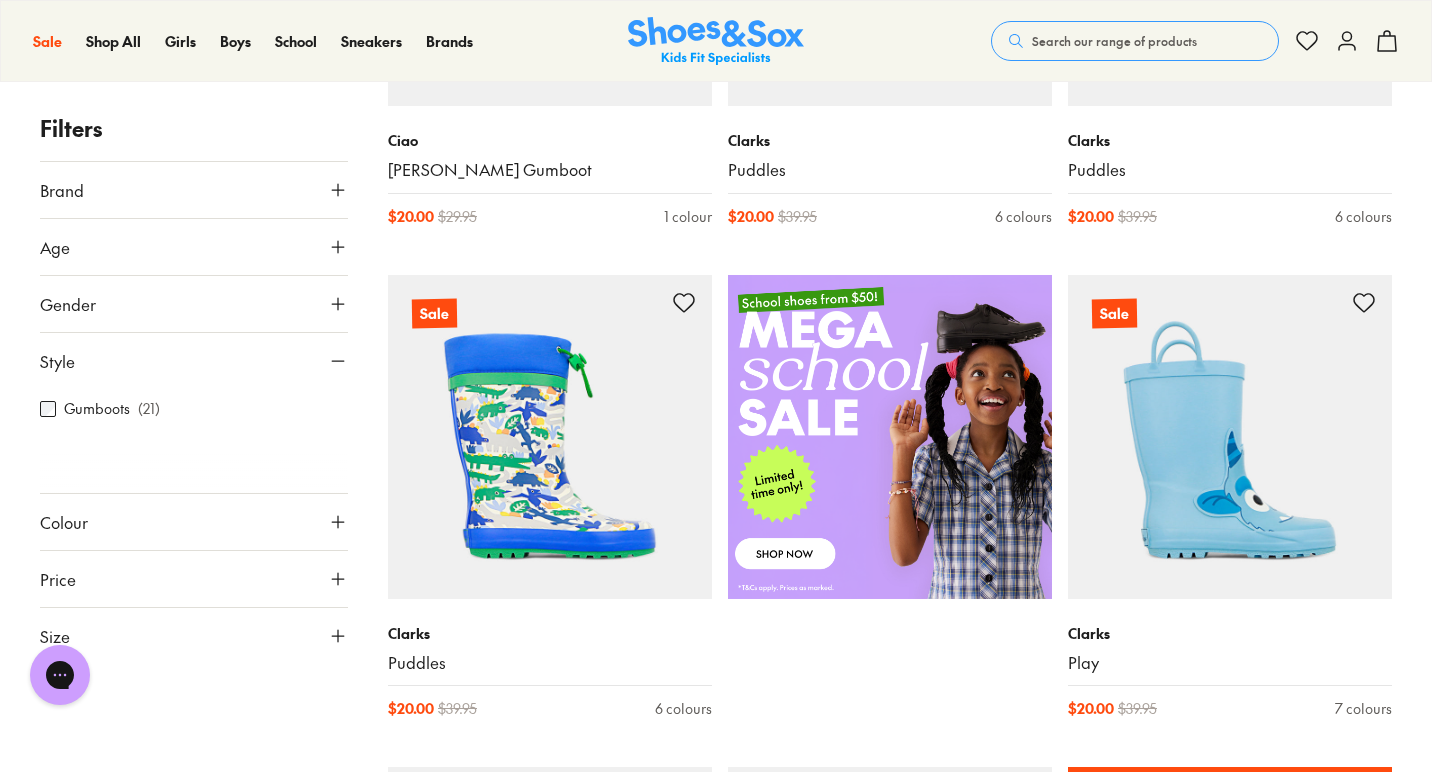 click on "Size" at bounding box center (194, 636) 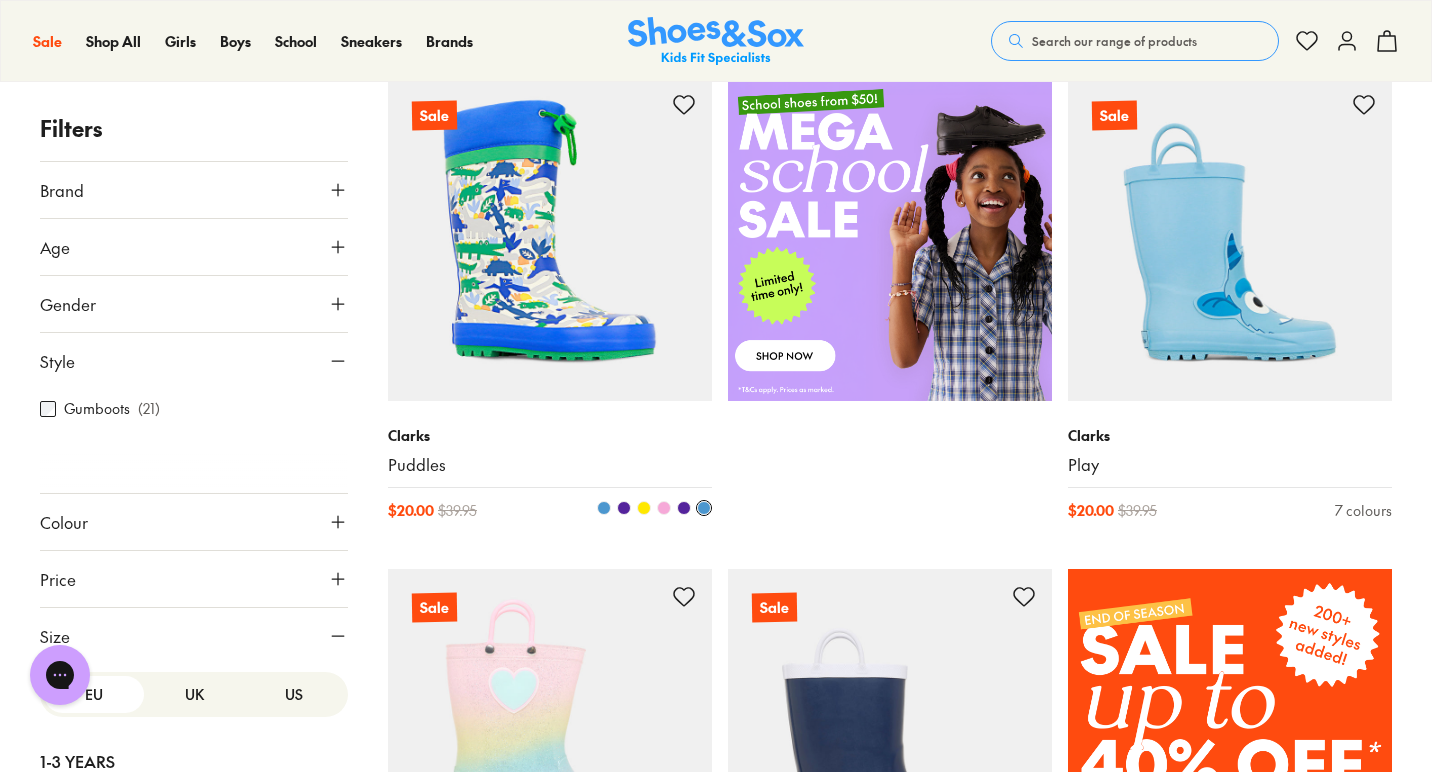 scroll, scrollTop: 952, scrollLeft: 0, axis: vertical 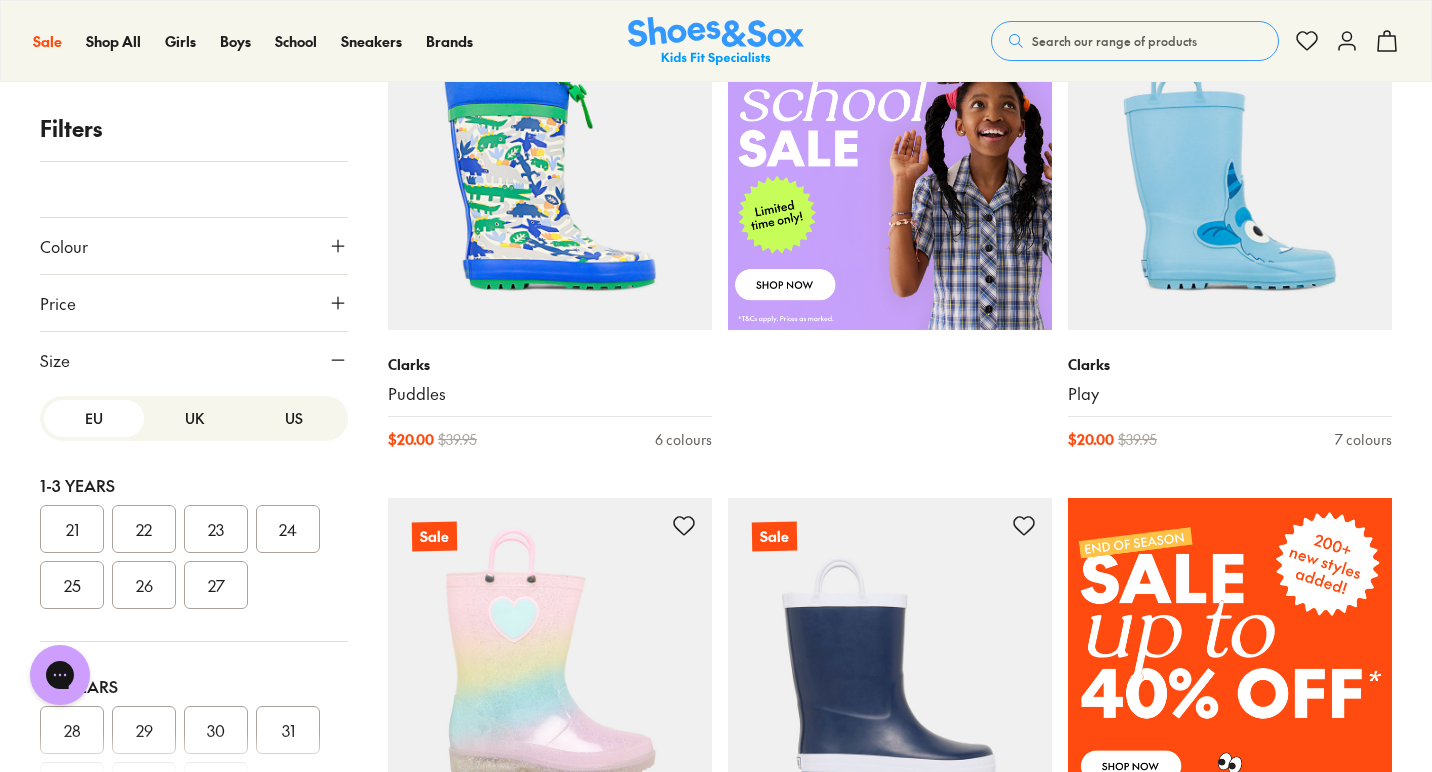 click on "27" at bounding box center [216, 585] 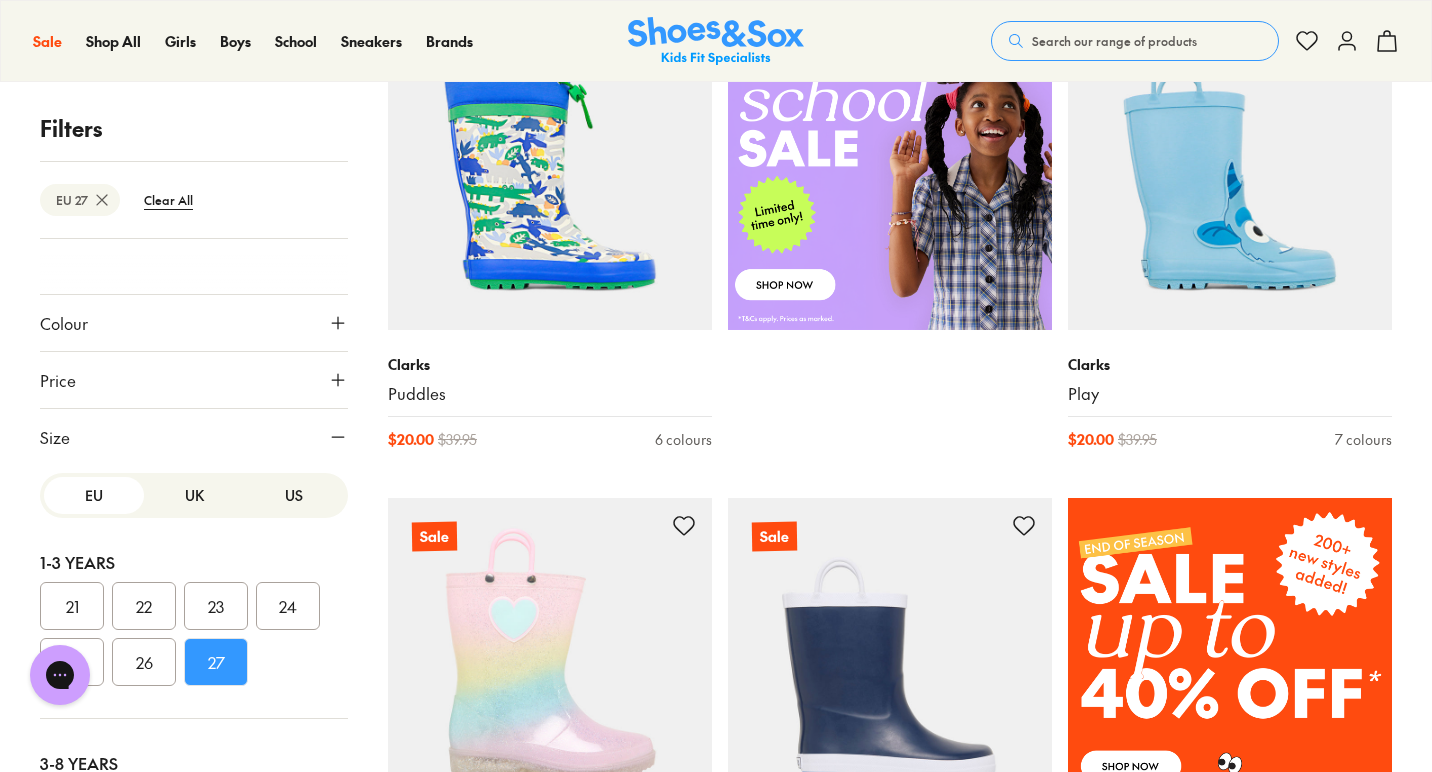 scroll, scrollTop: 265, scrollLeft: 0, axis: vertical 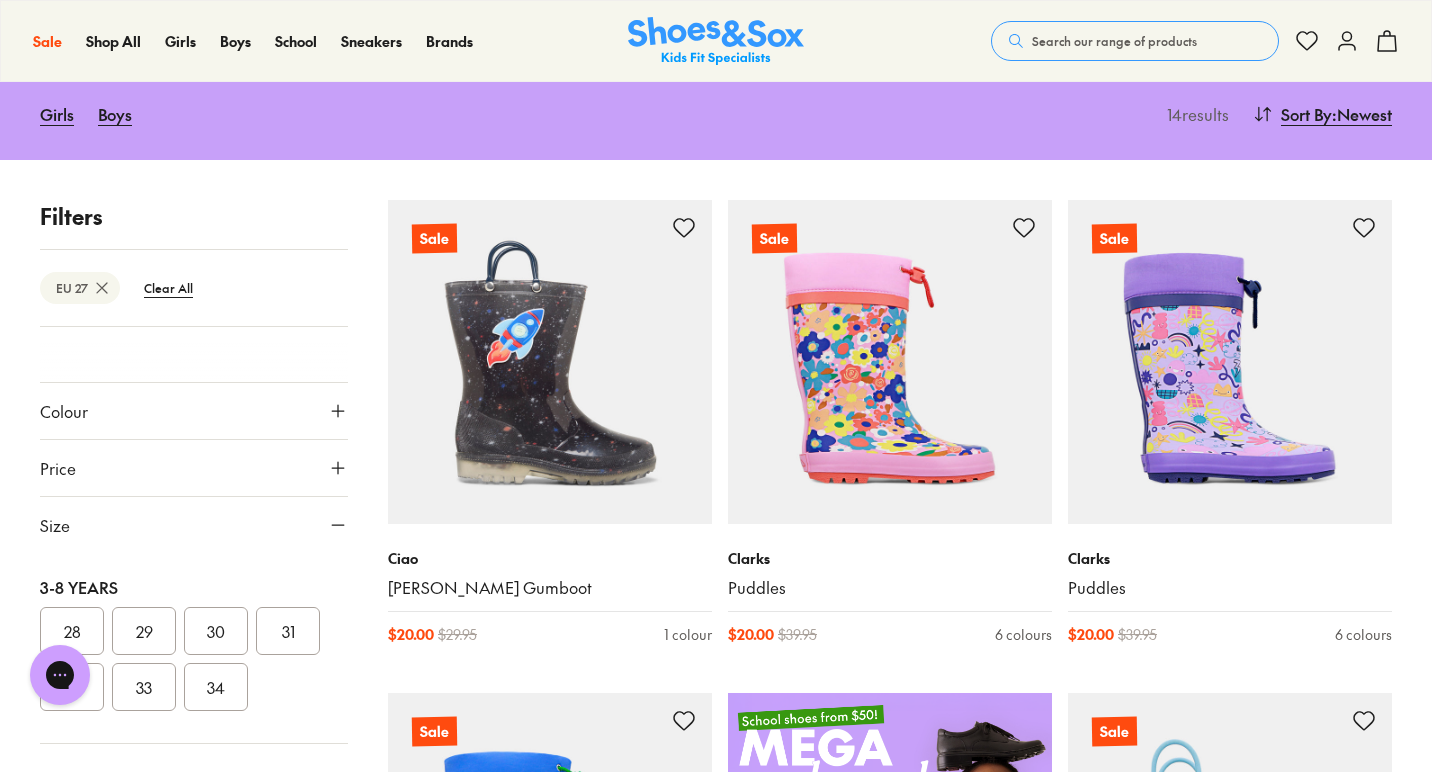 click on "28" at bounding box center (72, 631) 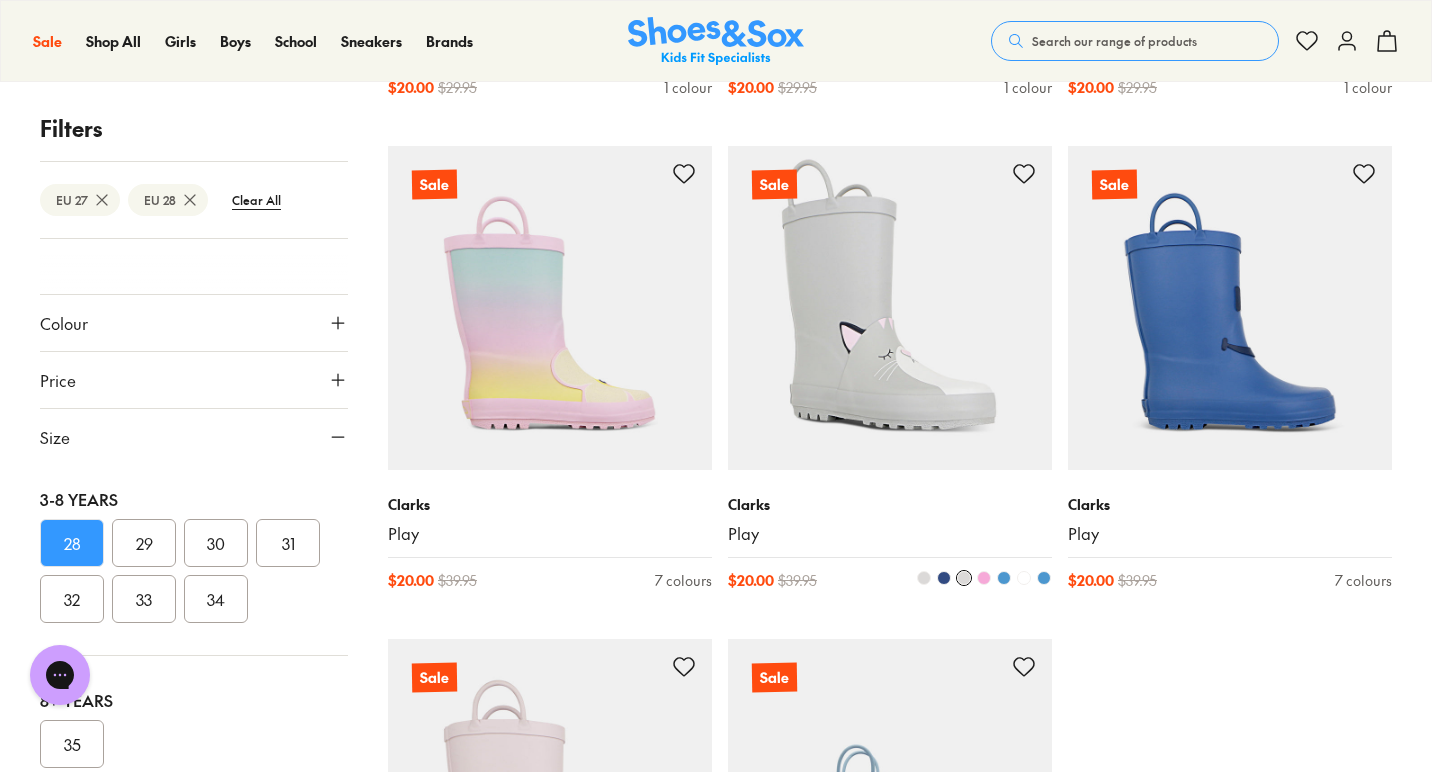 scroll, scrollTop: 2296, scrollLeft: 0, axis: vertical 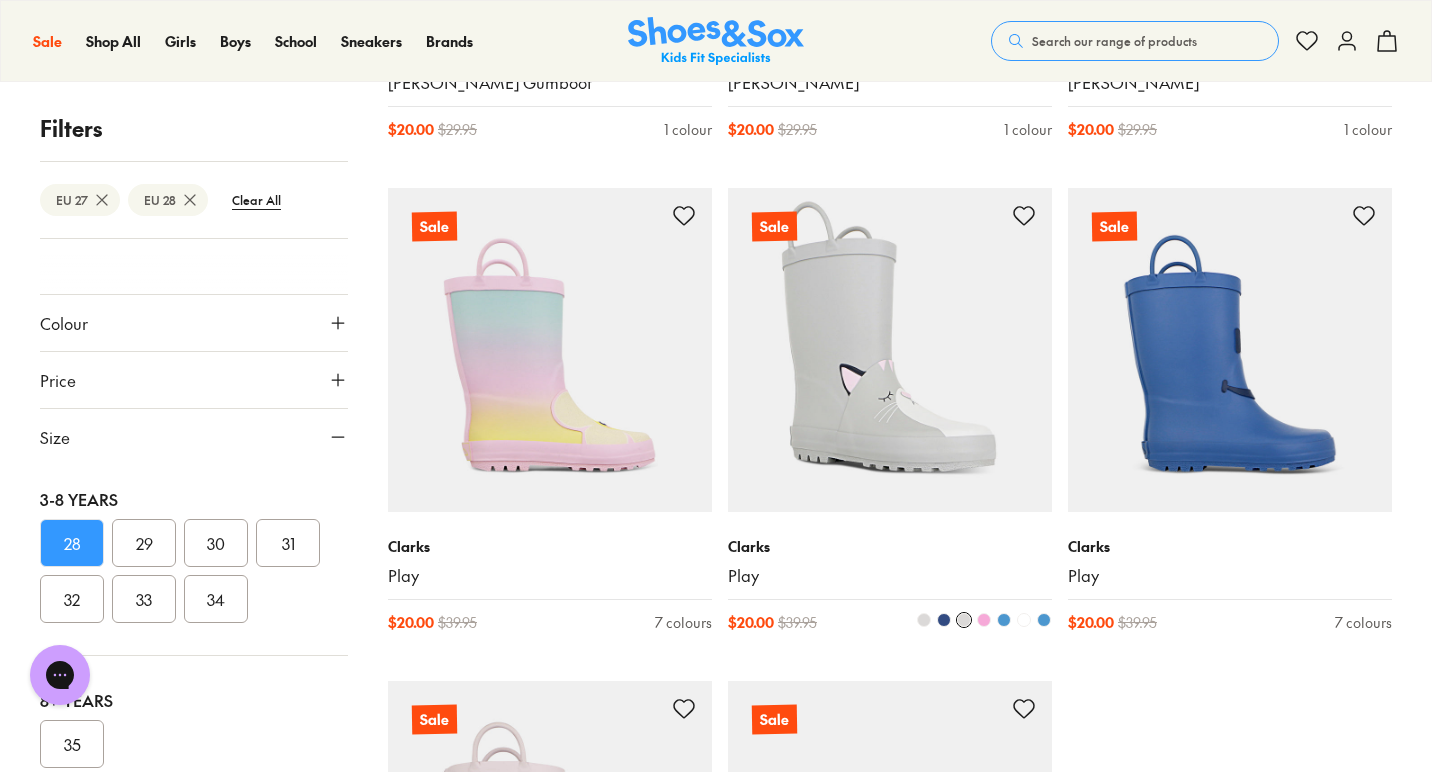 click at bounding box center [890, 350] 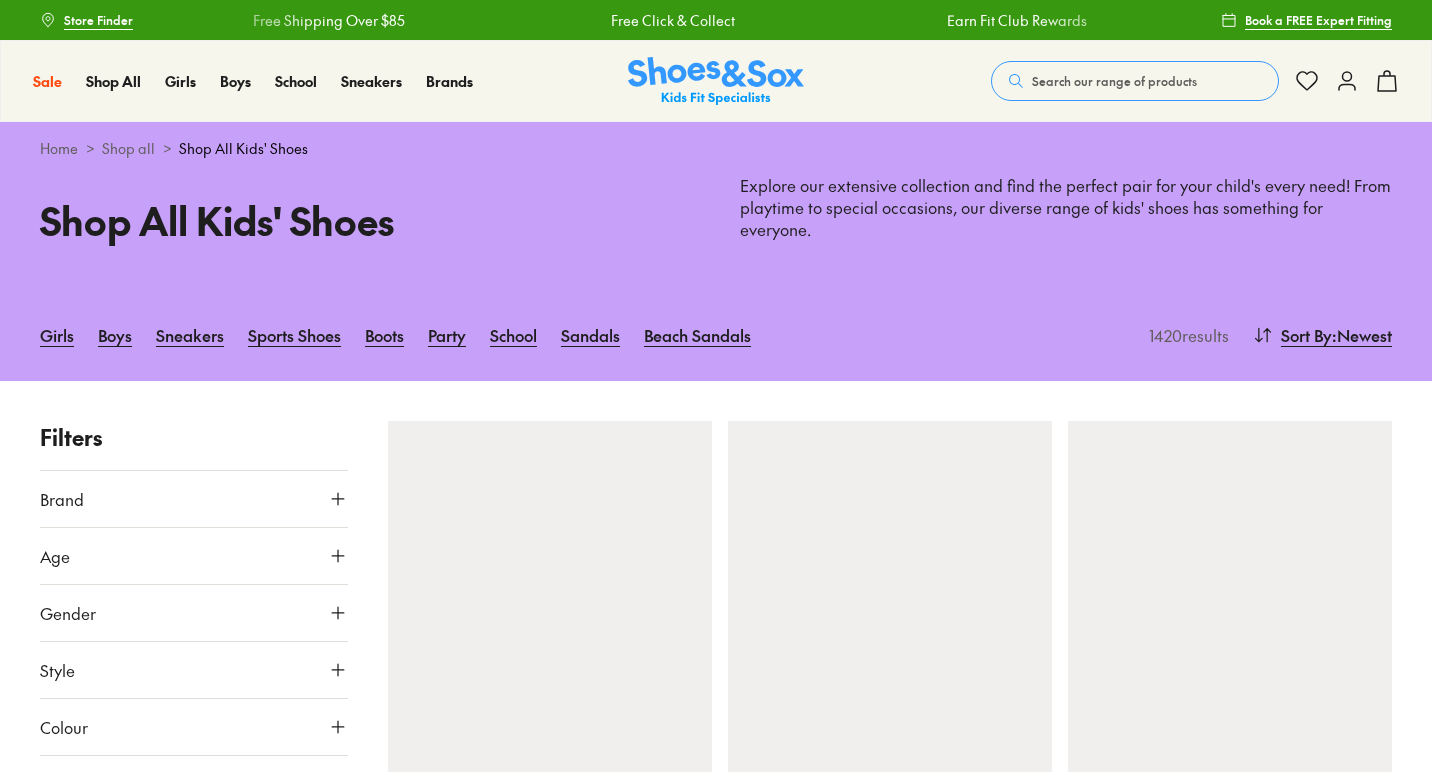 scroll, scrollTop: 0, scrollLeft: 0, axis: both 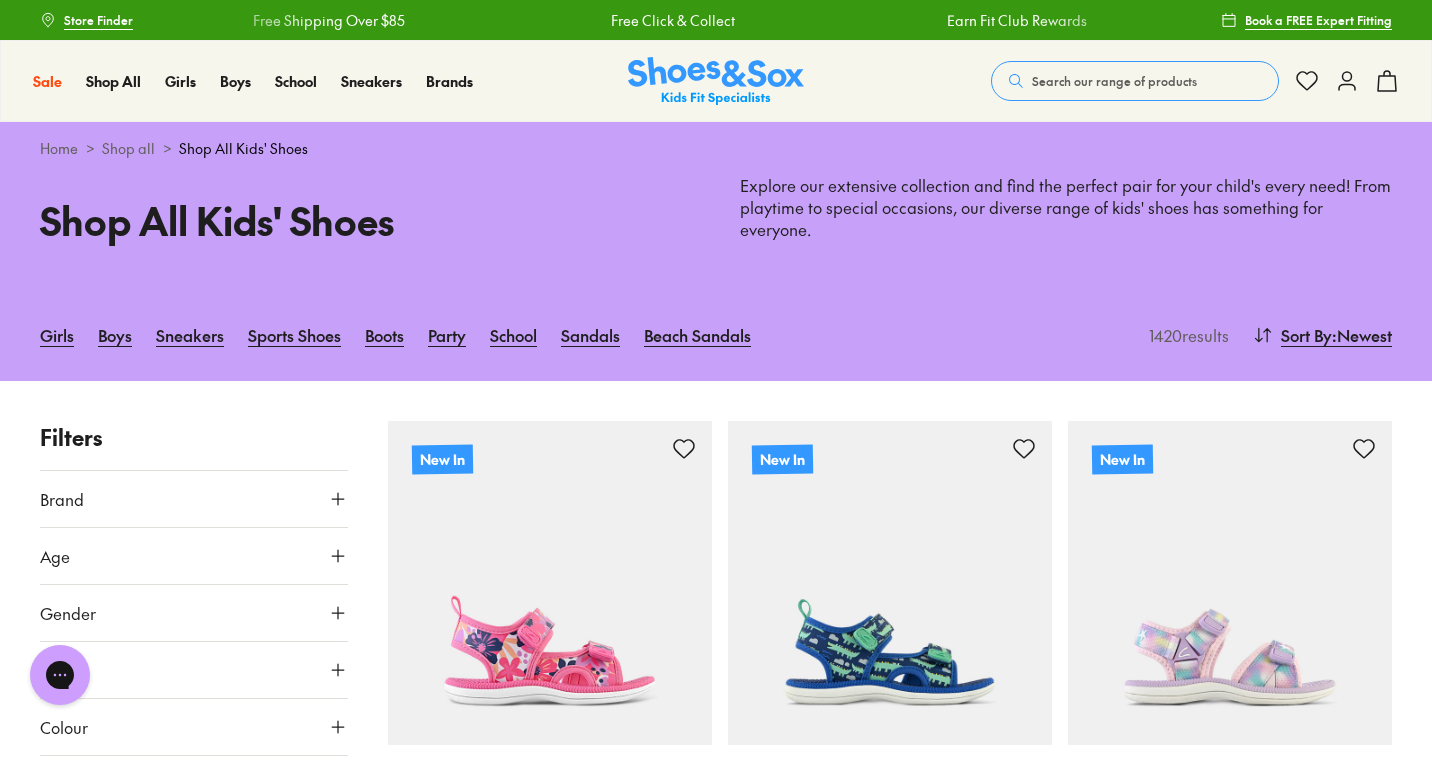 click on "Store Finder" at bounding box center [98, 20] 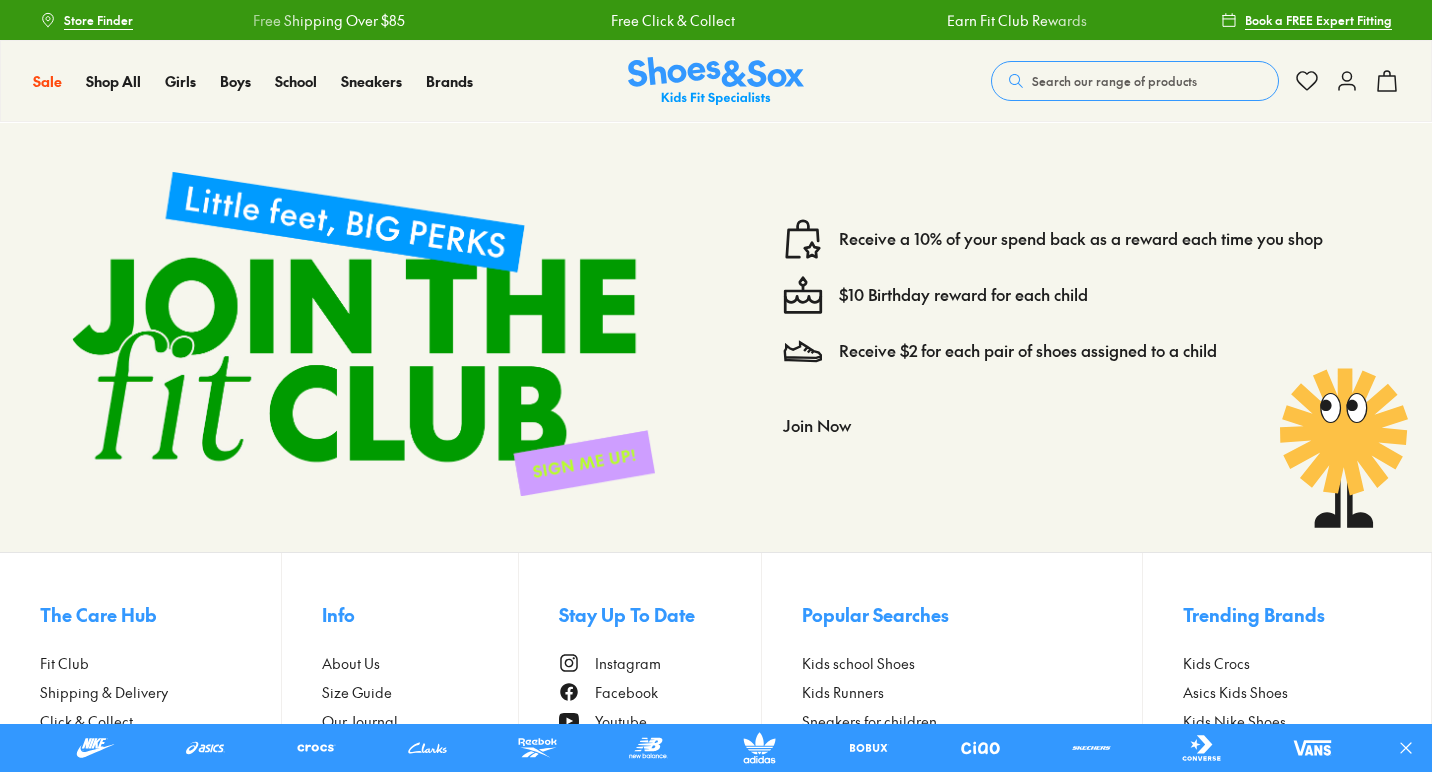 scroll, scrollTop: 0, scrollLeft: 0, axis: both 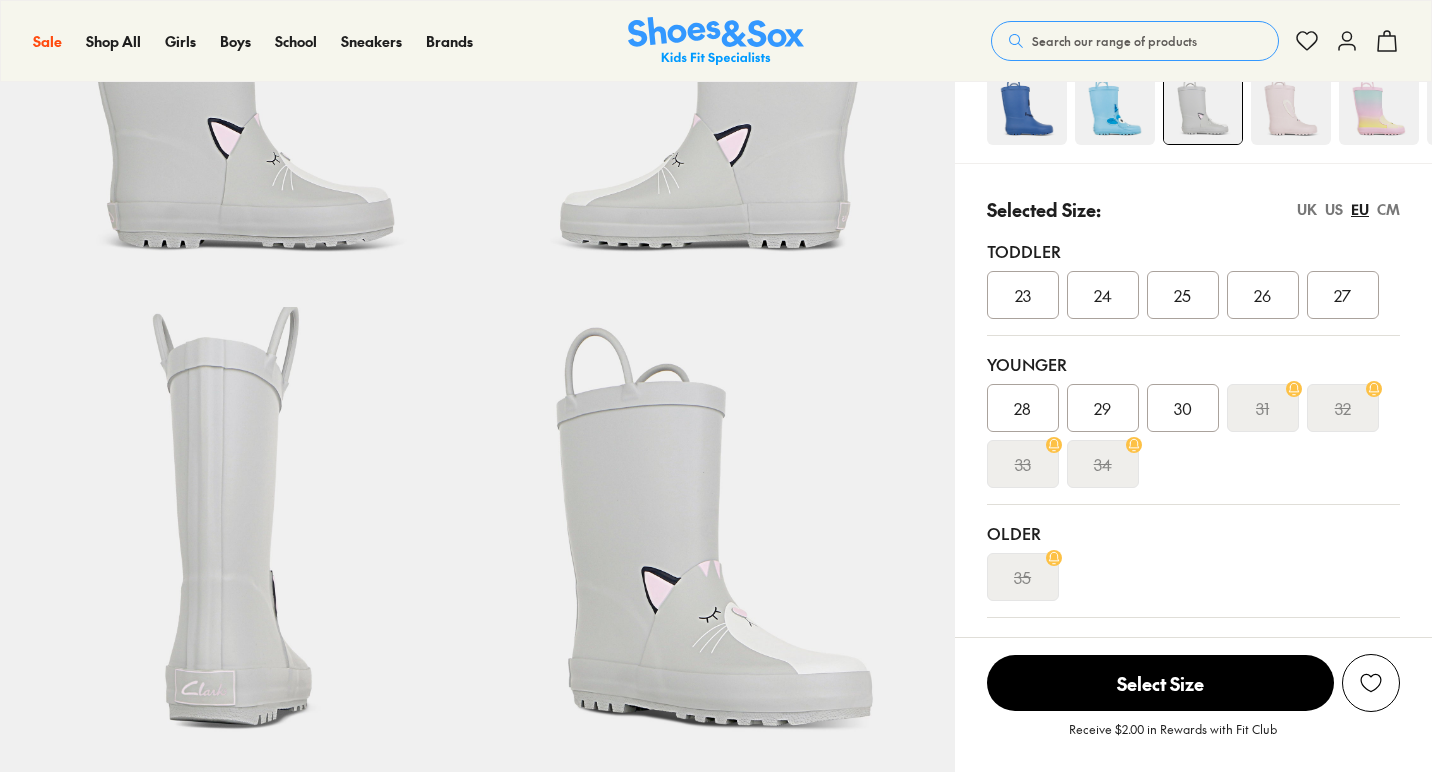 select on "*" 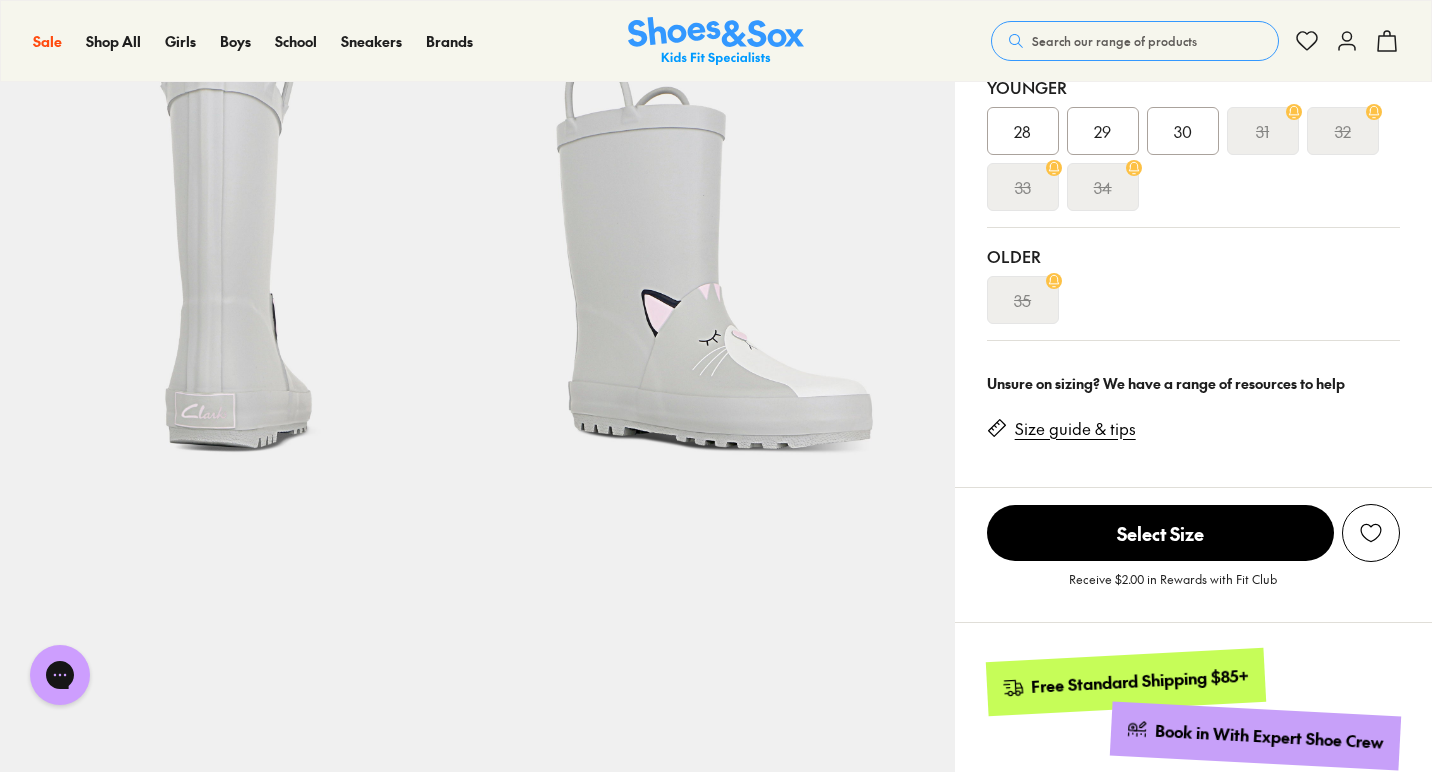 scroll, scrollTop: 565, scrollLeft: 0, axis: vertical 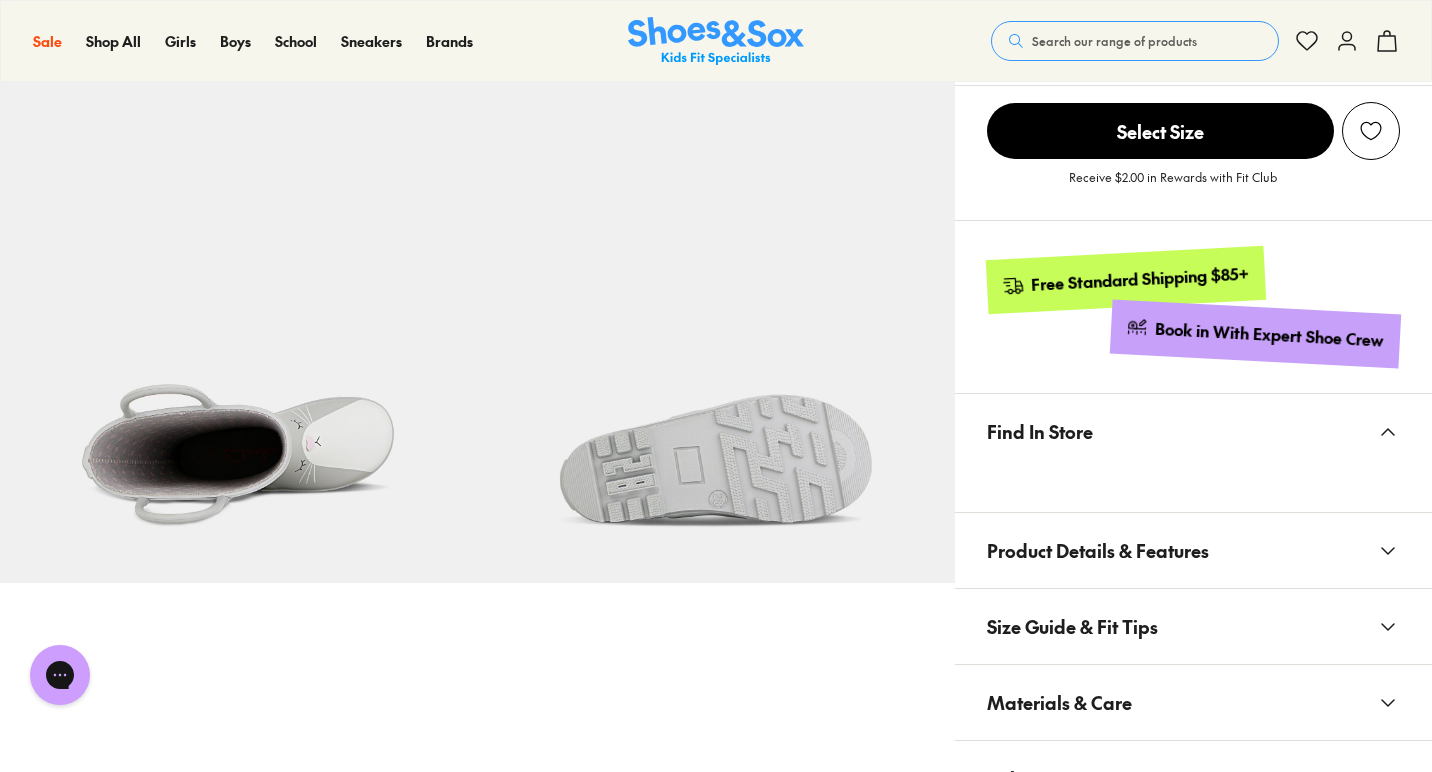 click on "Find In Store" at bounding box center (1193, 431) 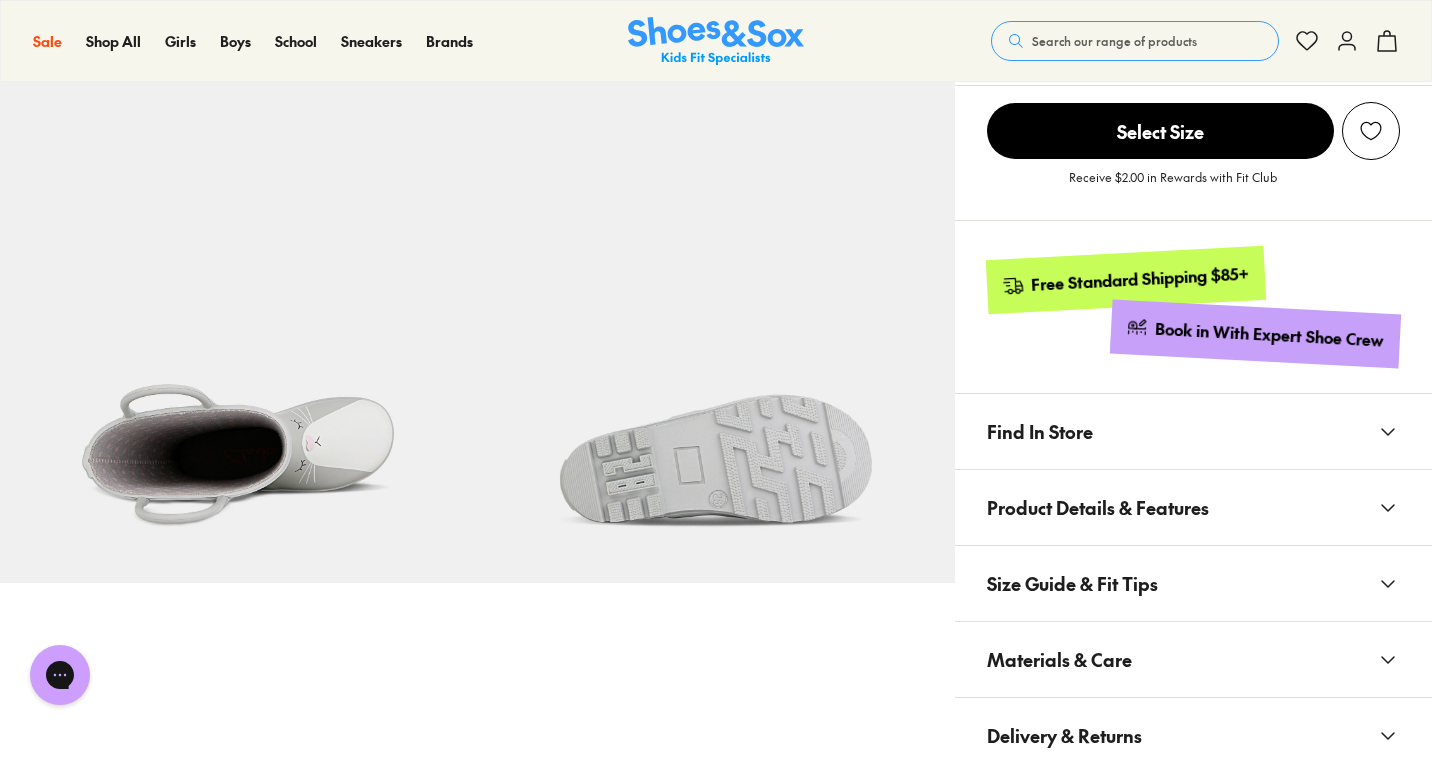 click on "Find In Store" at bounding box center (1193, 431) 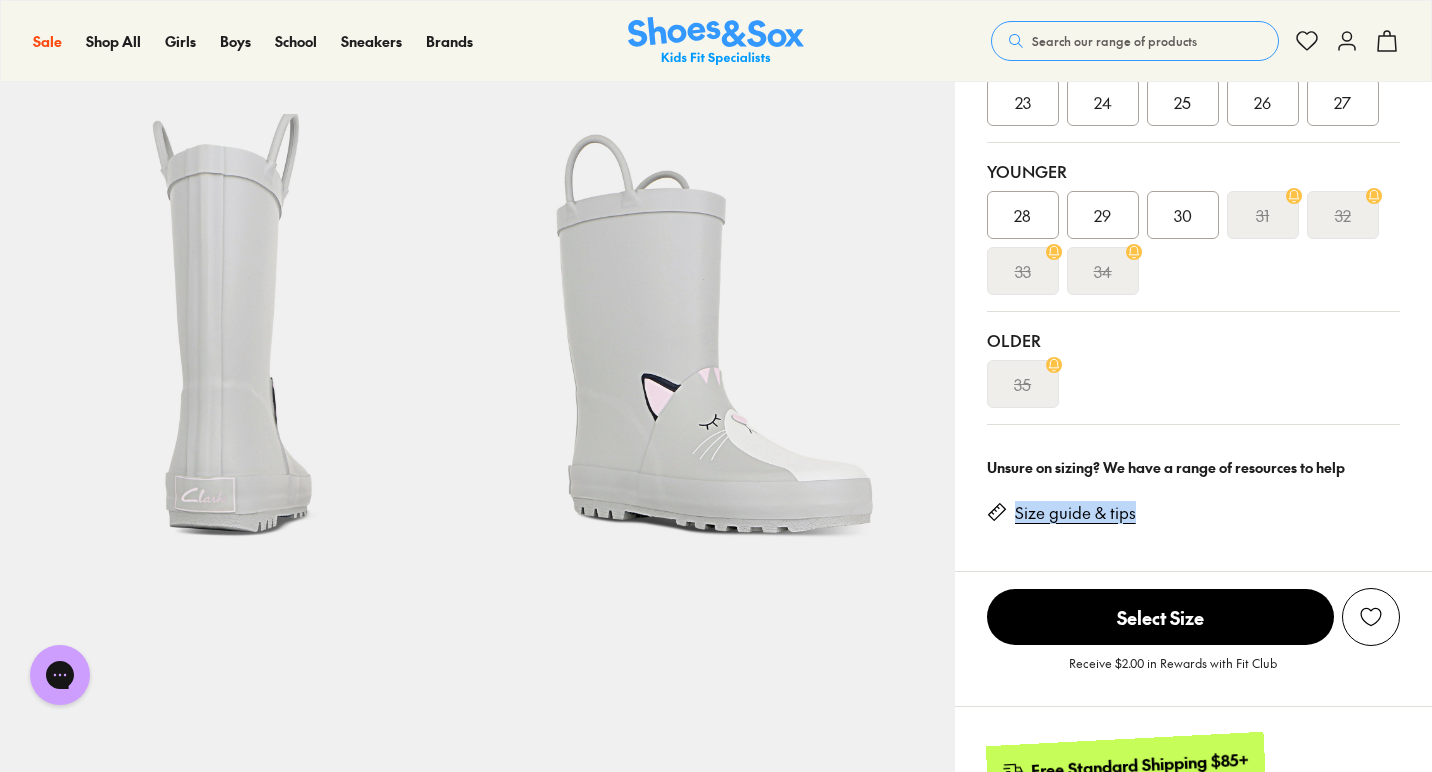 scroll, scrollTop: 410, scrollLeft: 0, axis: vertical 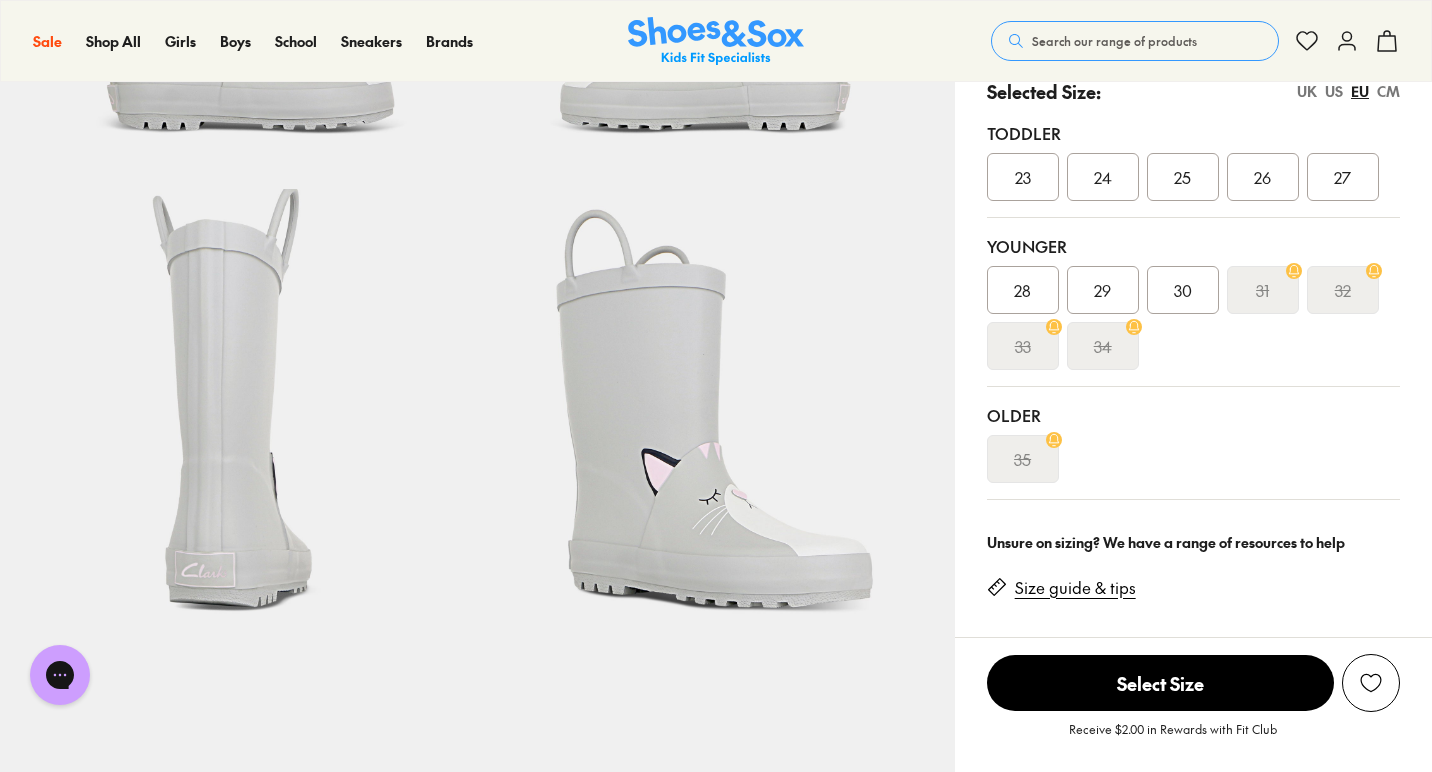 click on "28" at bounding box center [1022, 290] 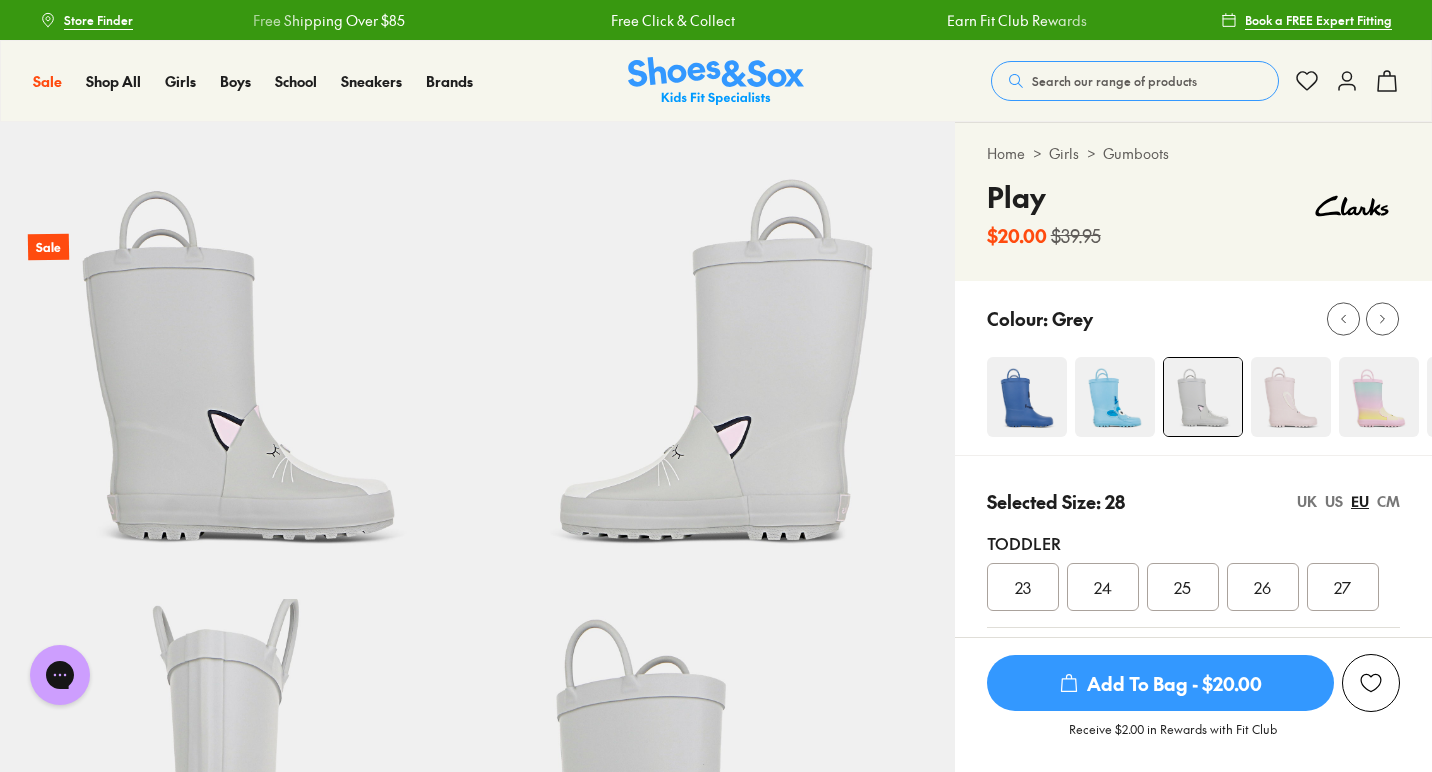 scroll, scrollTop: 0, scrollLeft: 0, axis: both 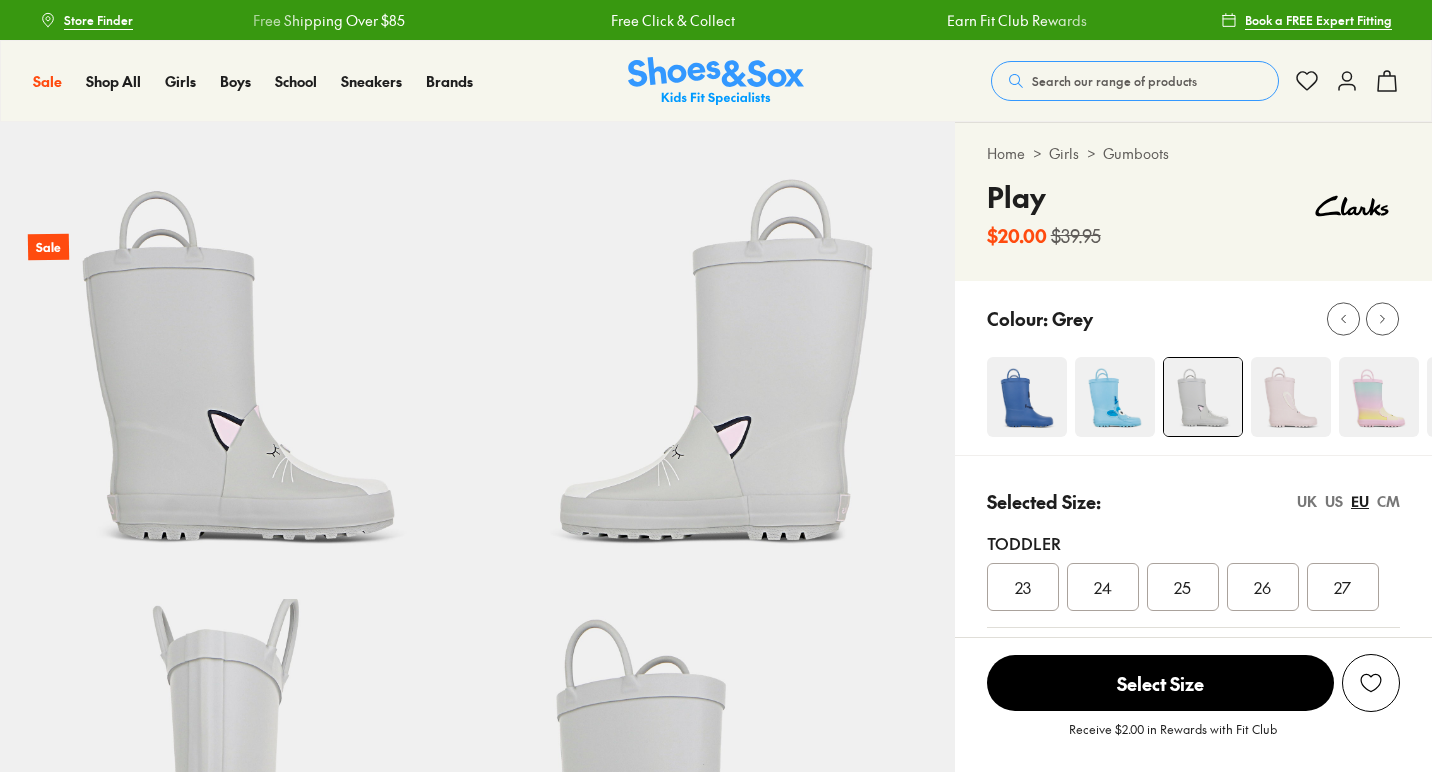 select on "*" 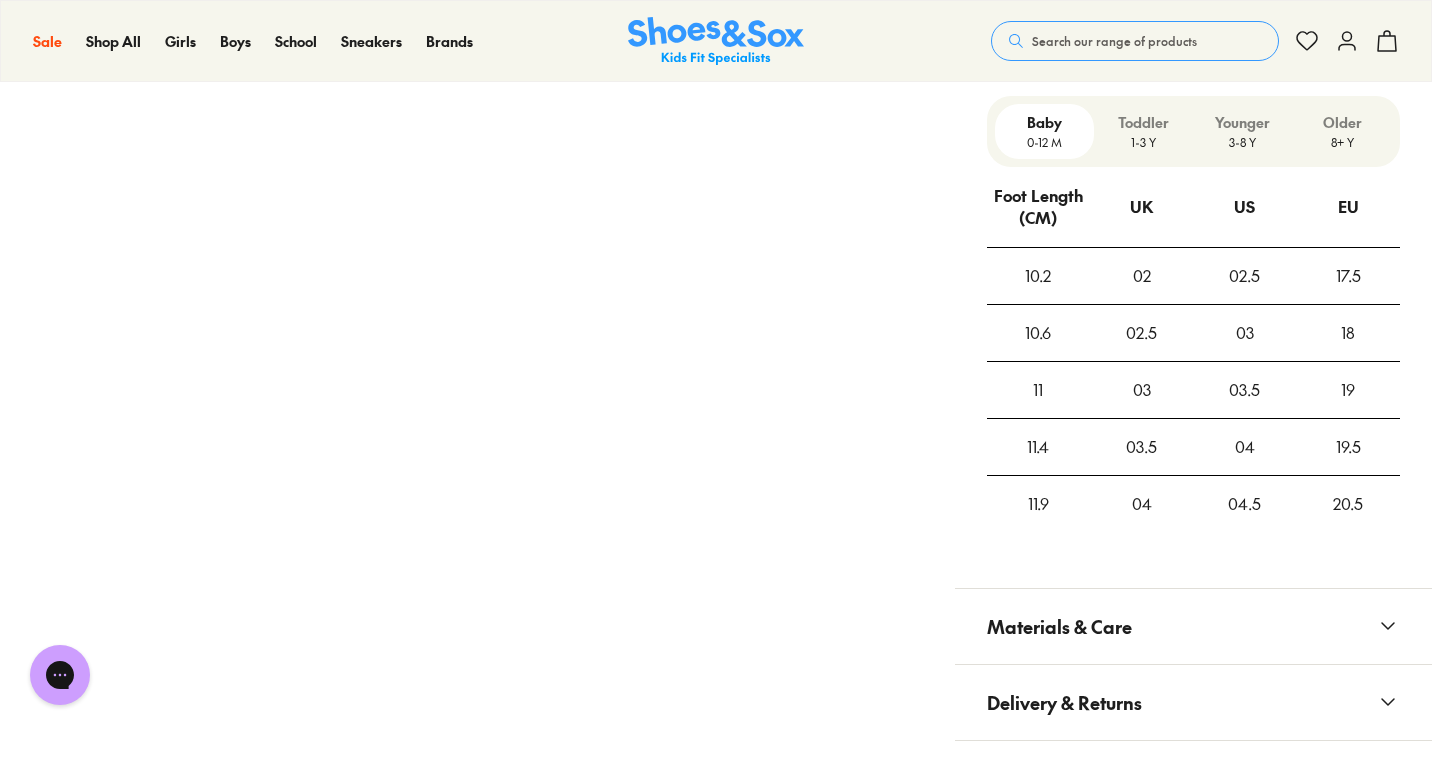 scroll, scrollTop: 1539, scrollLeft: 0, axis: vertical 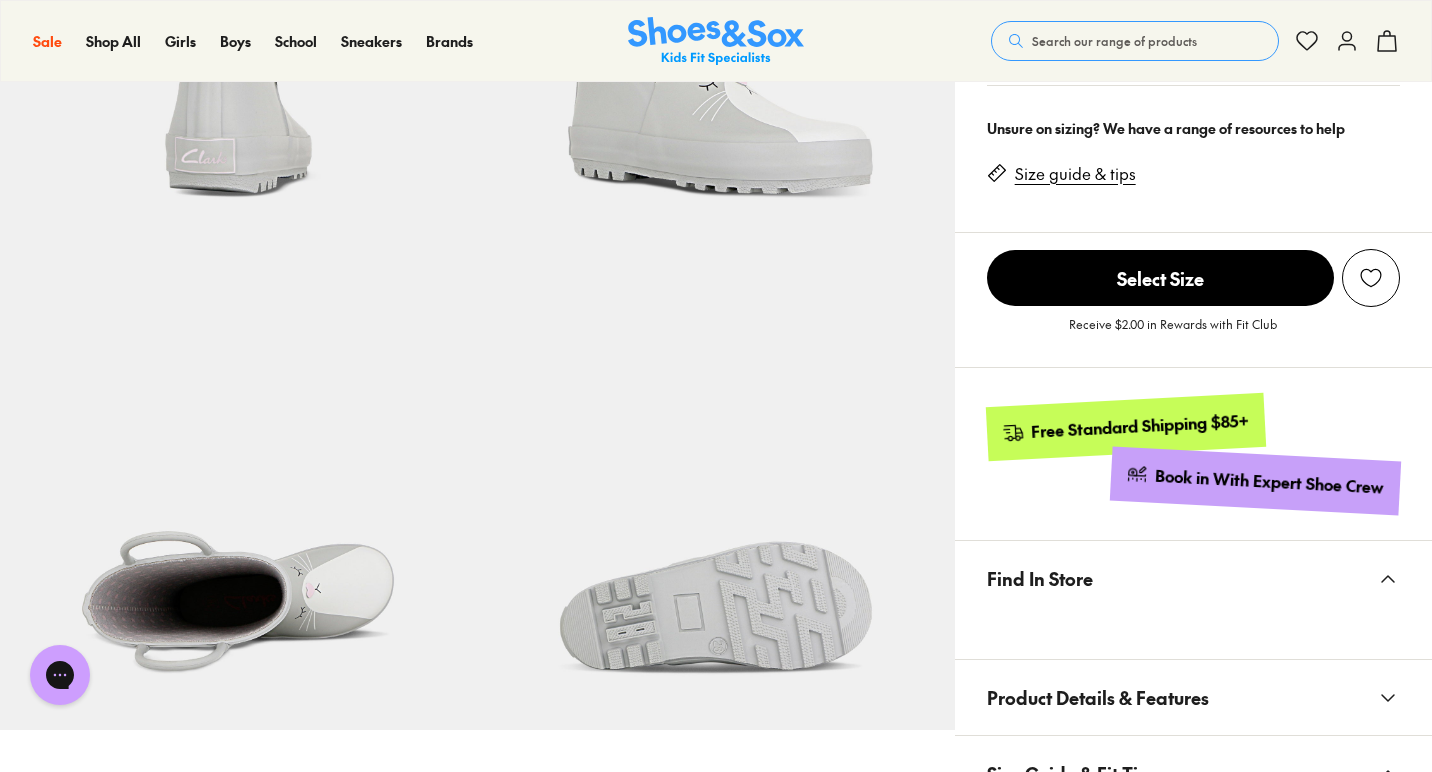 click on "Find In Store" at bounding box center (1193, 578) 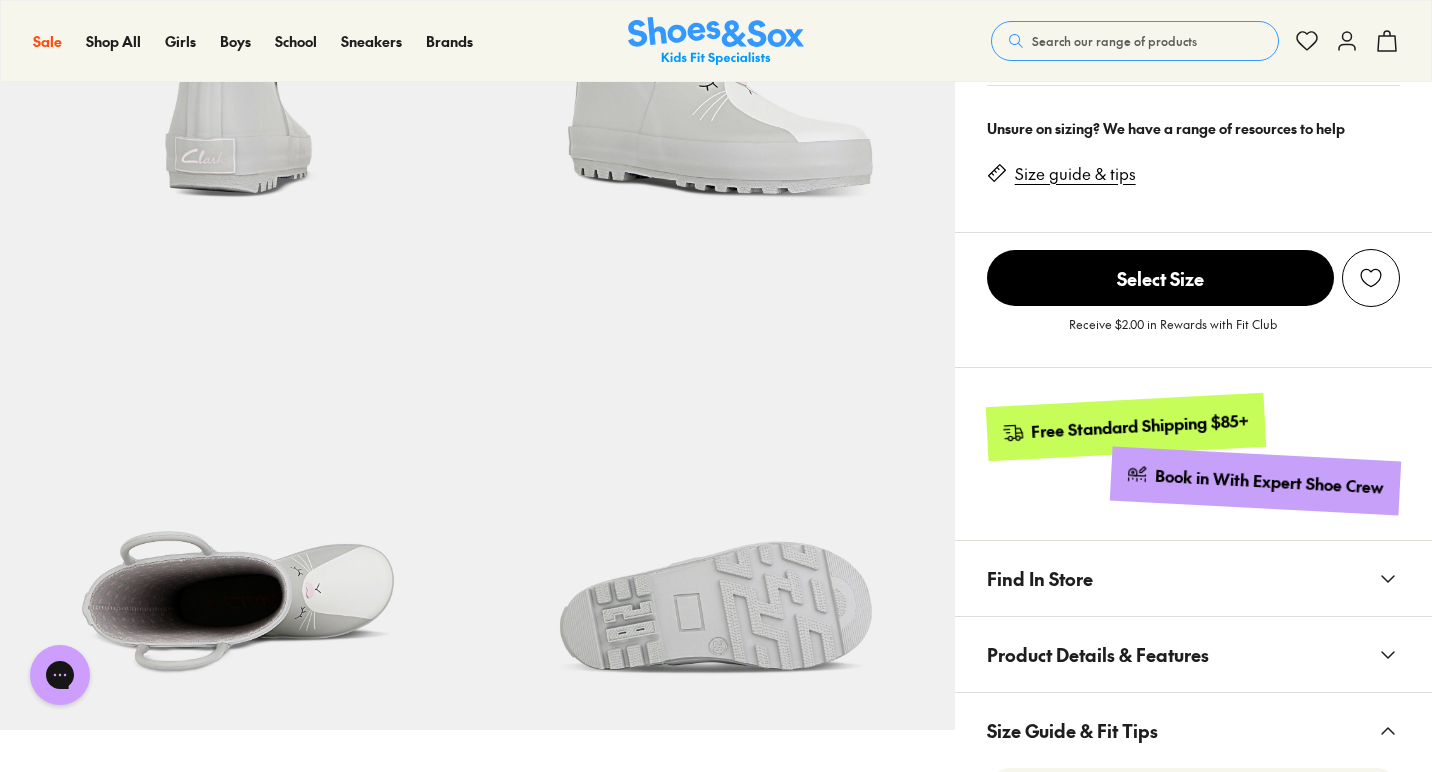 click on "Find In Store" at bounding box center [1193, 578] 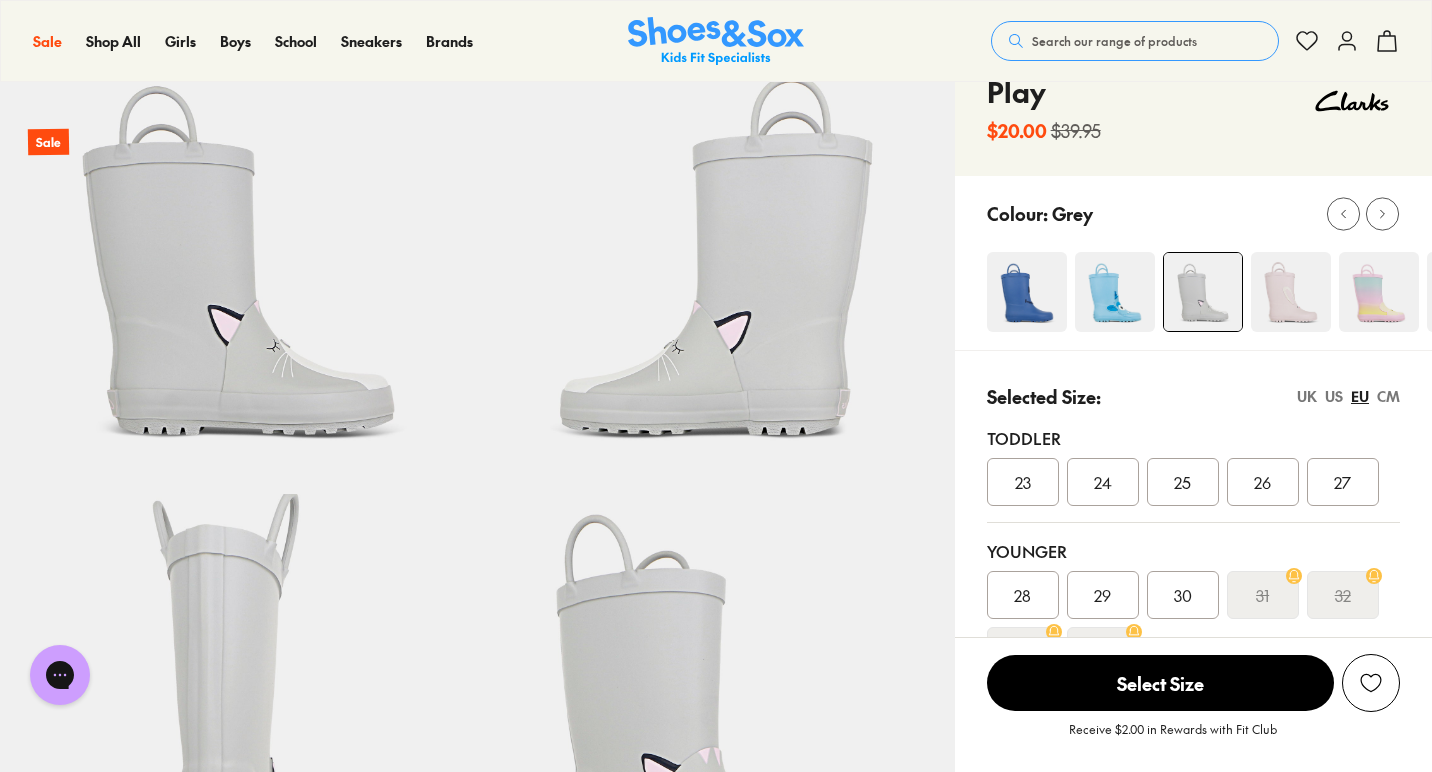 scroll, scrollTop: 104, scrollLeft: 0, axis: vertical 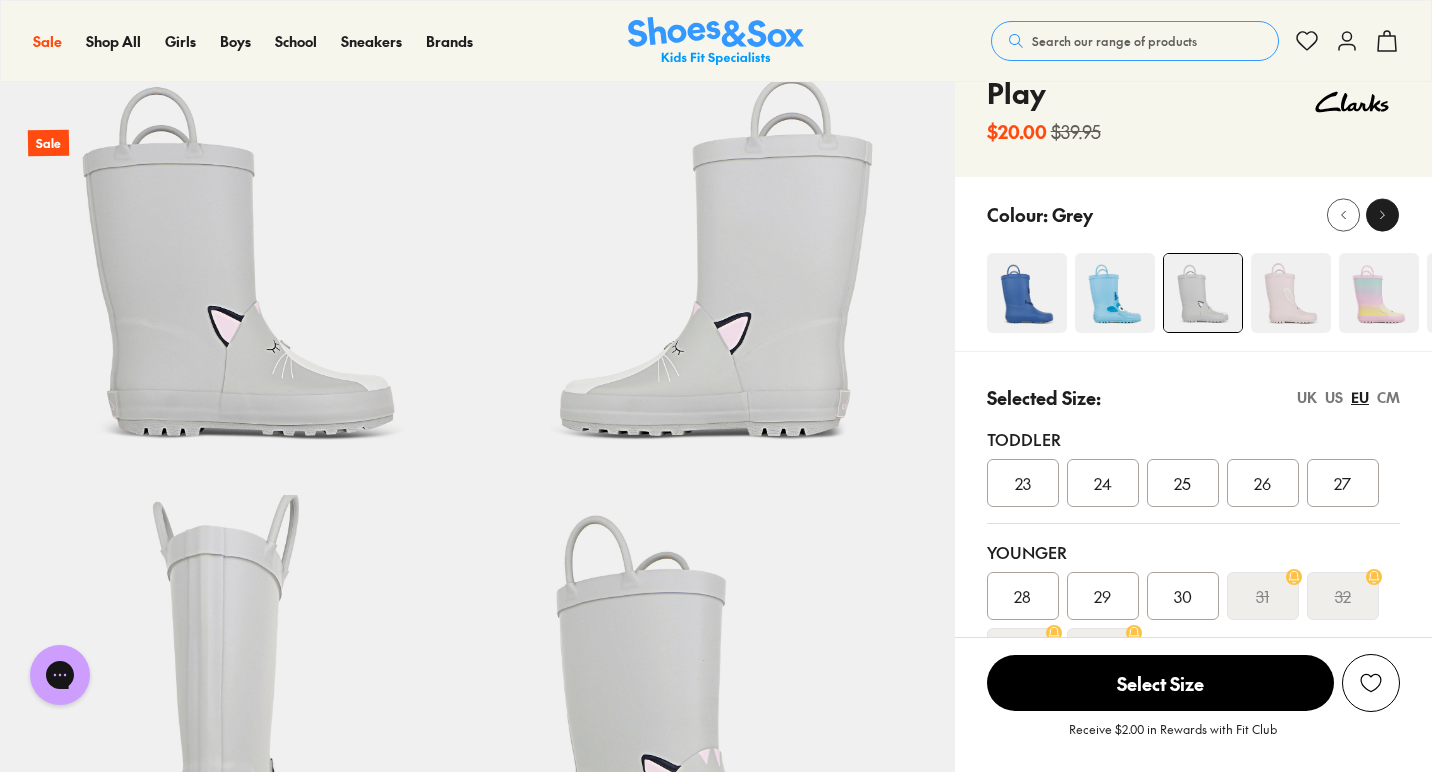 click at bounding box center [1382, 214] 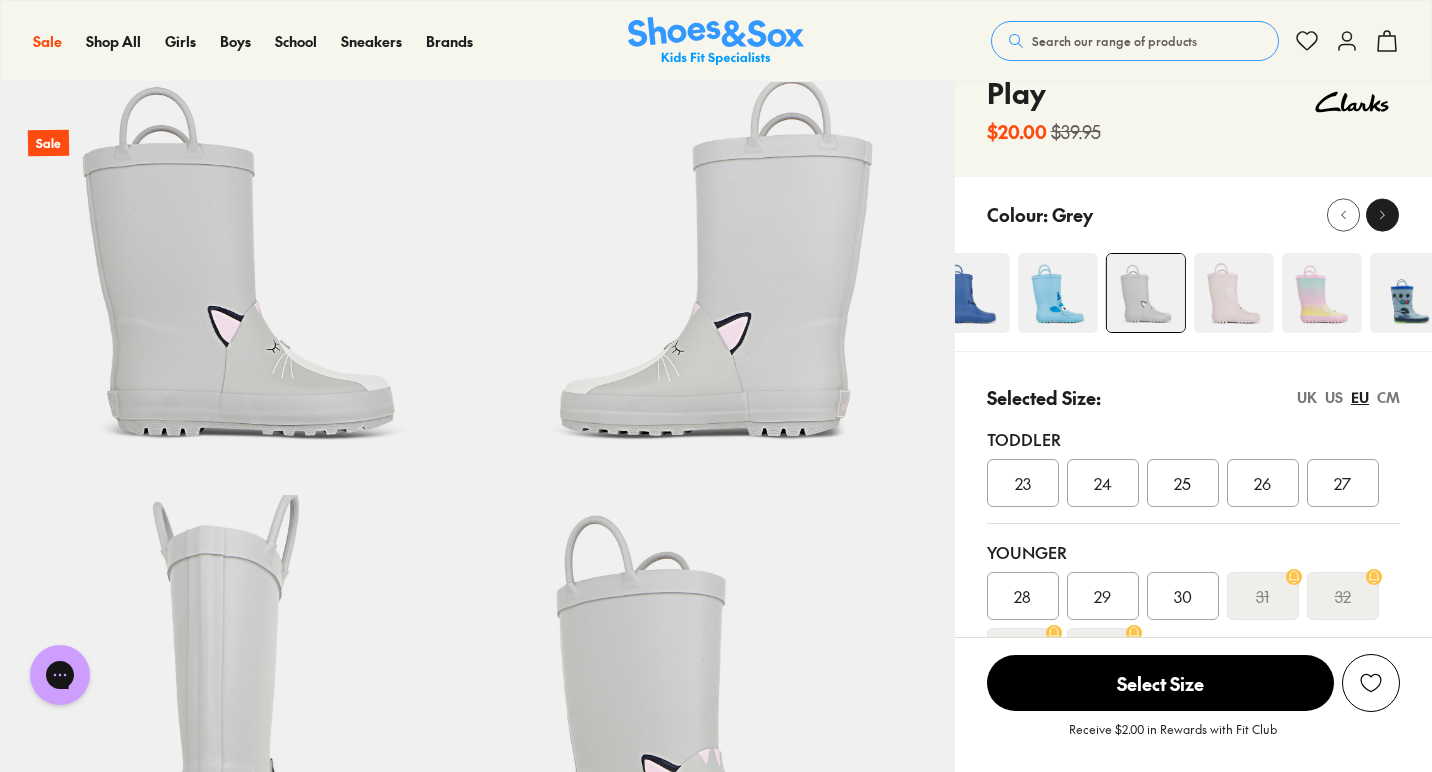 click at bounding box center (1382, 214) 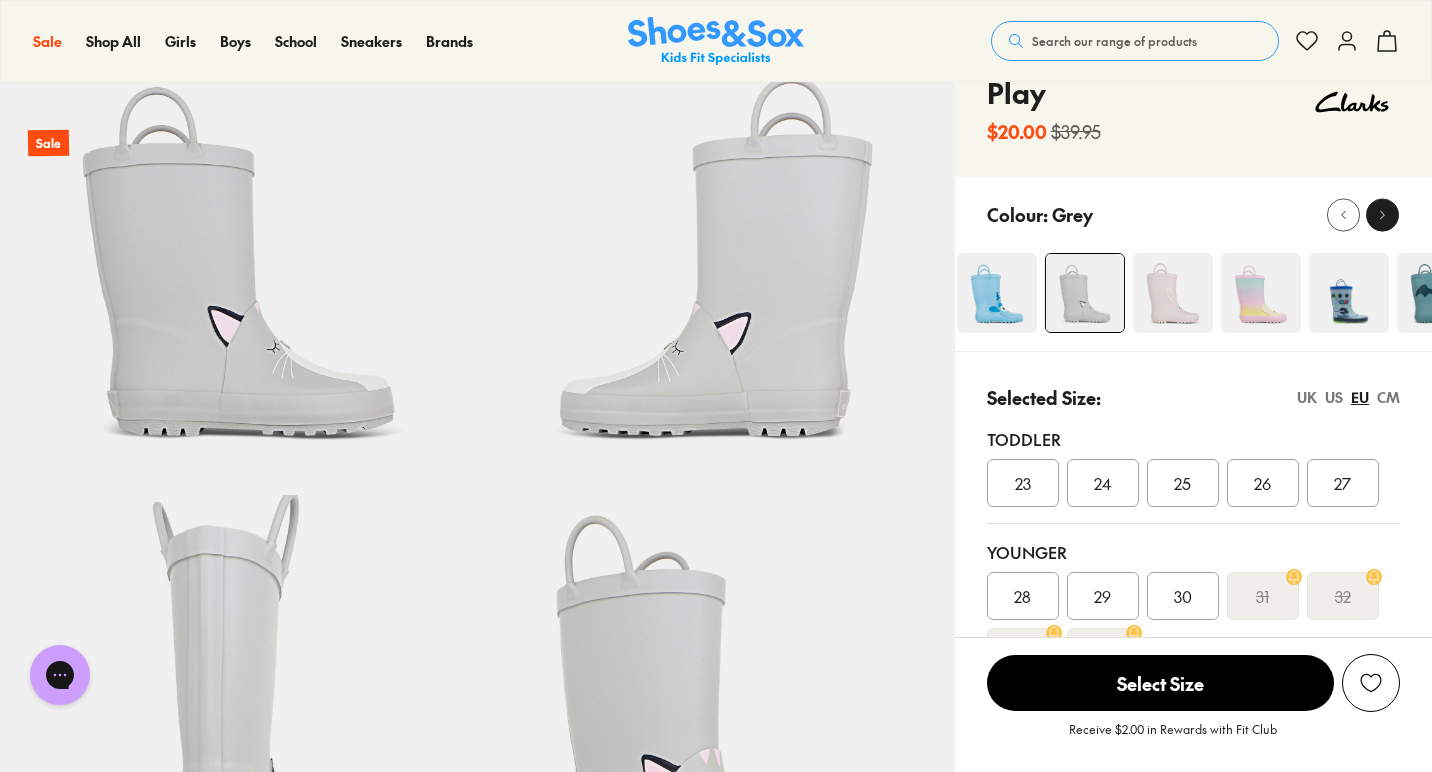 click at bounding box center (1382, 214) 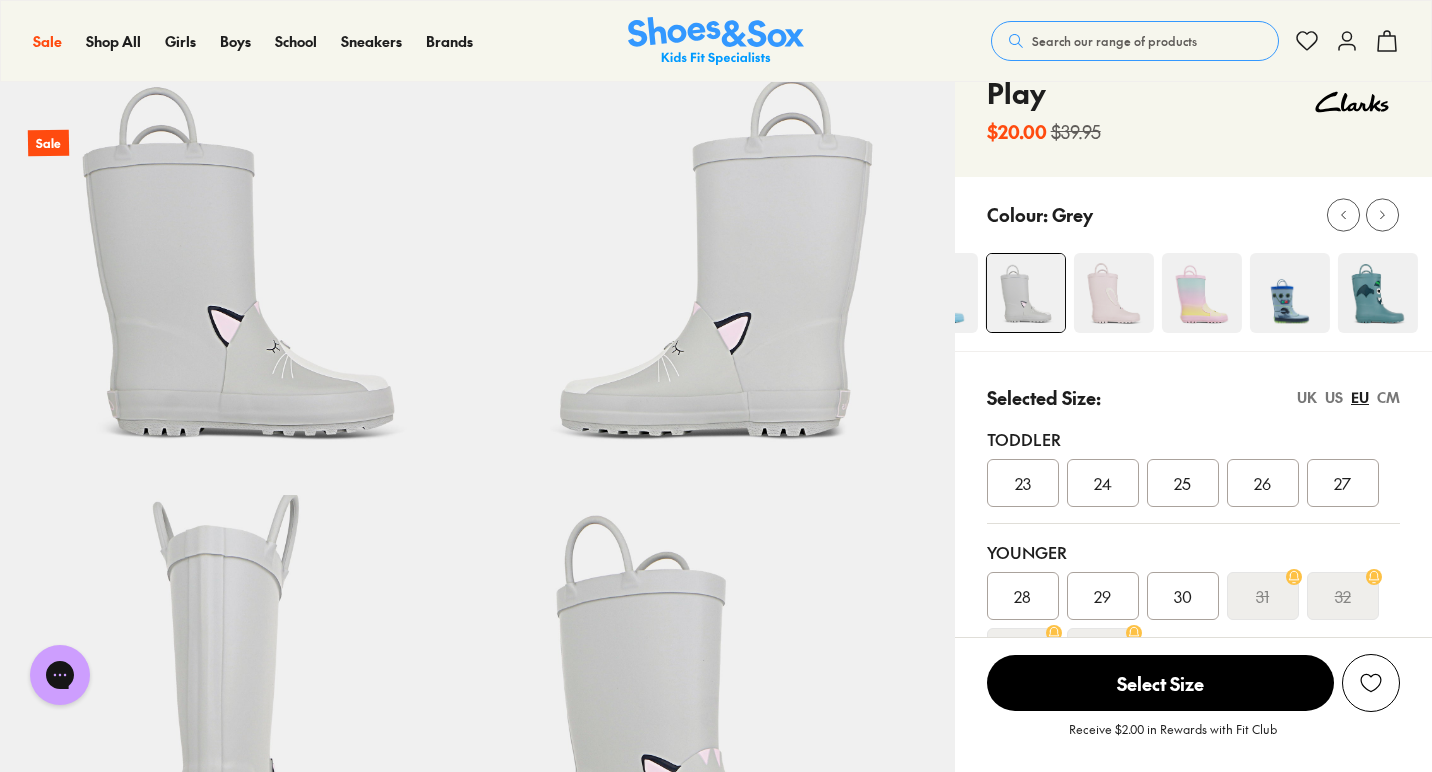 click at bounding box center [1290, 293] 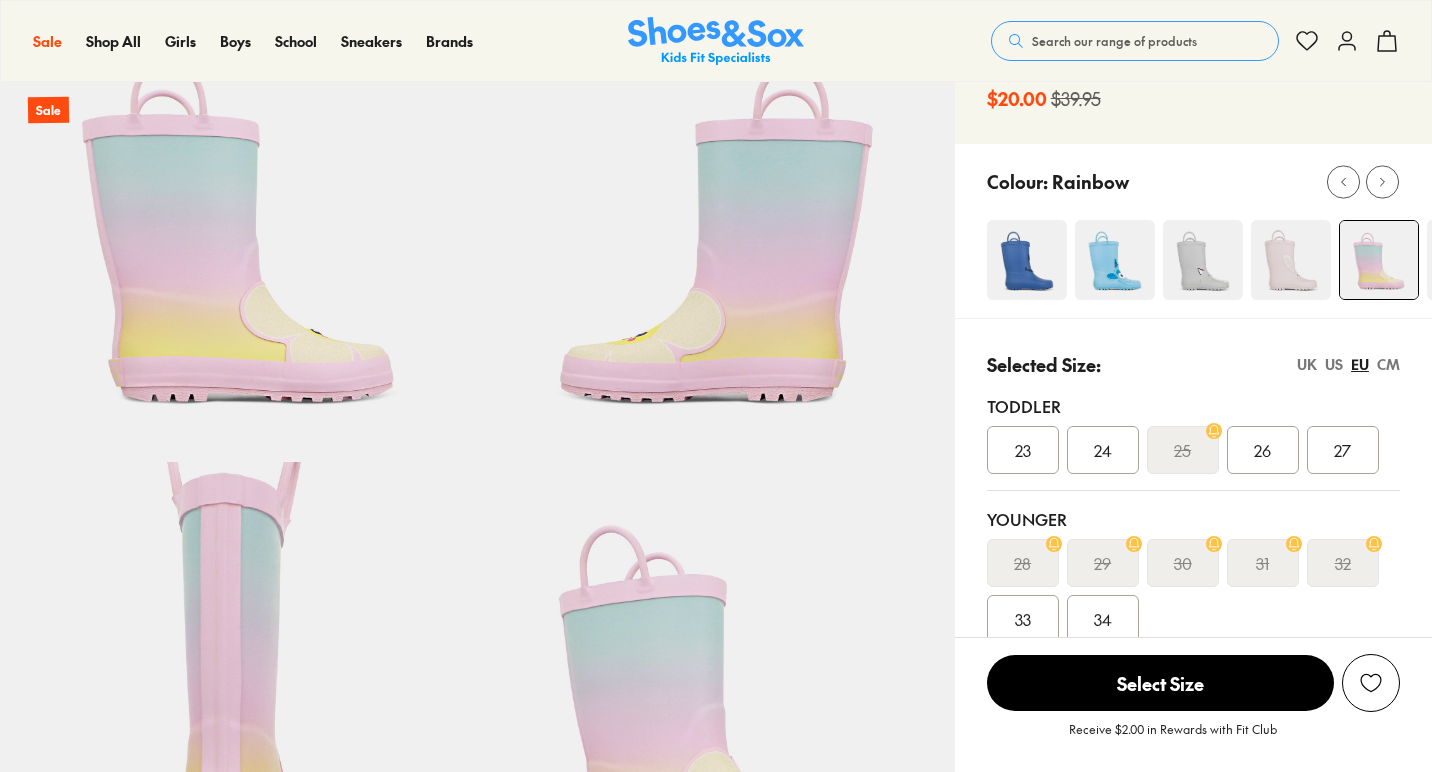 select on "*" 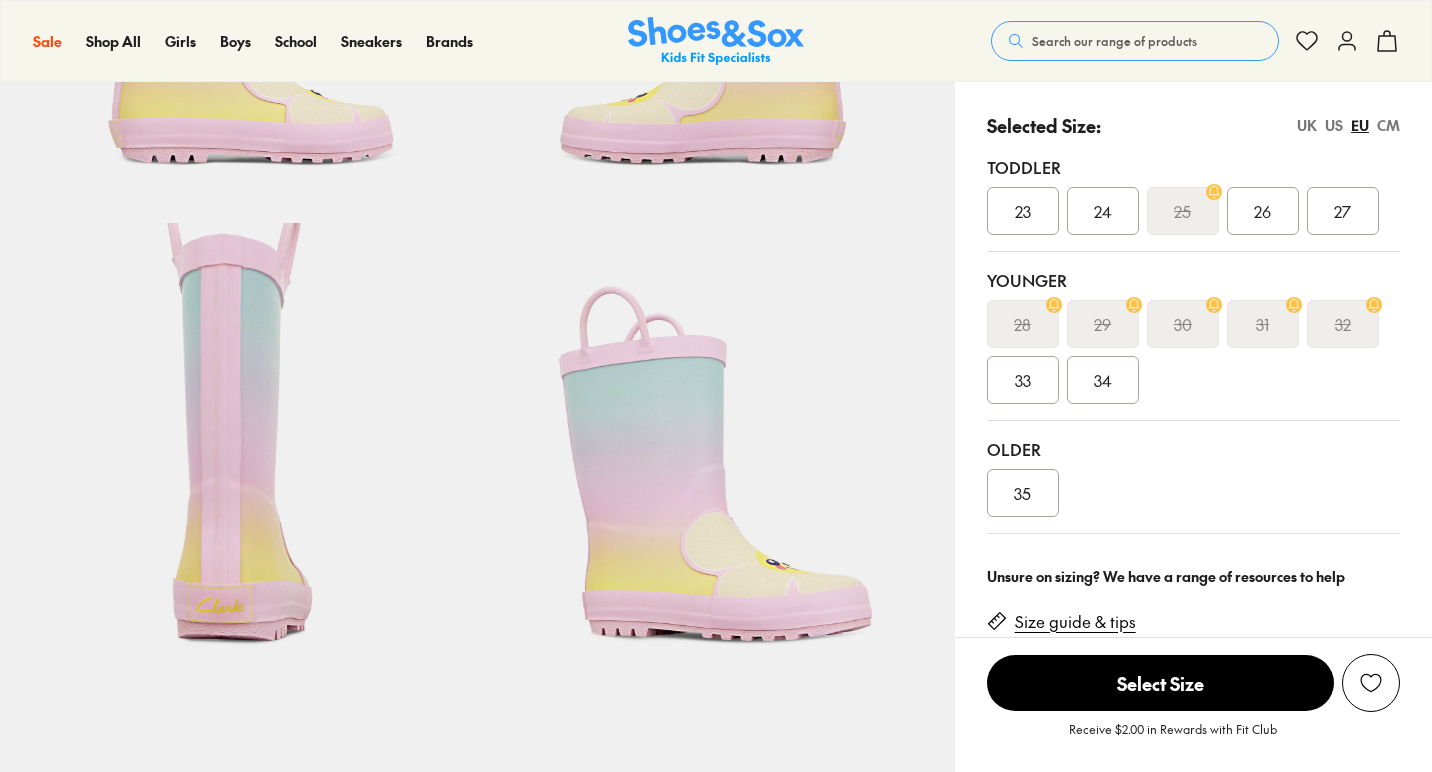 scroll, scrollTop: 0, scrollLeft: 0, axis: both 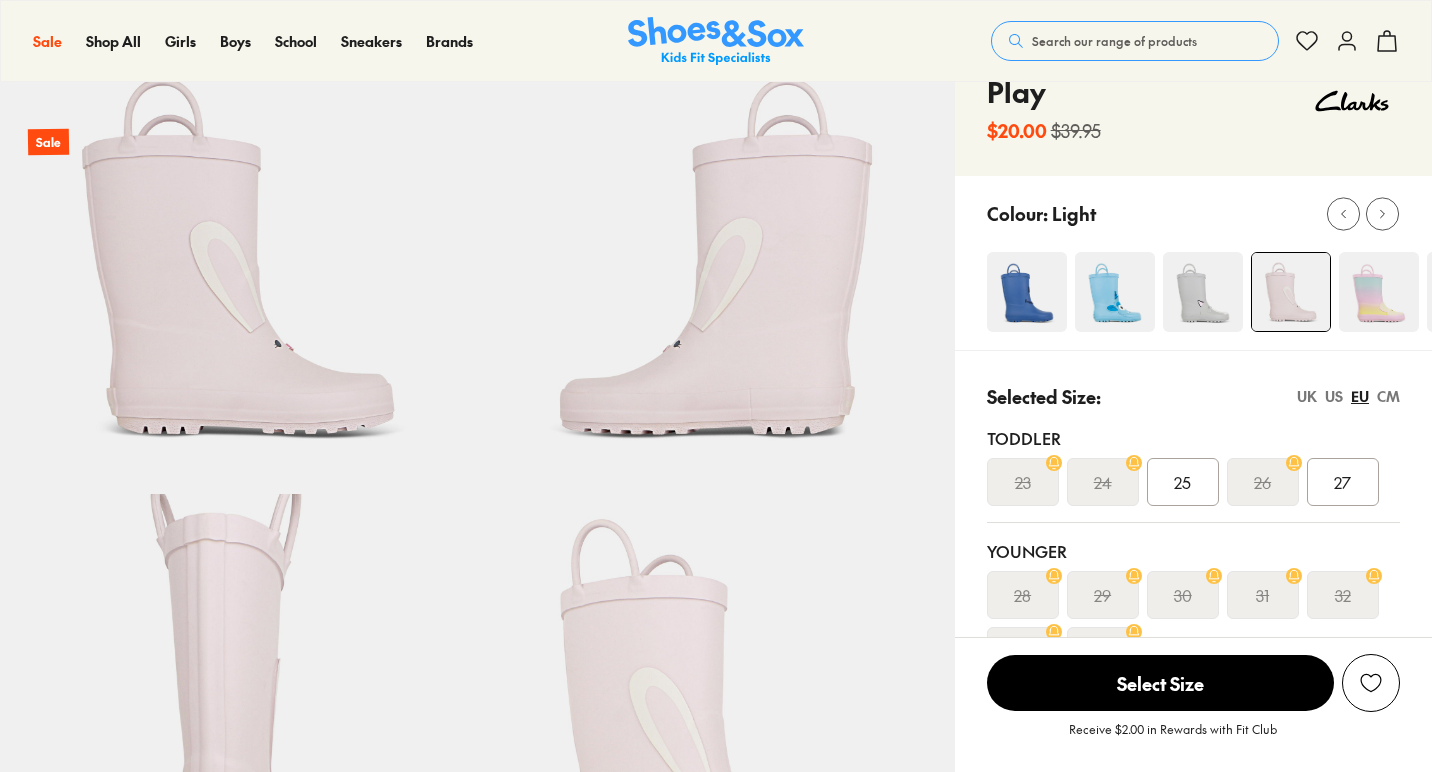 select on "*" 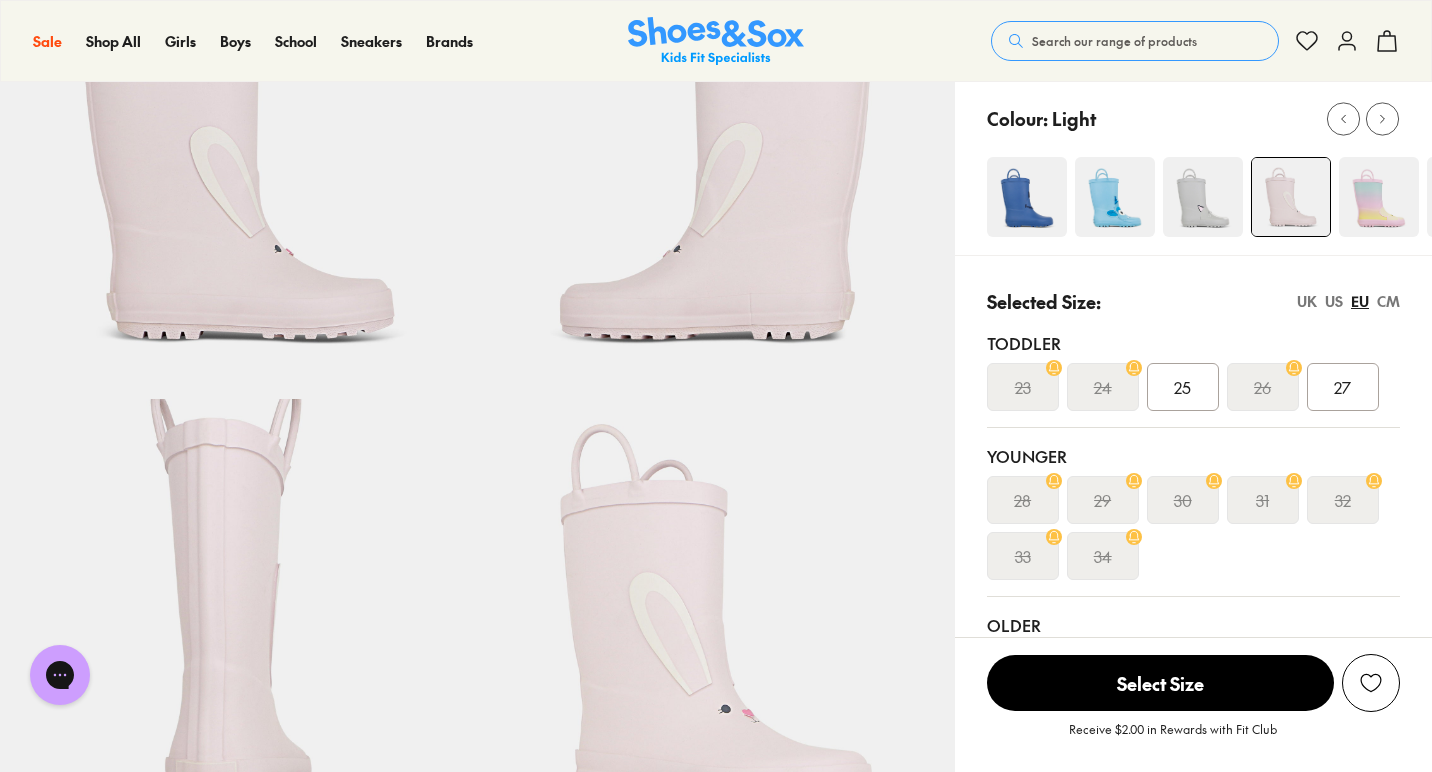 scroll, scrollTop: 0, scrollLeft: 0, axis: both 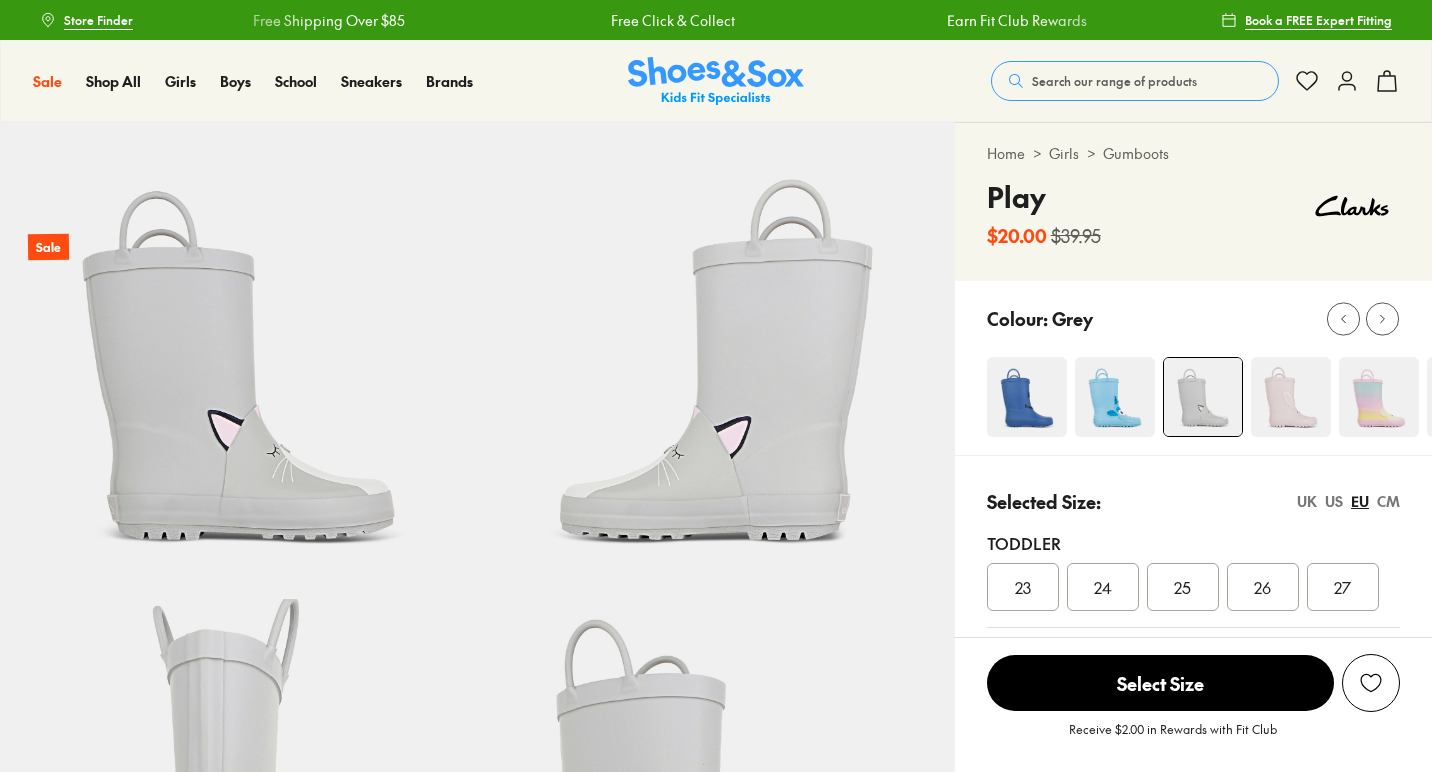 select on "*" 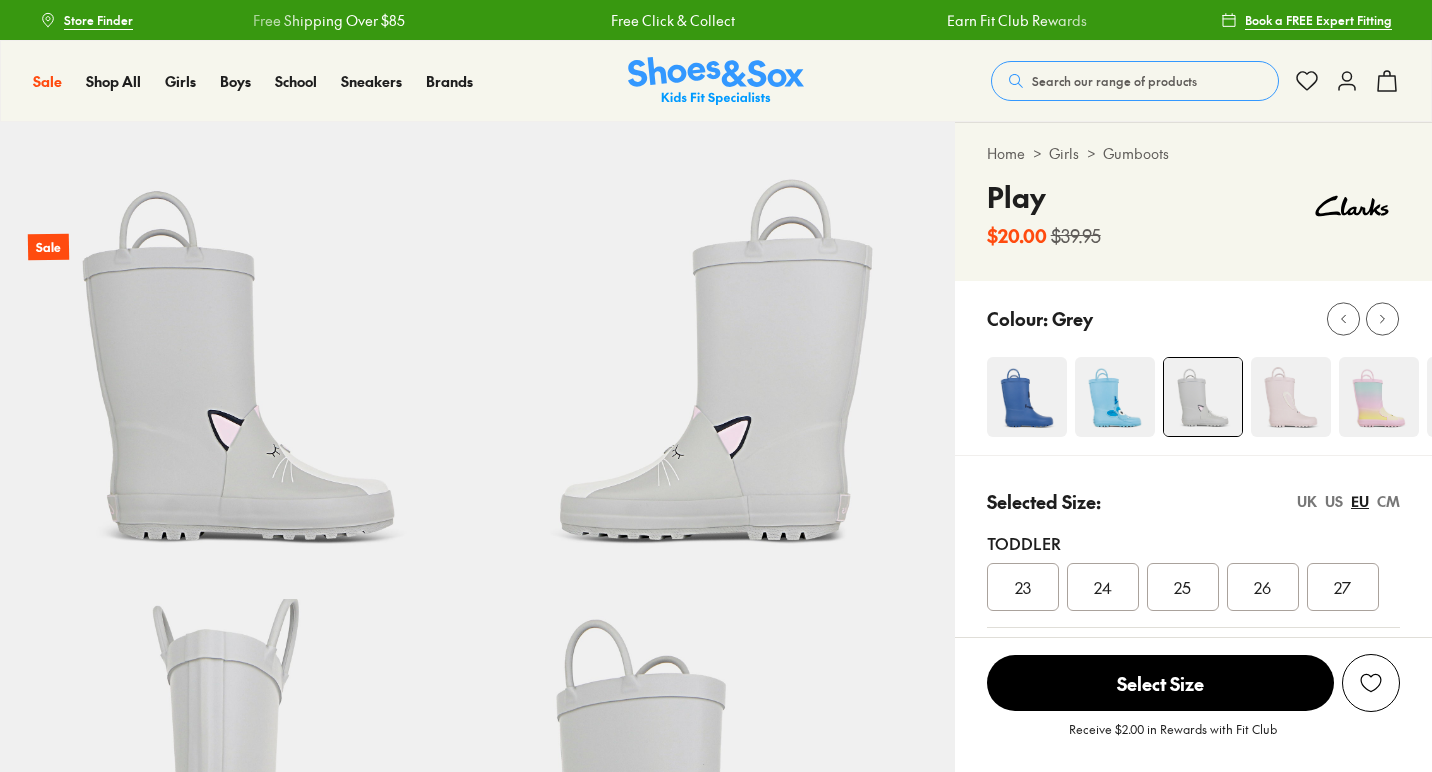 scroll, scrollTop: 286, scrollLeft: 0, axis: vertical 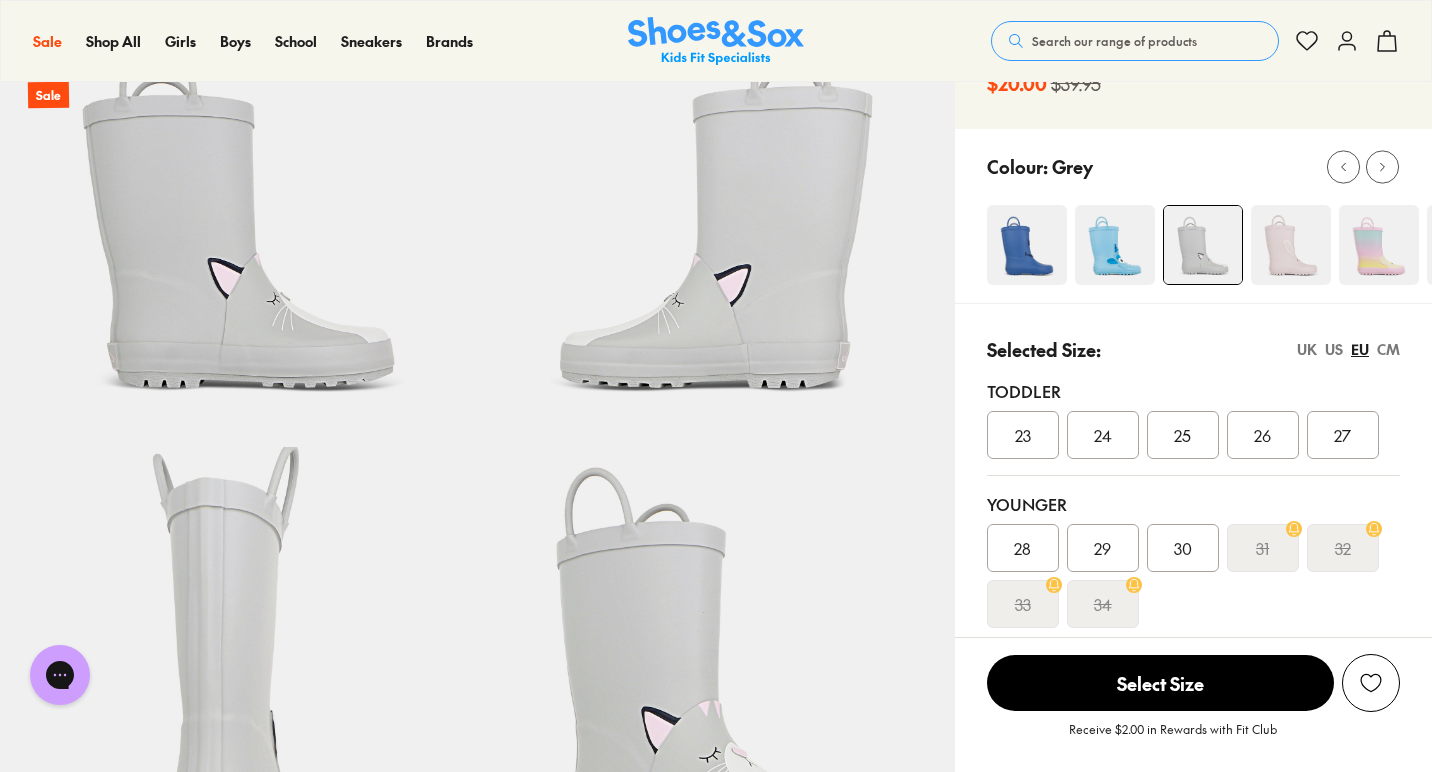 click at bounding box center [1115, 245] 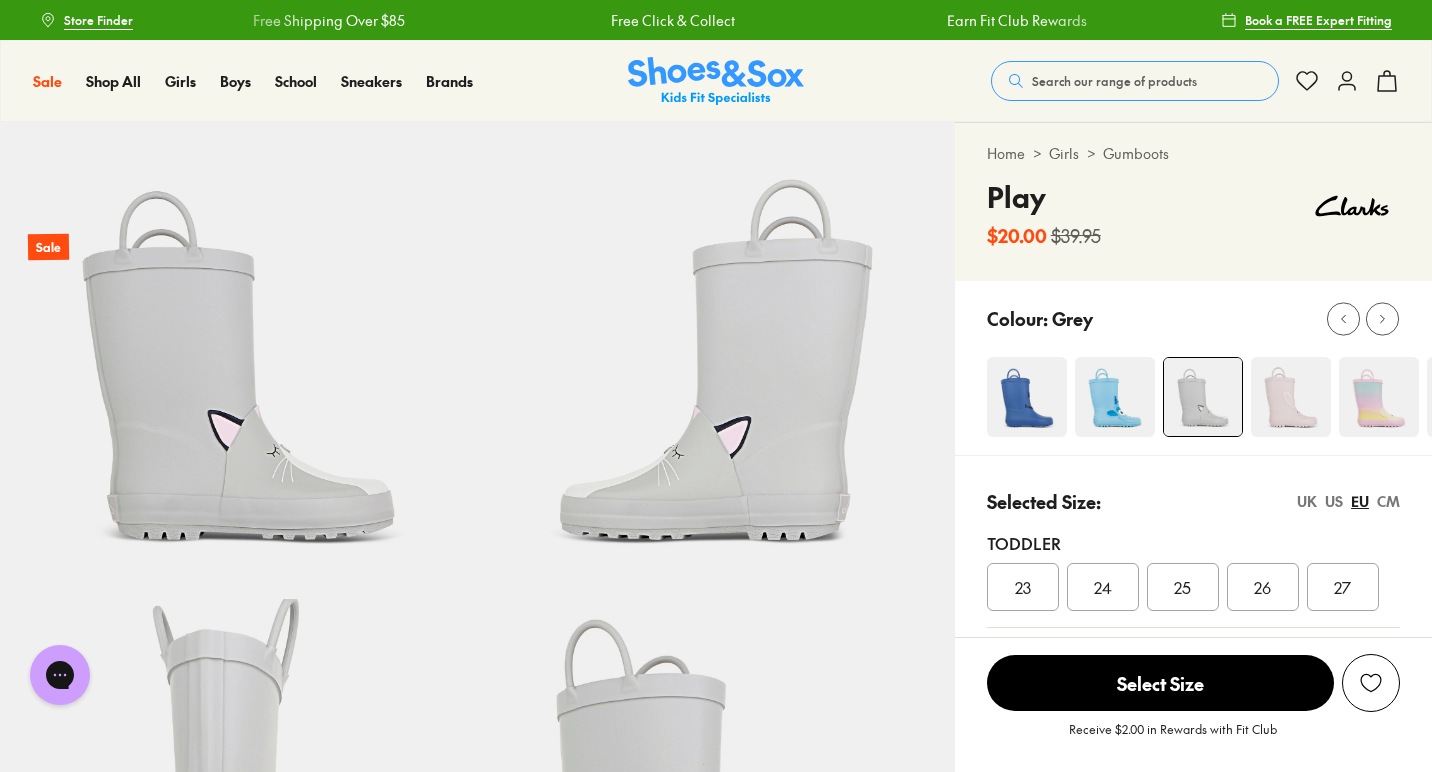 scroll, scrollTop: 0, scrollLeft: 0, axis: both 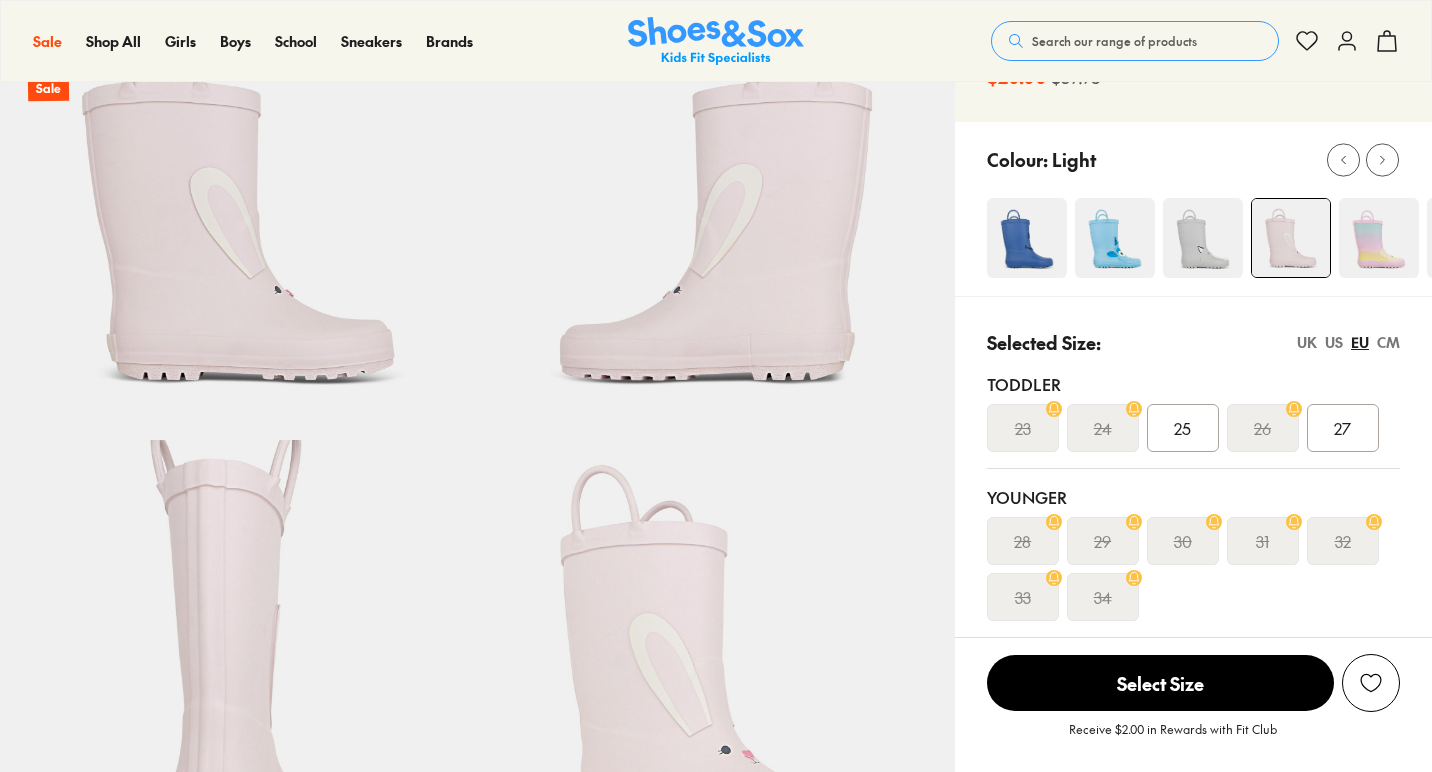 select on "*" 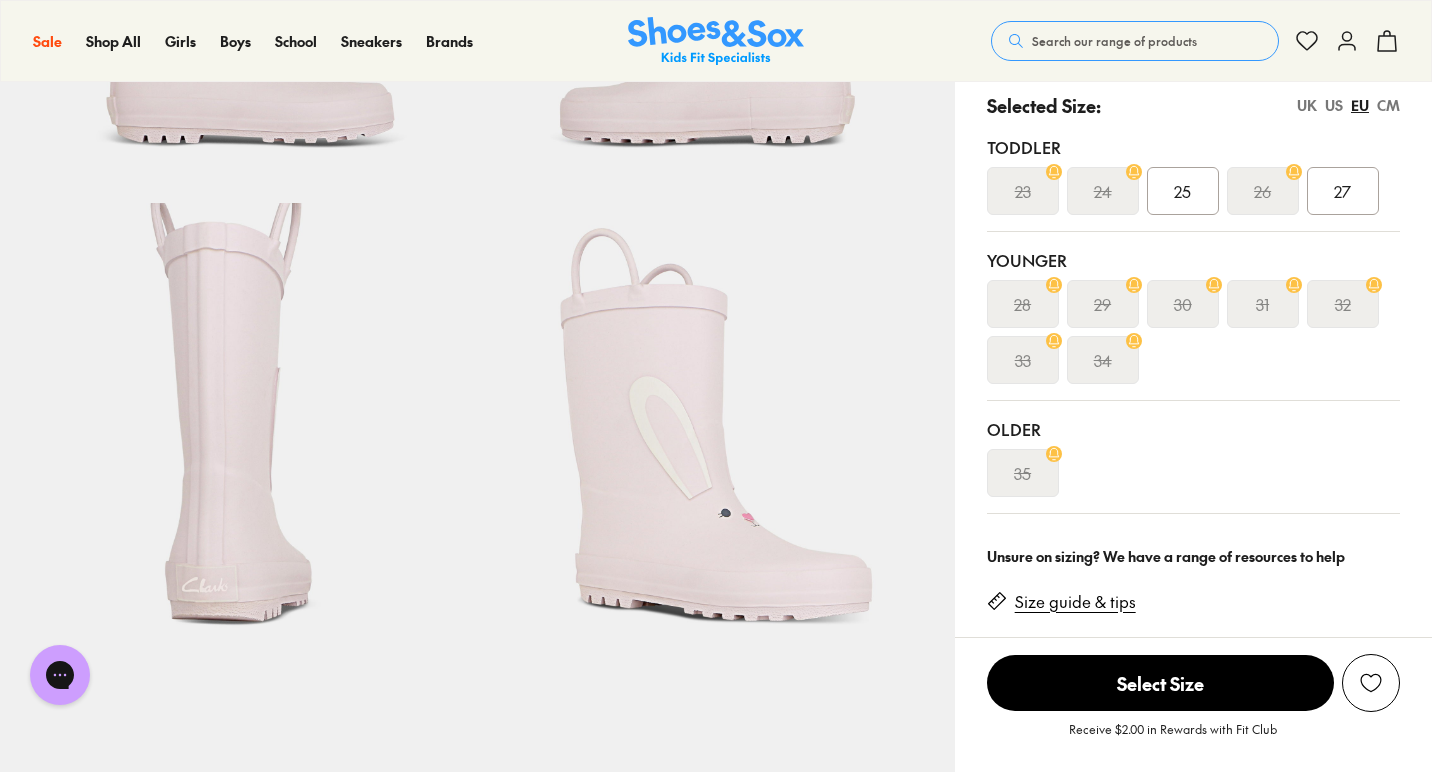 scroll, scrollTop: 0, scrollLeft: 0, axis: both 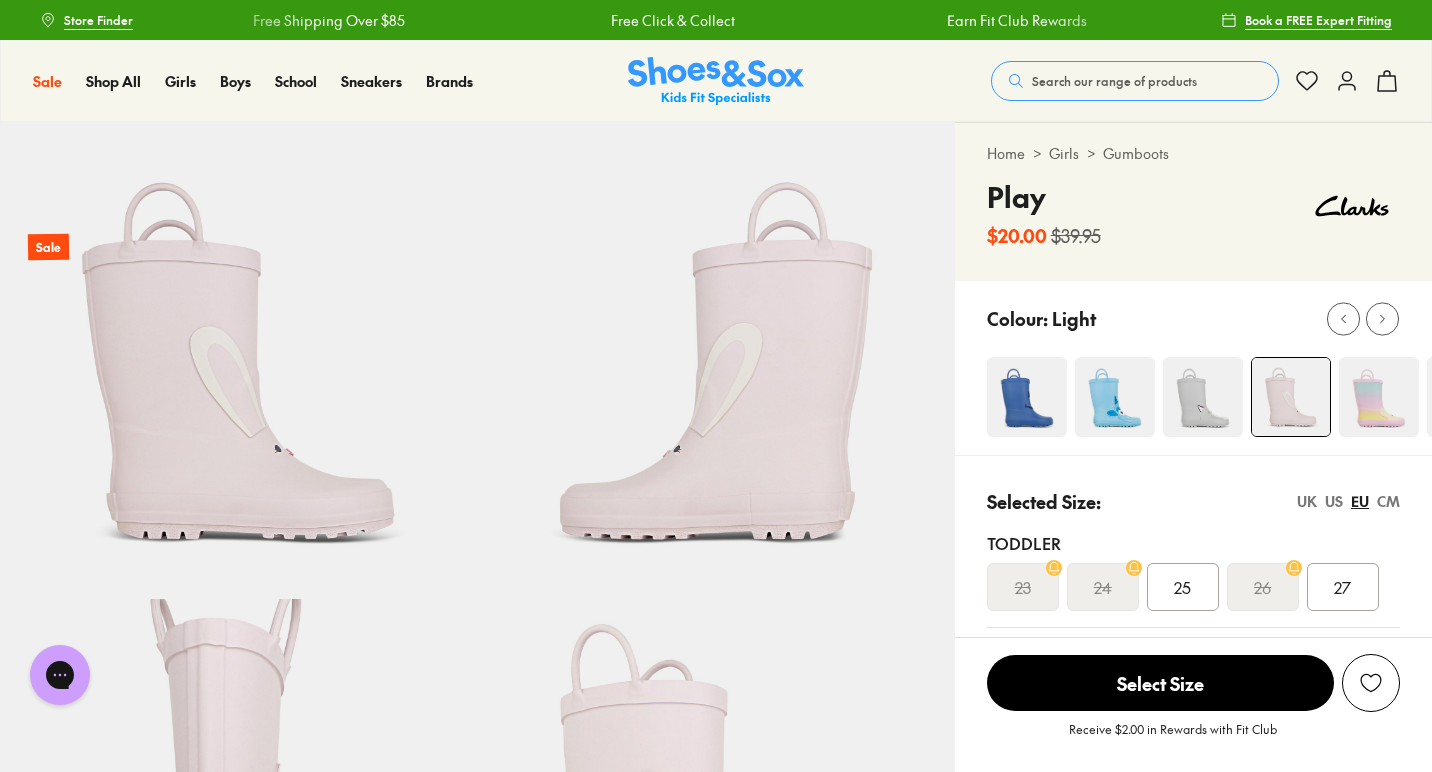 click at bounding box center (1379, 397) 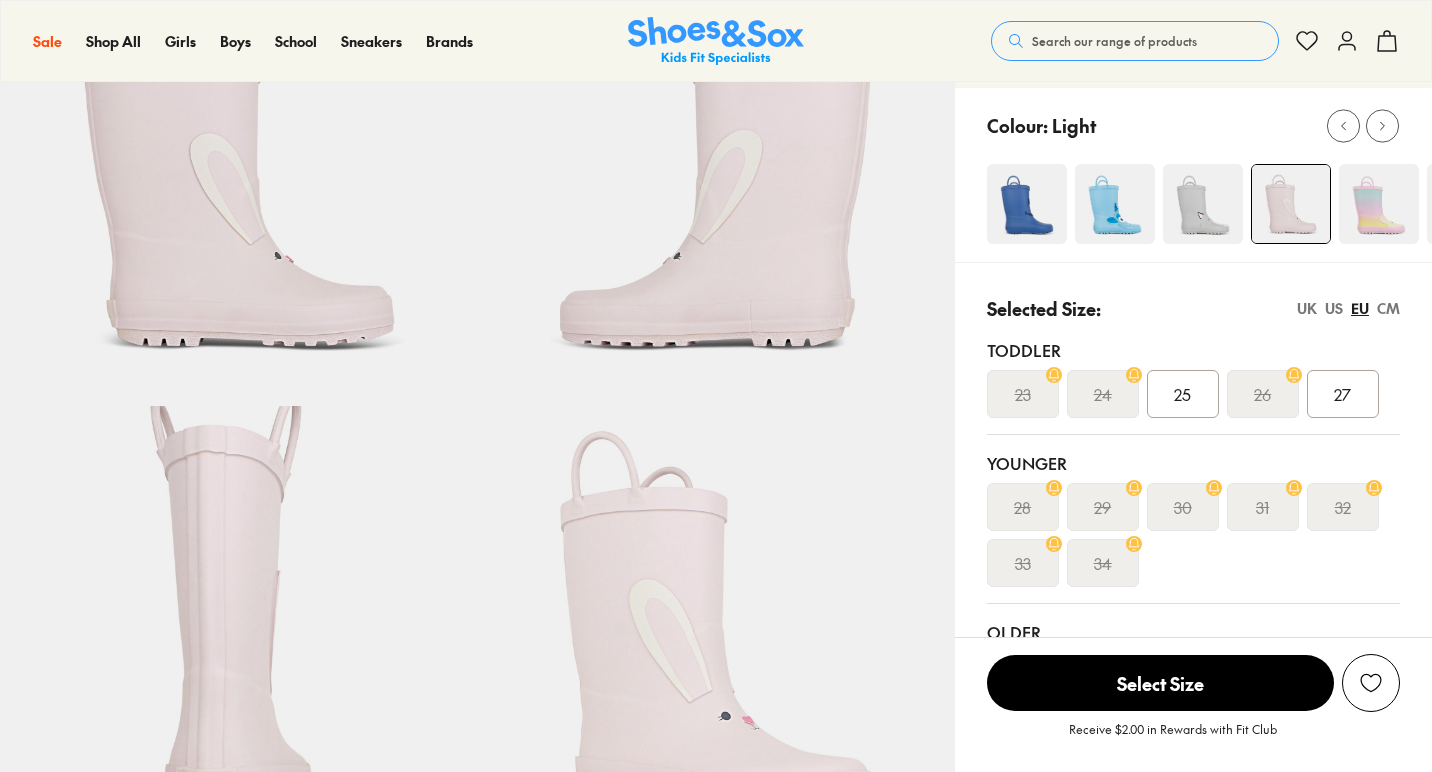 select on "*" 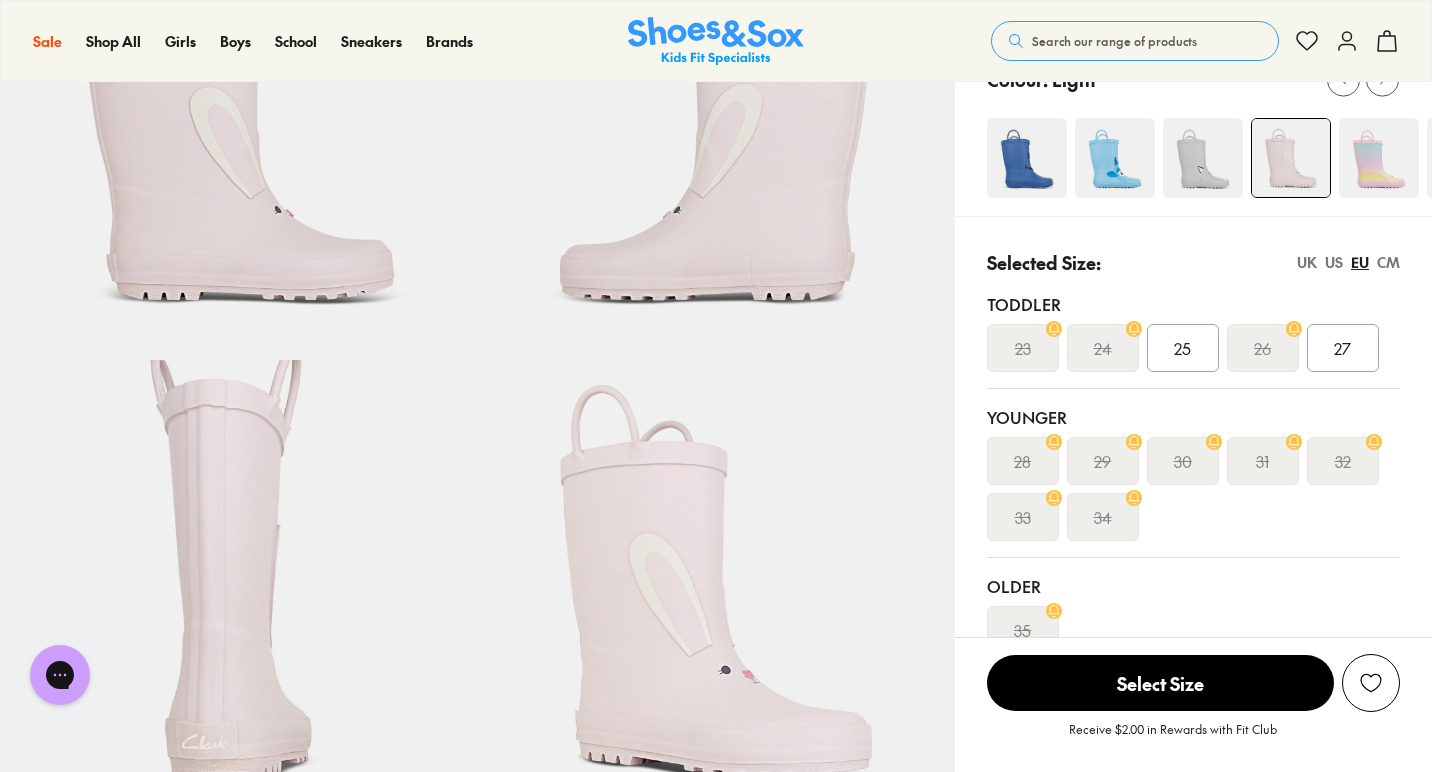 scroll, scrollTop: 137, scrollLeft: 0, axis: vertical 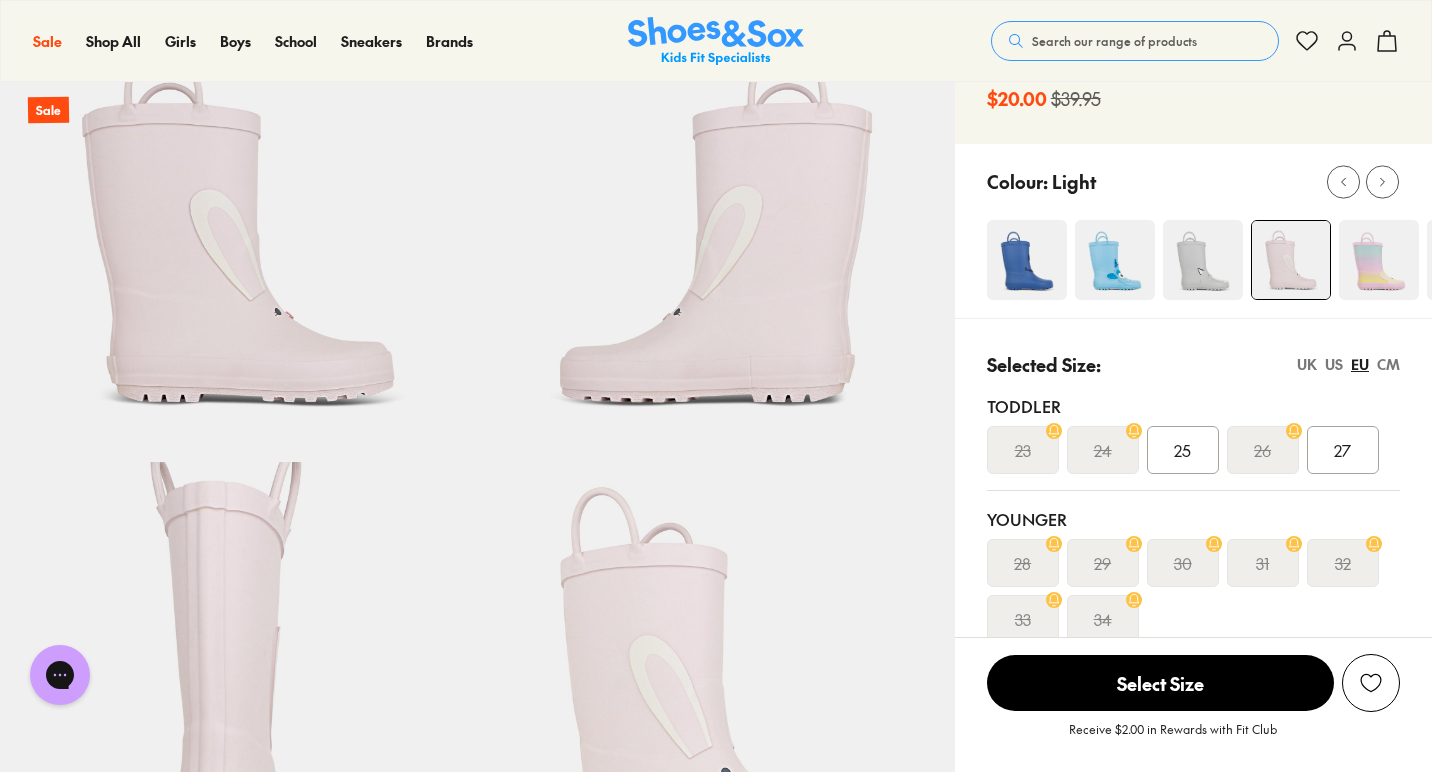 click at bounding box center [1203, 260] 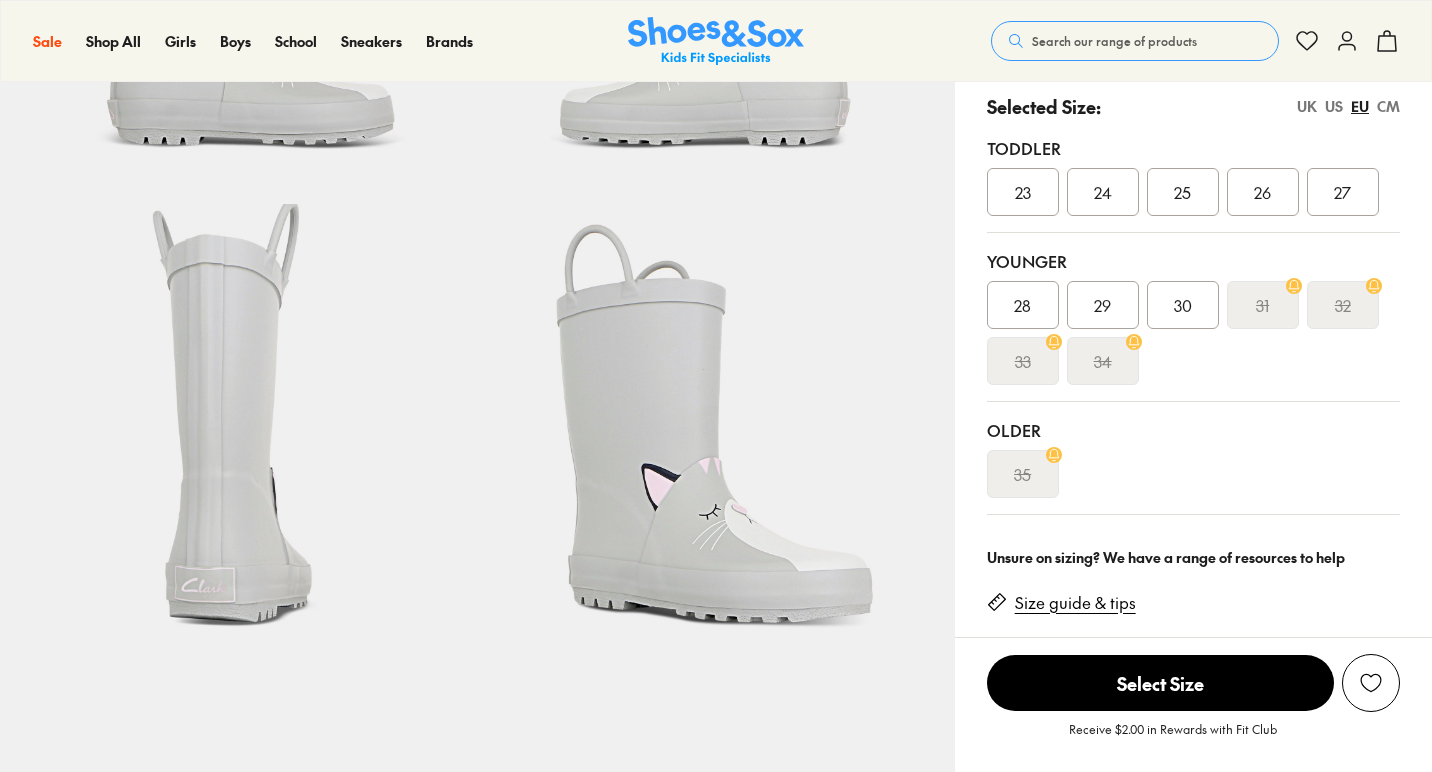 select on "*" 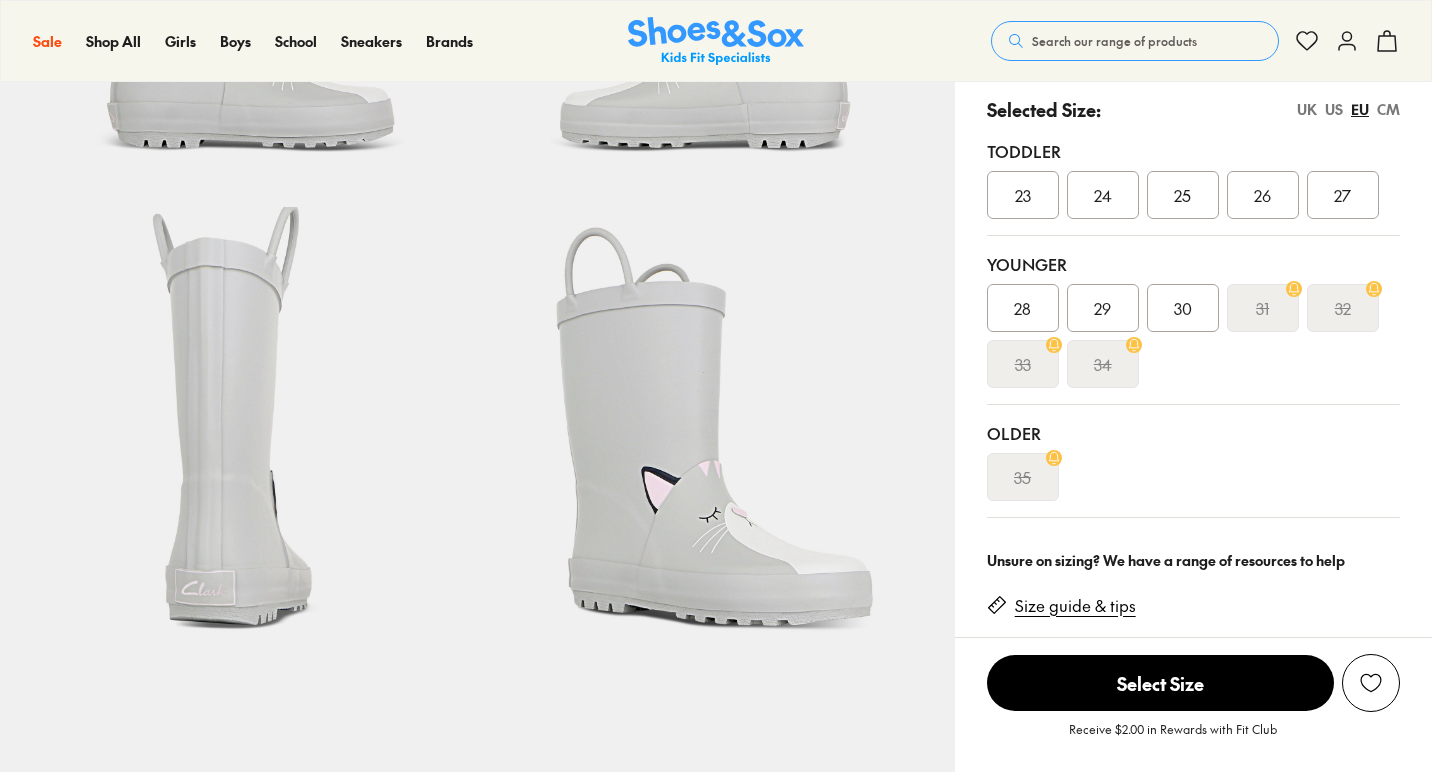 scroll, scrollTop: 0, scrollLeft: 0, axis: both 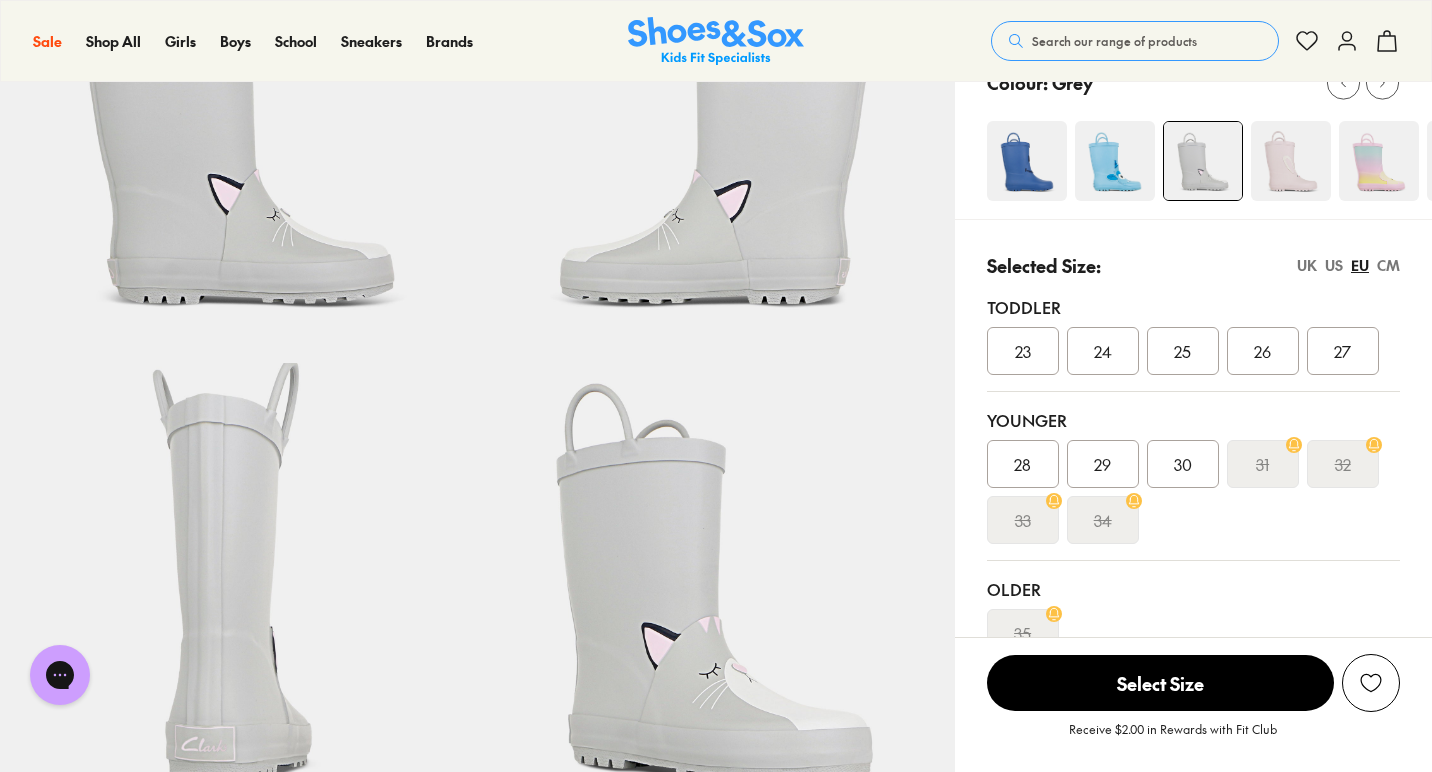 click on "28" at bounding box center (1022, 464) 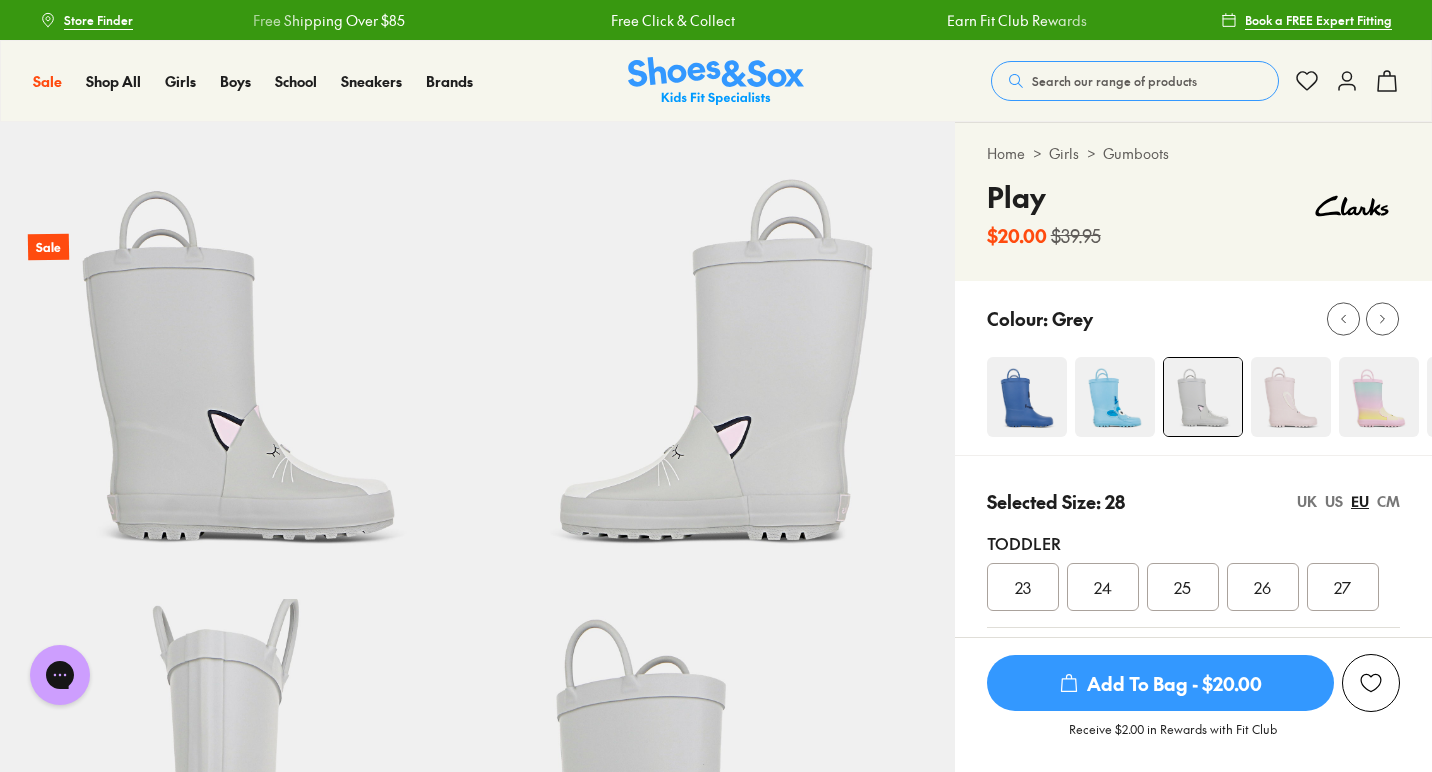 scroll, scrollTop: 0, scrollLeft: 0, axis: both 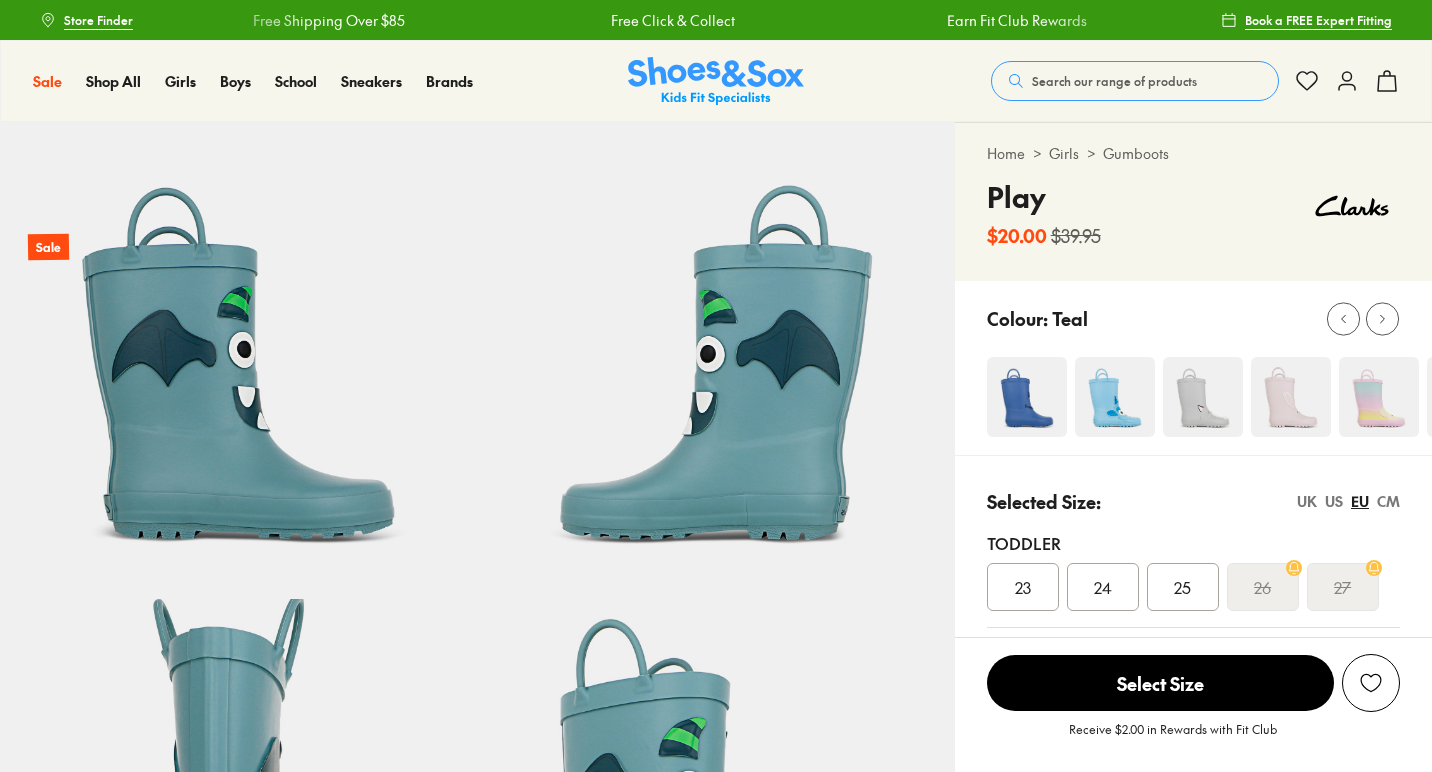 select on "*" 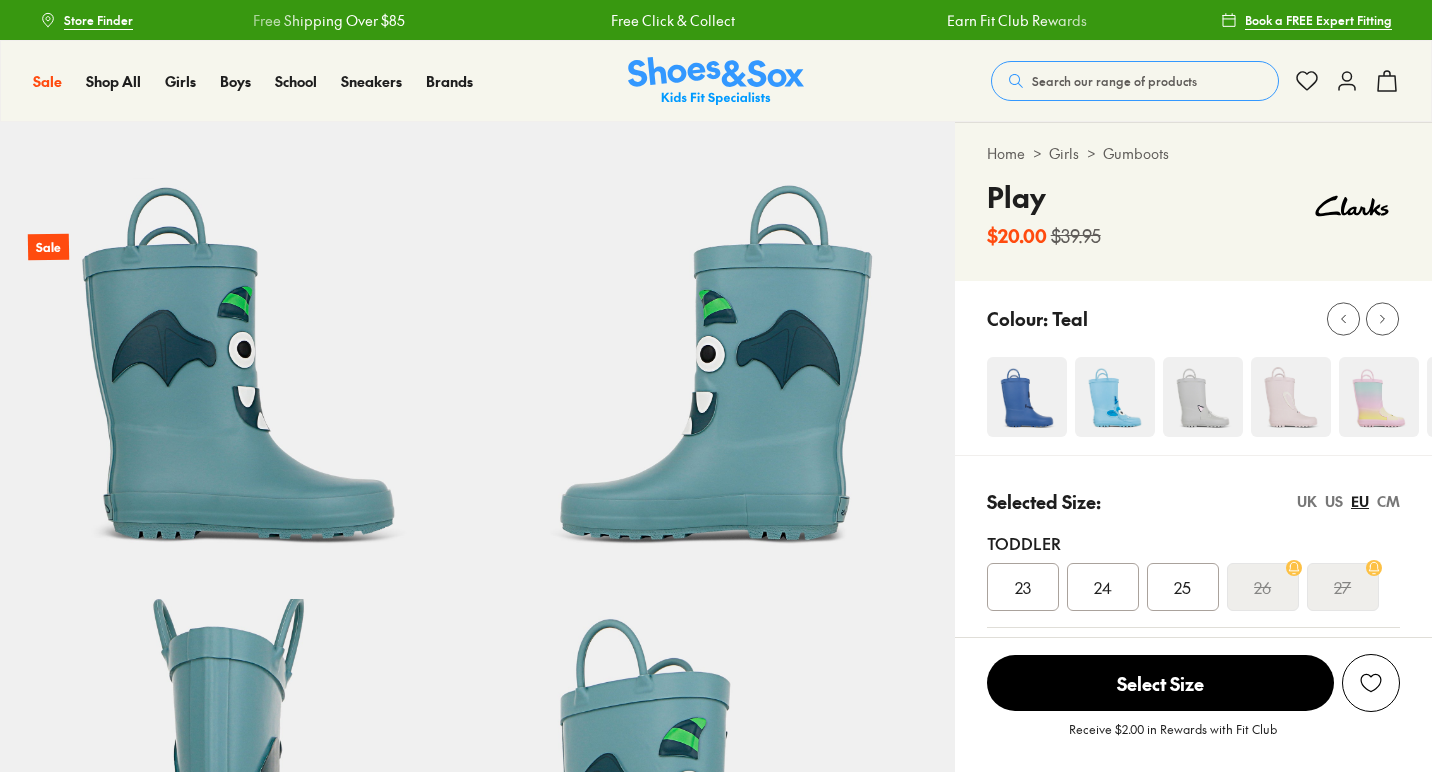 scroll, scrollTop: 0, scrollLeft: 0, axis: both 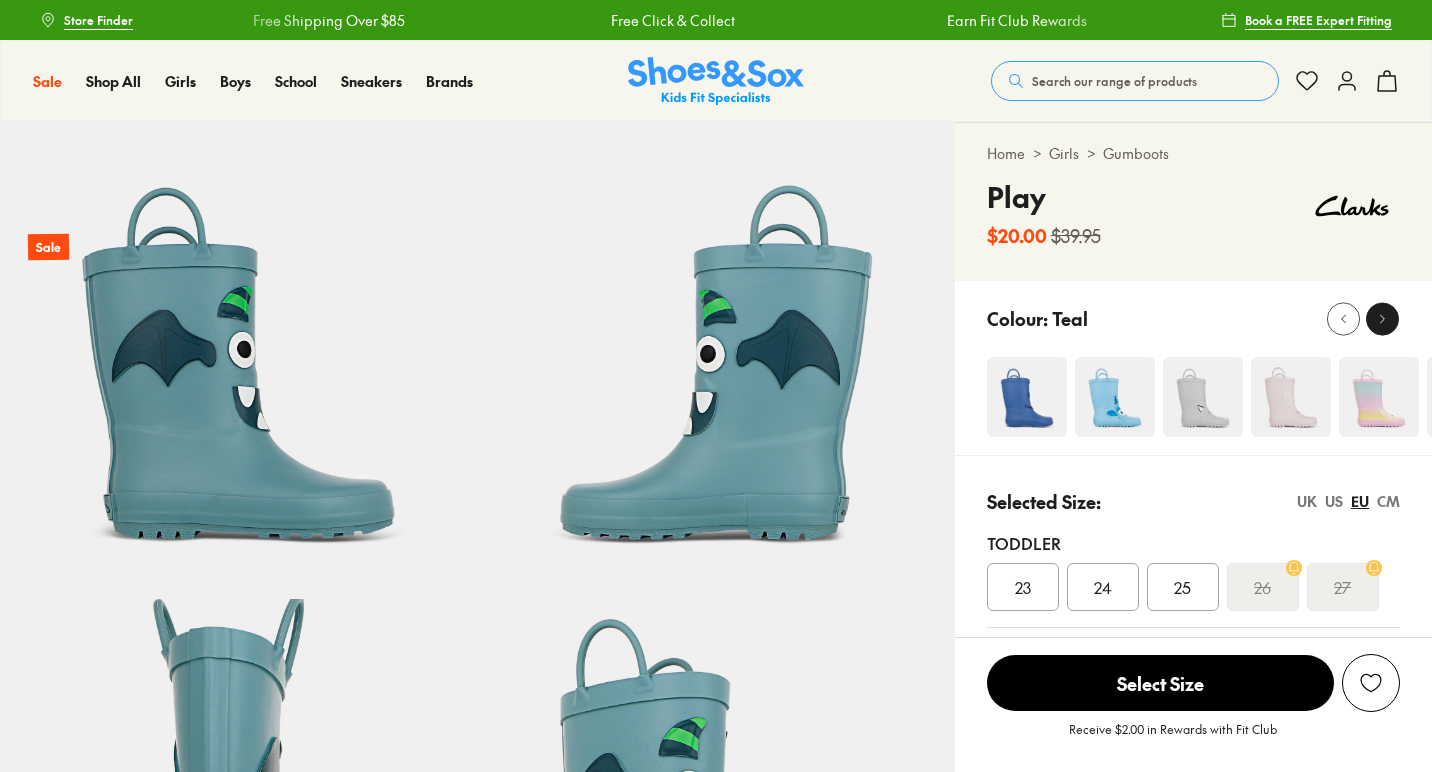 click 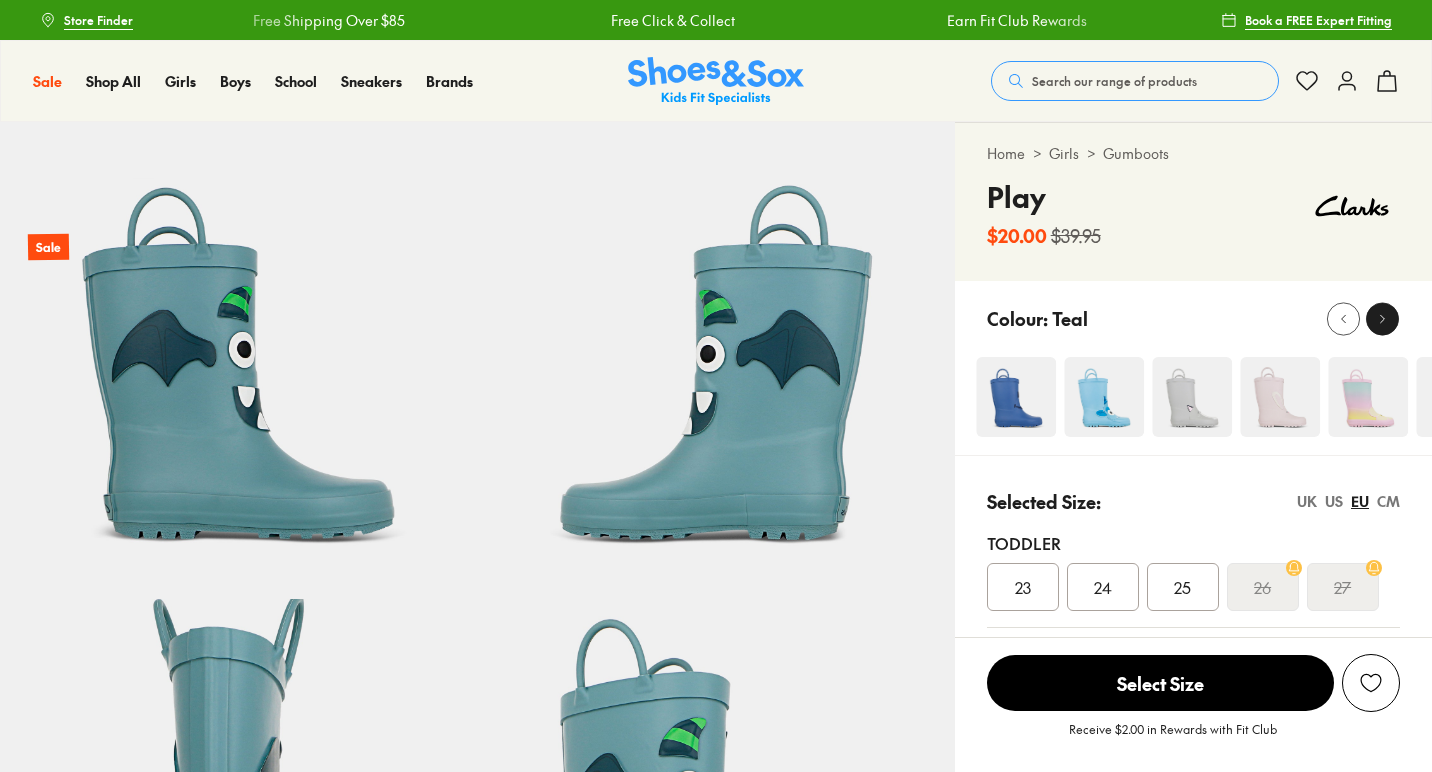 click 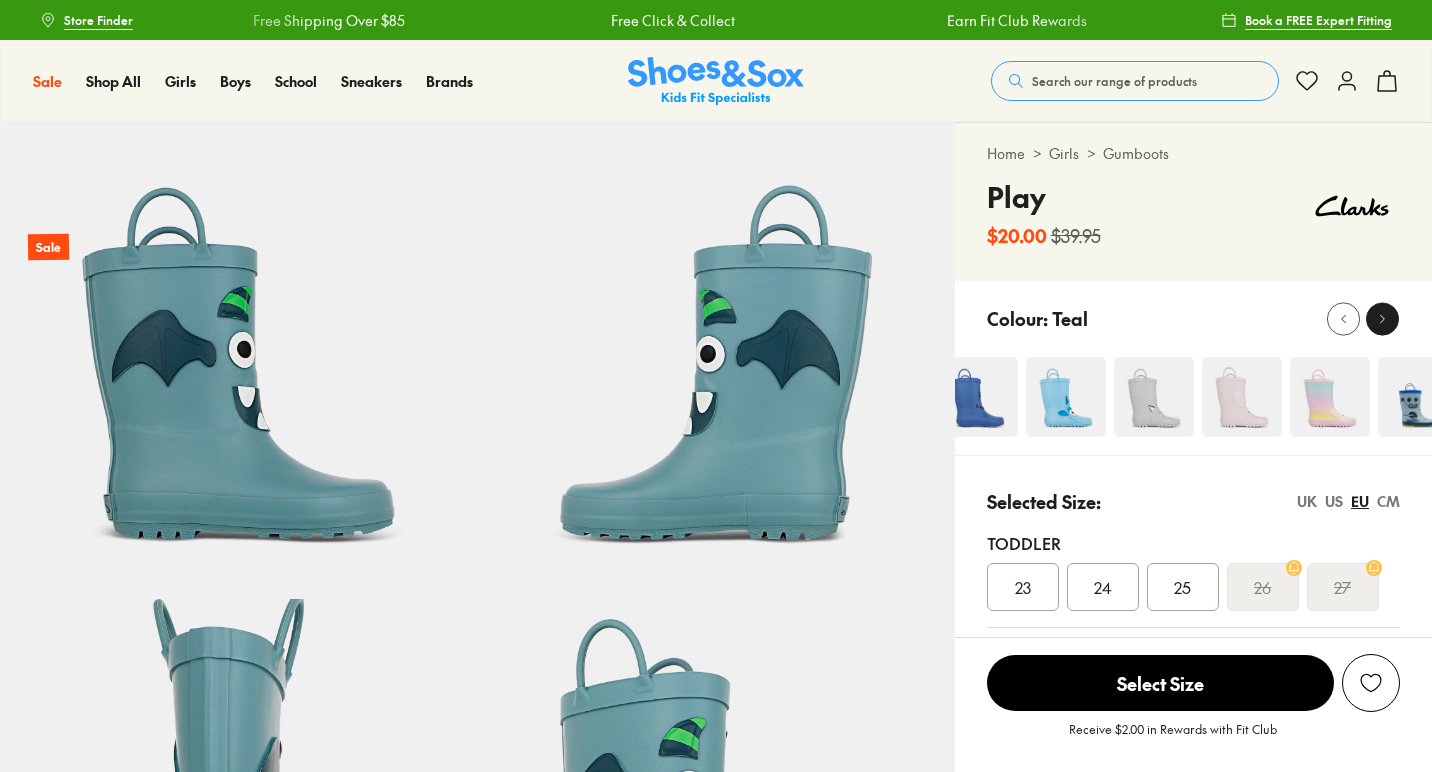 click 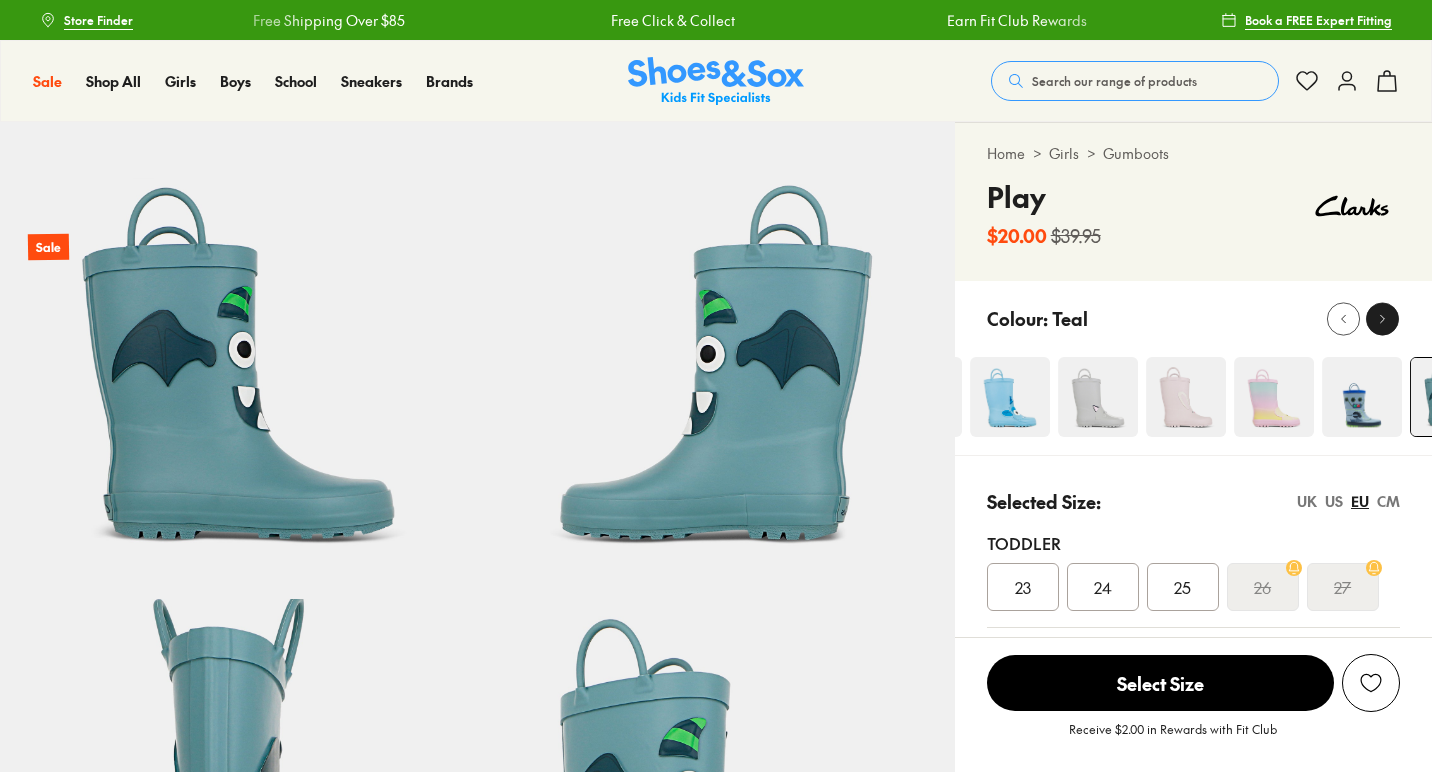 click 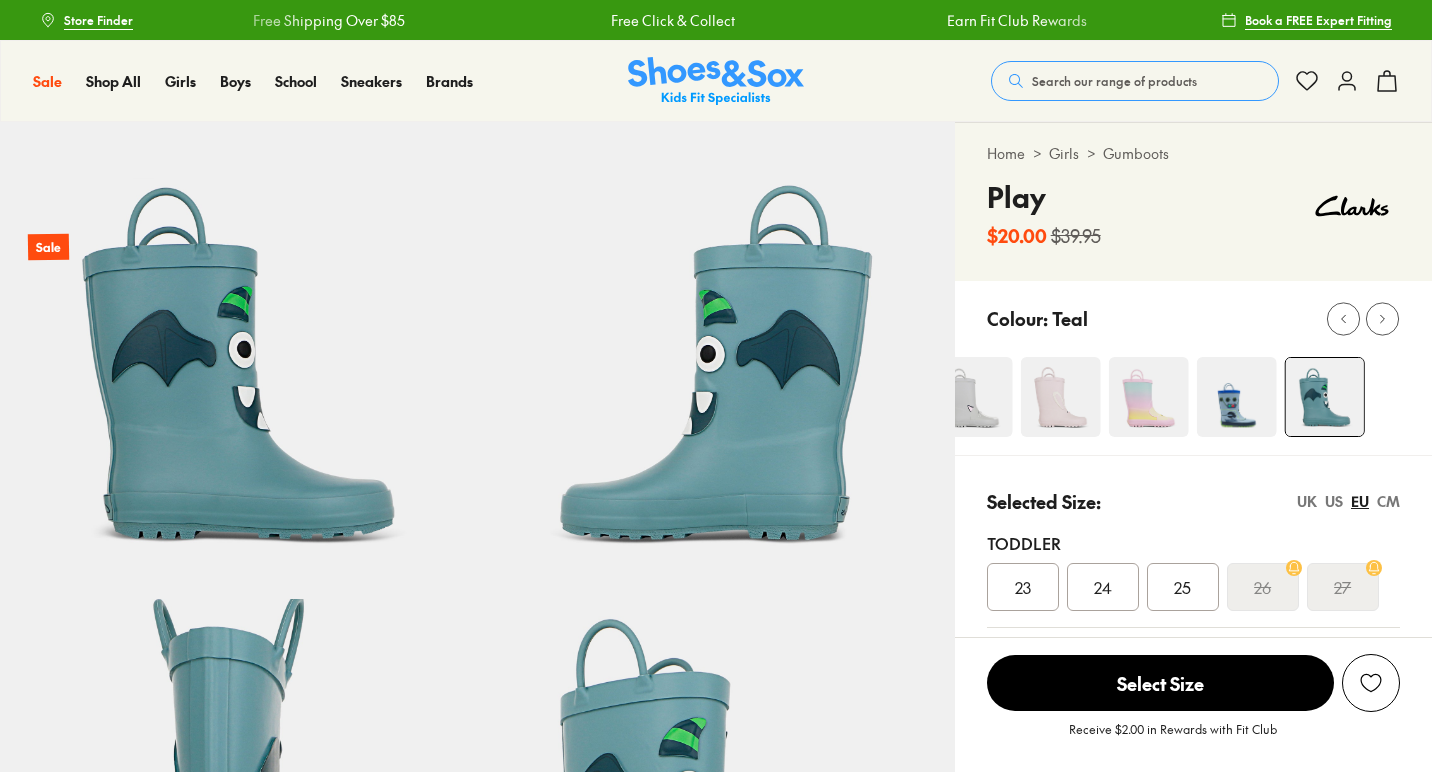 click at bounding box center [1236, 397] 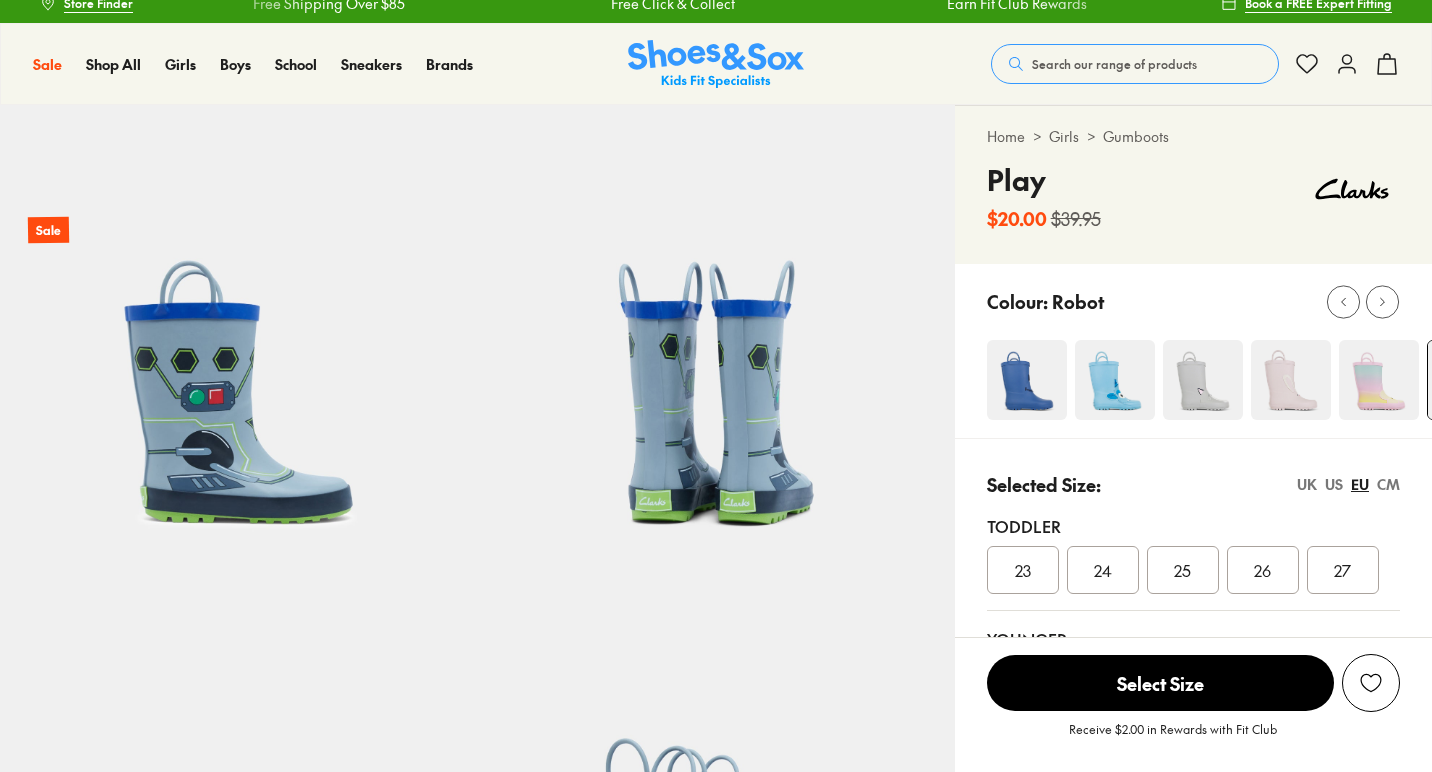 scroll, scrollTop: 0, scrollLeft: 0, axis: both 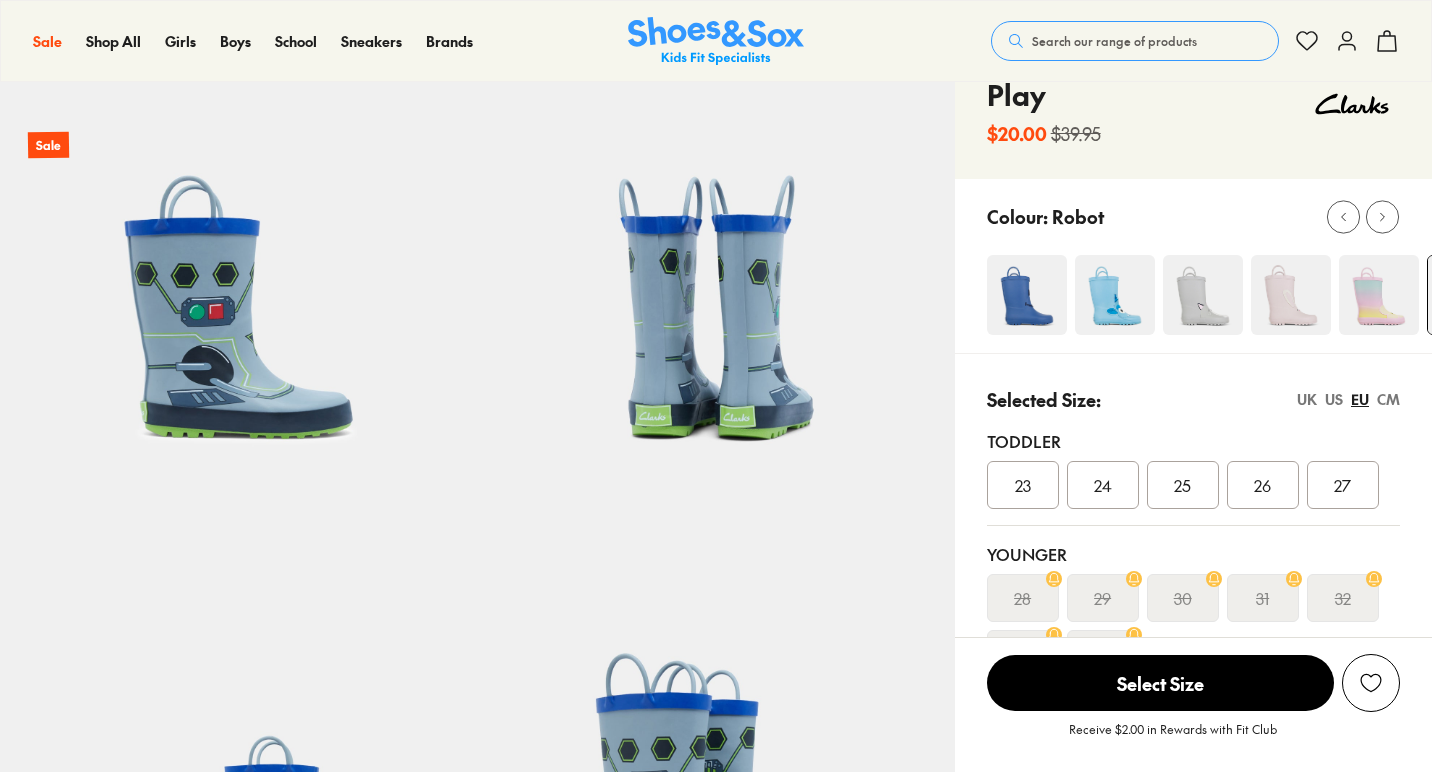 select on "*" 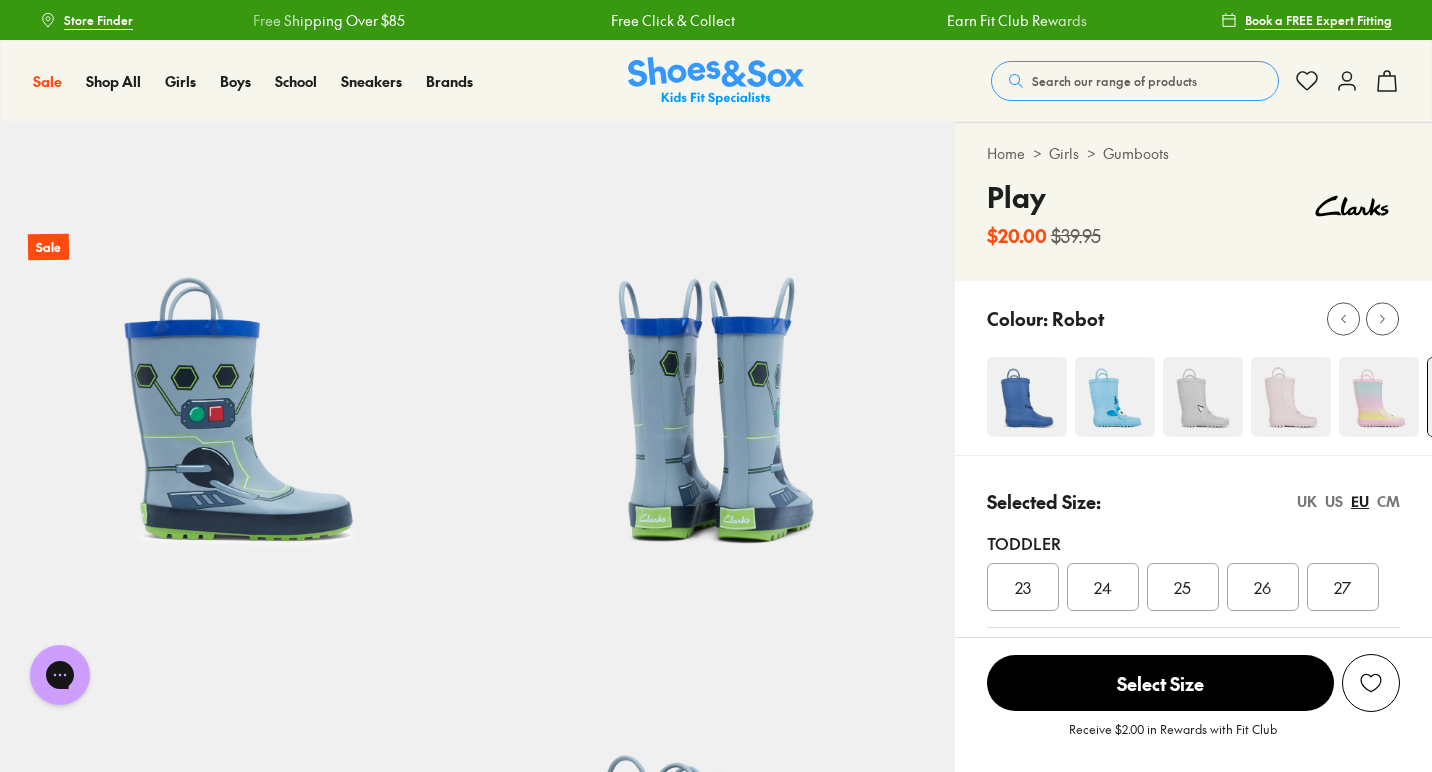 scroll, scrollTop: 0, scrollLeft: 0, axis: both 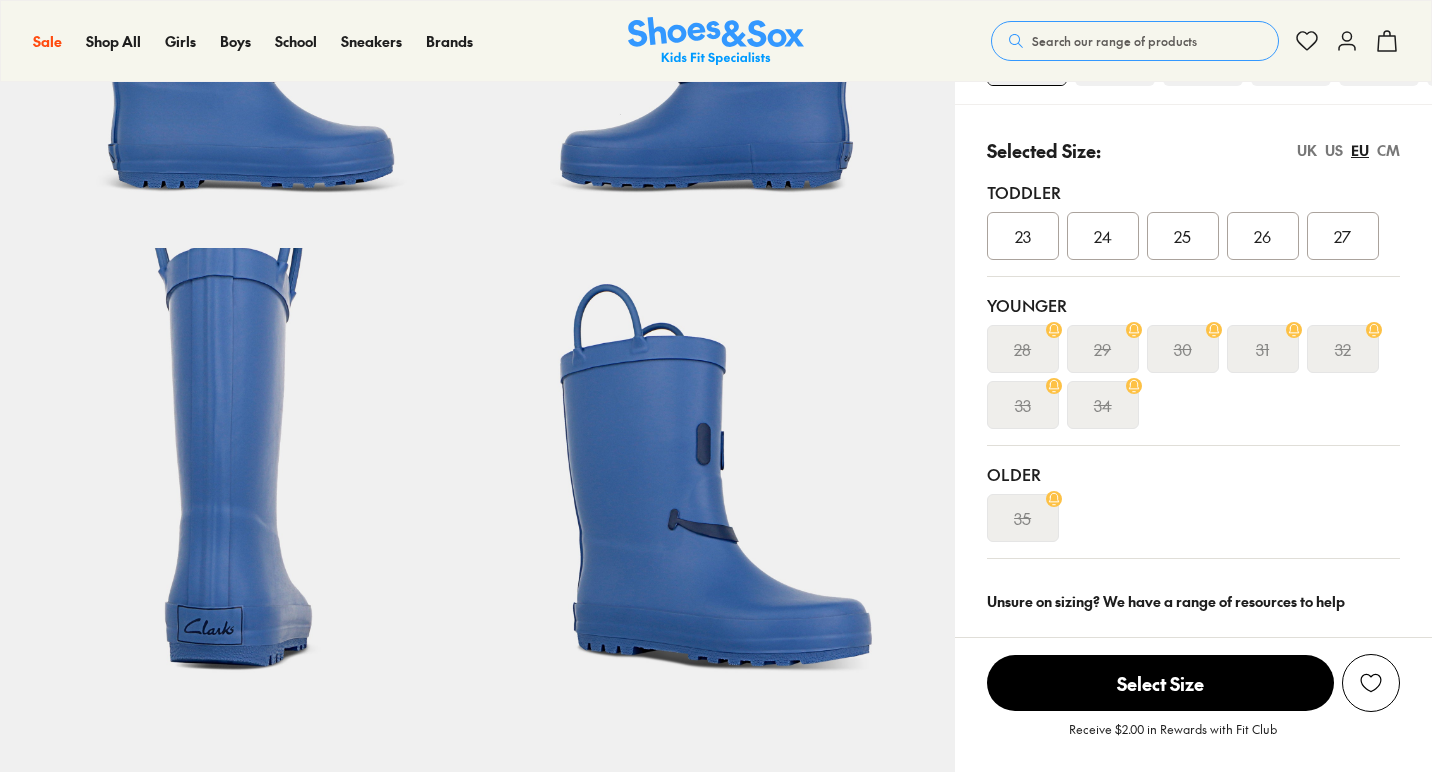 select on "*" 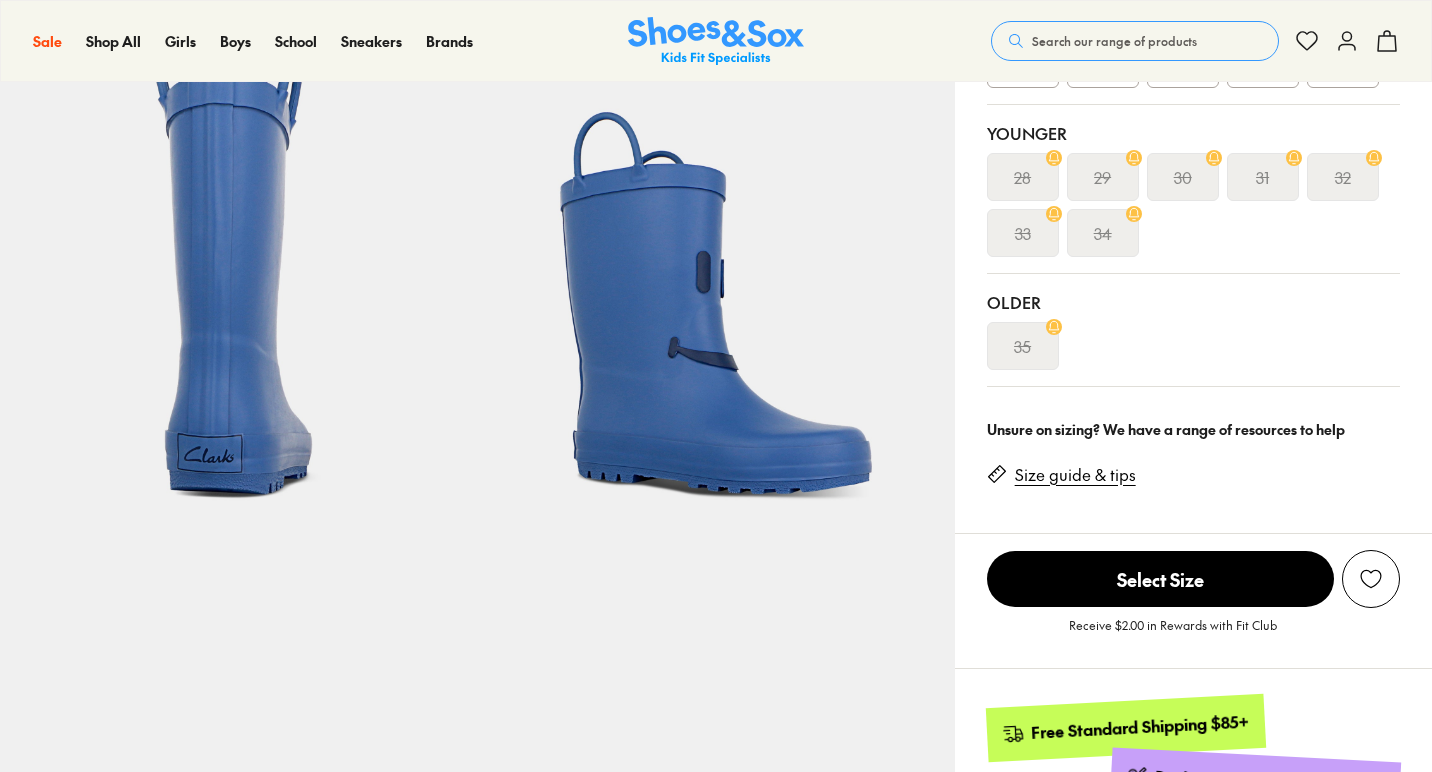 scroll, scrollTop: 0, scrollLeft: 0, axis: both 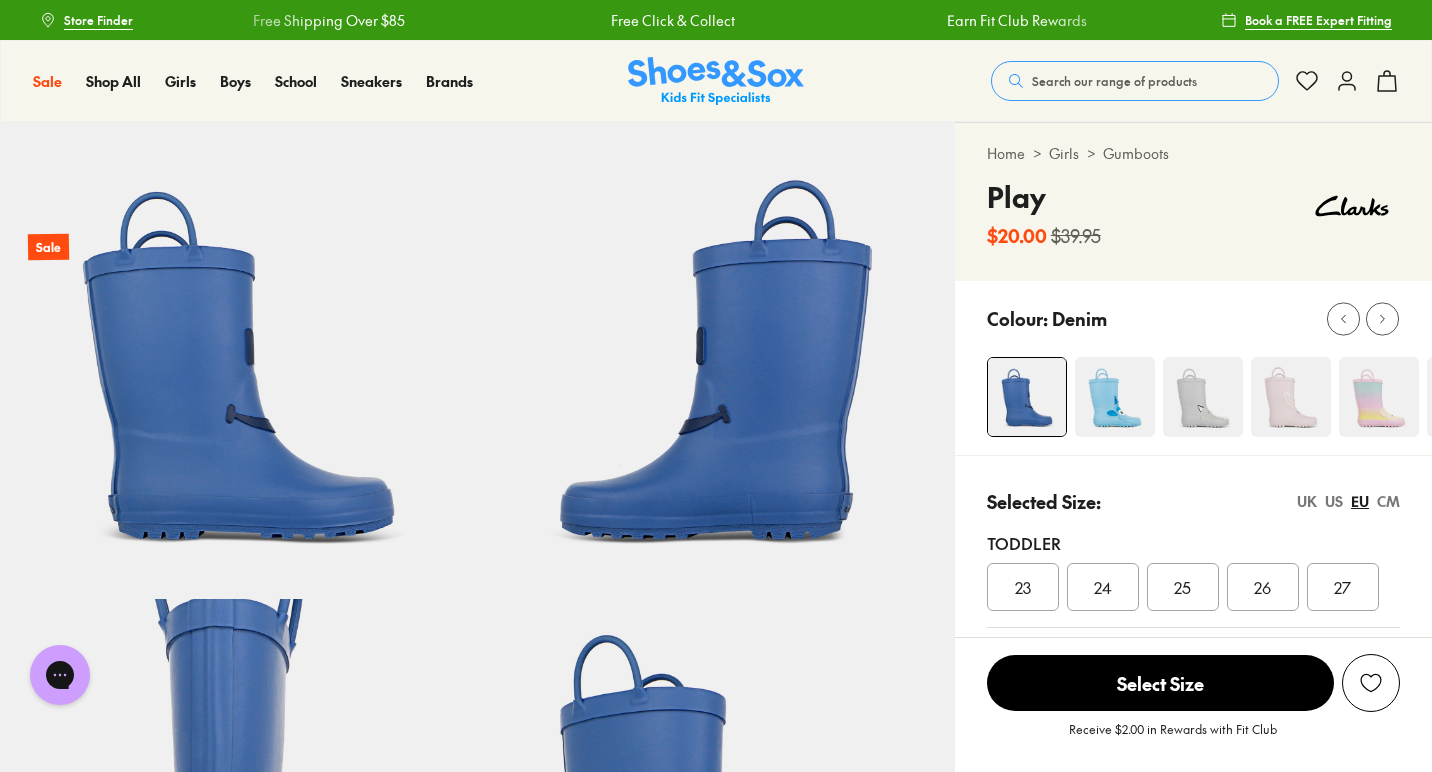 click at bounding box center [1115, 397] 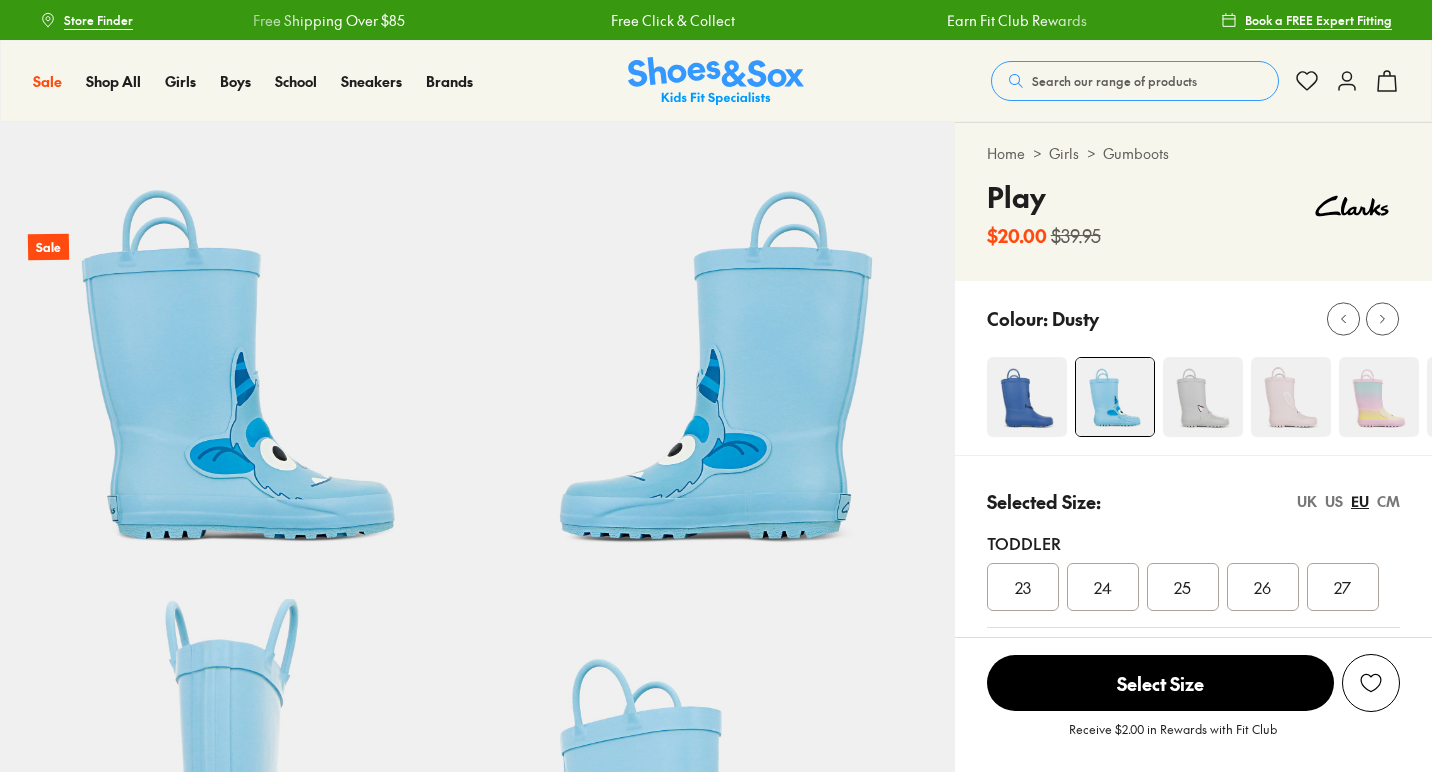 scroll, scrollTop: 0, scrollLeft: 0, axis: both 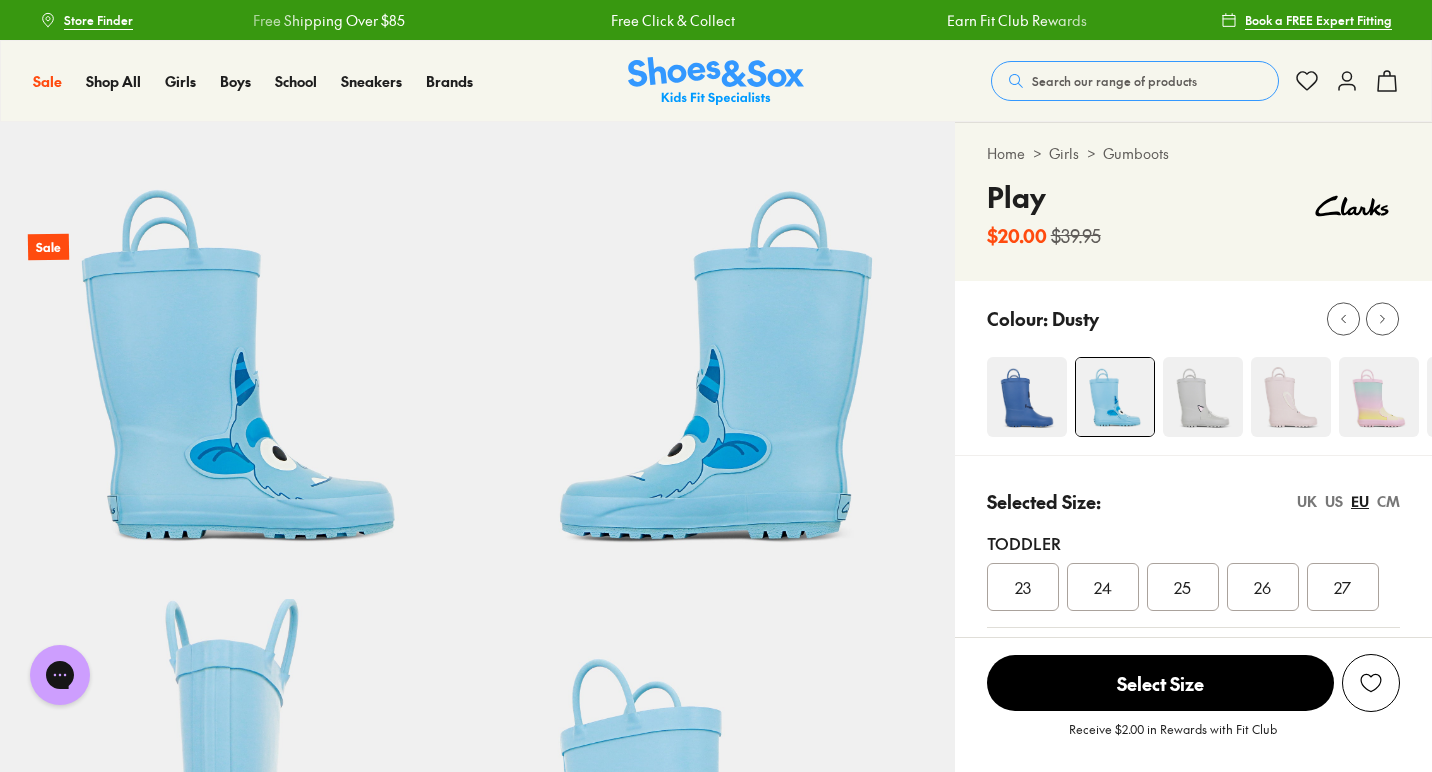 click on "Store Finder" at bounding box center [98, 20] 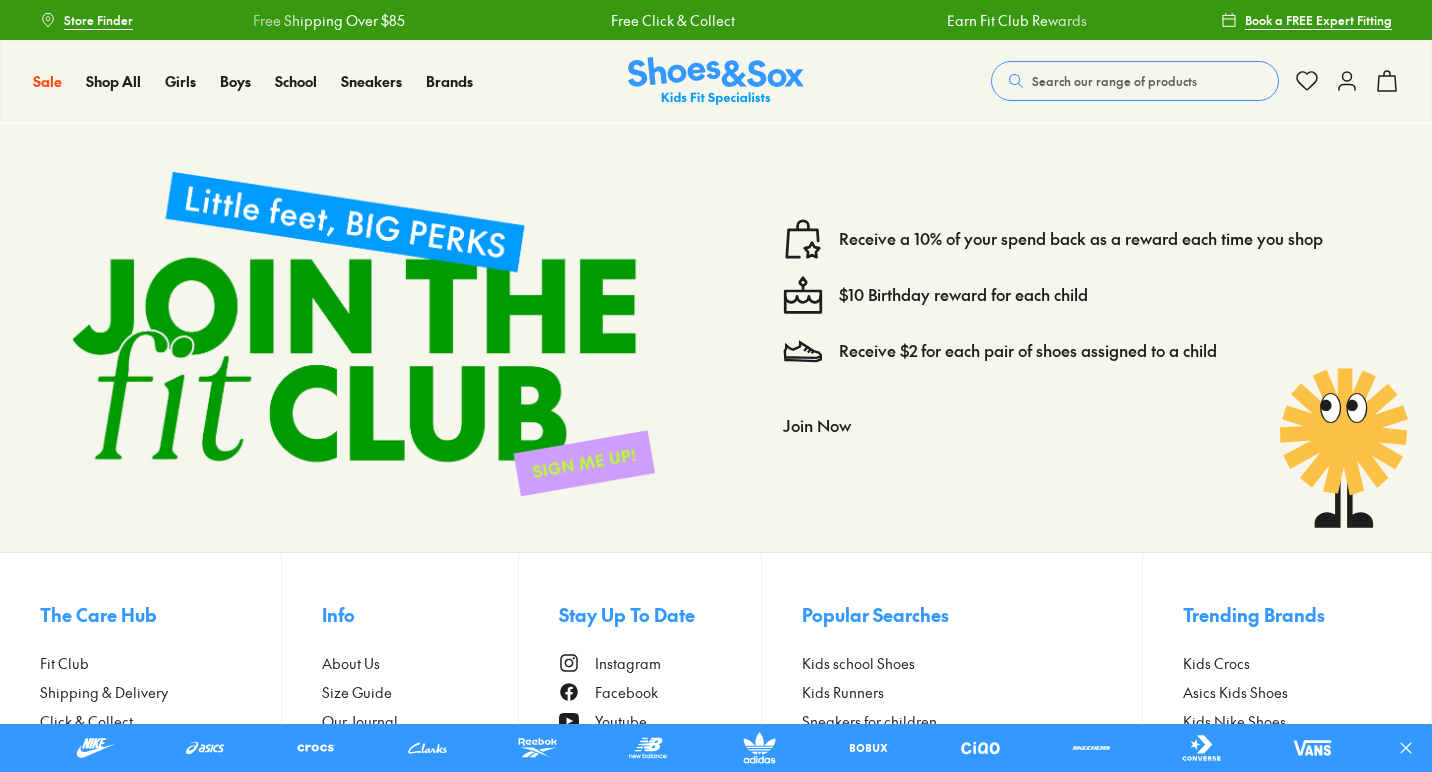 scroll, scrollTop: 0, scrollLeft: 0, axis: both 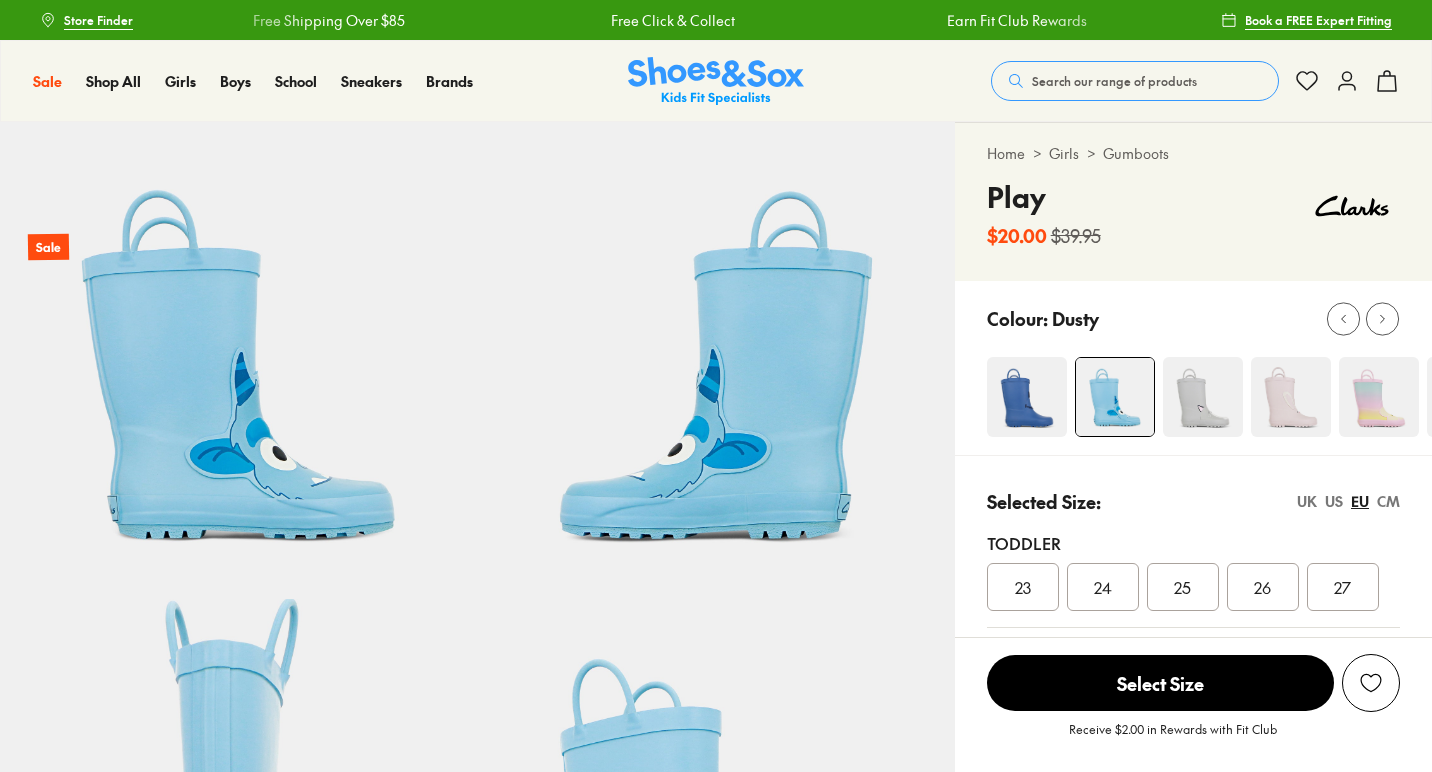 select on "*" 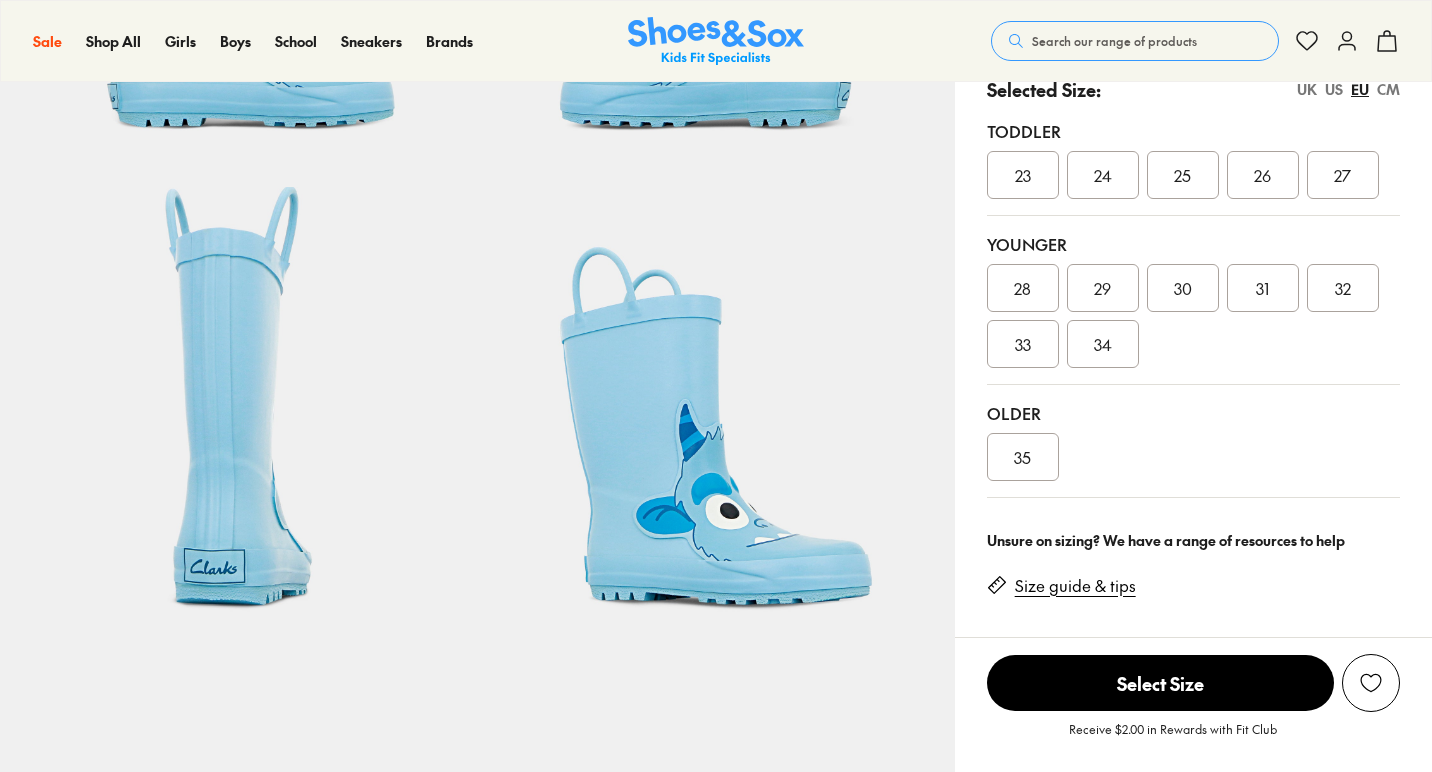 scroll, scrollTop: 0, scrollLeft: 0, axis: both 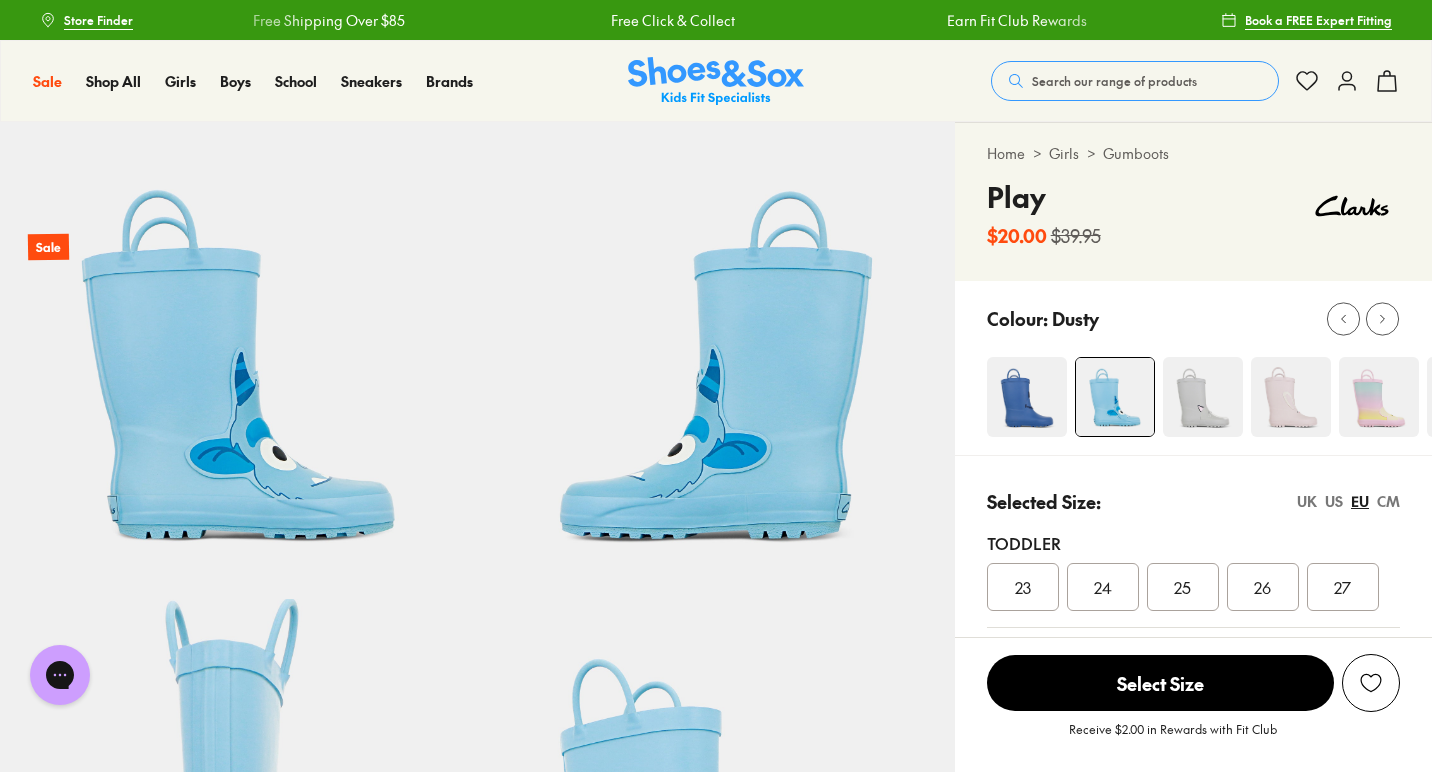 click at bounding box center (1379, 397) 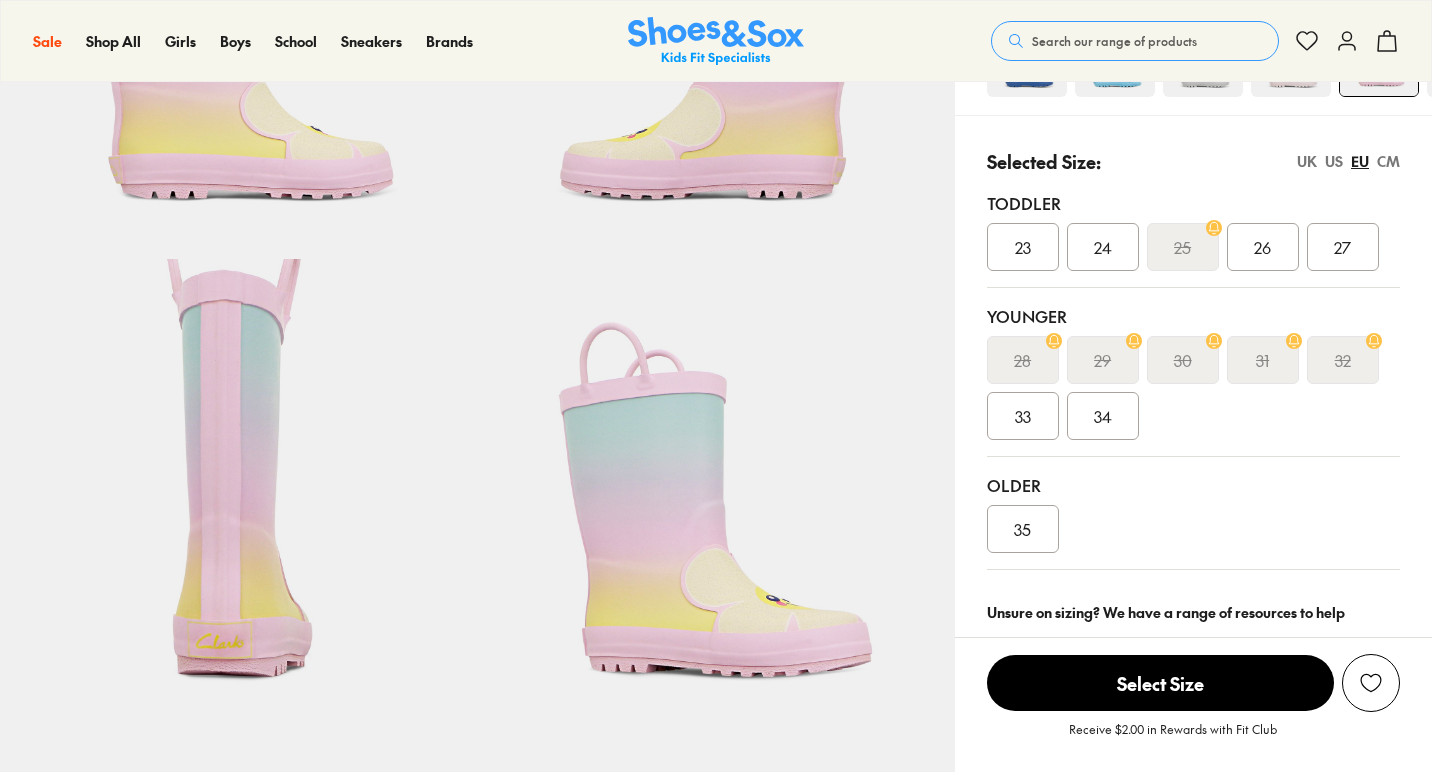 scroll, scrollTop: 340, scrollLeft: 0, axis: vertical 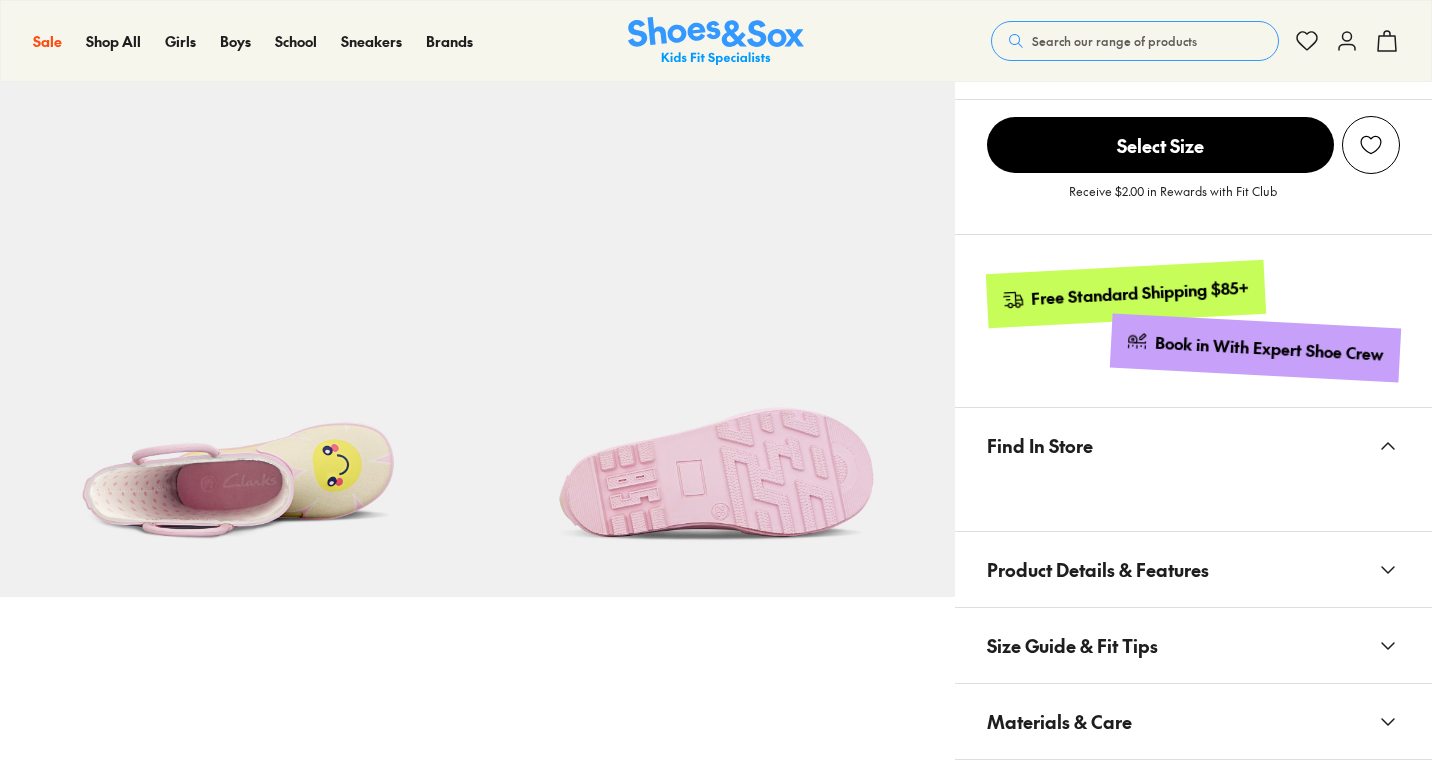 select on "*" 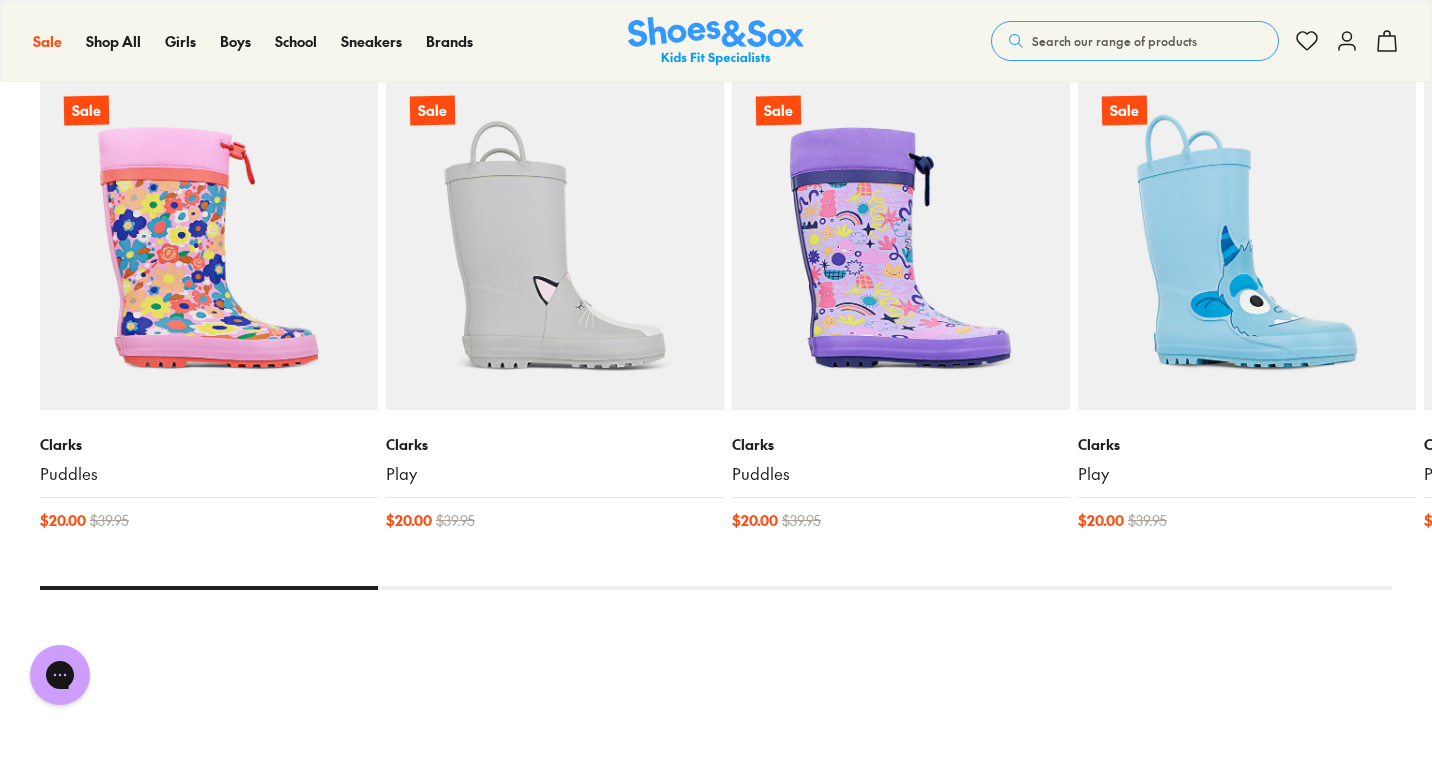 scroll, scrollTop: 1761, scrollLeft: 0, axis: vertical 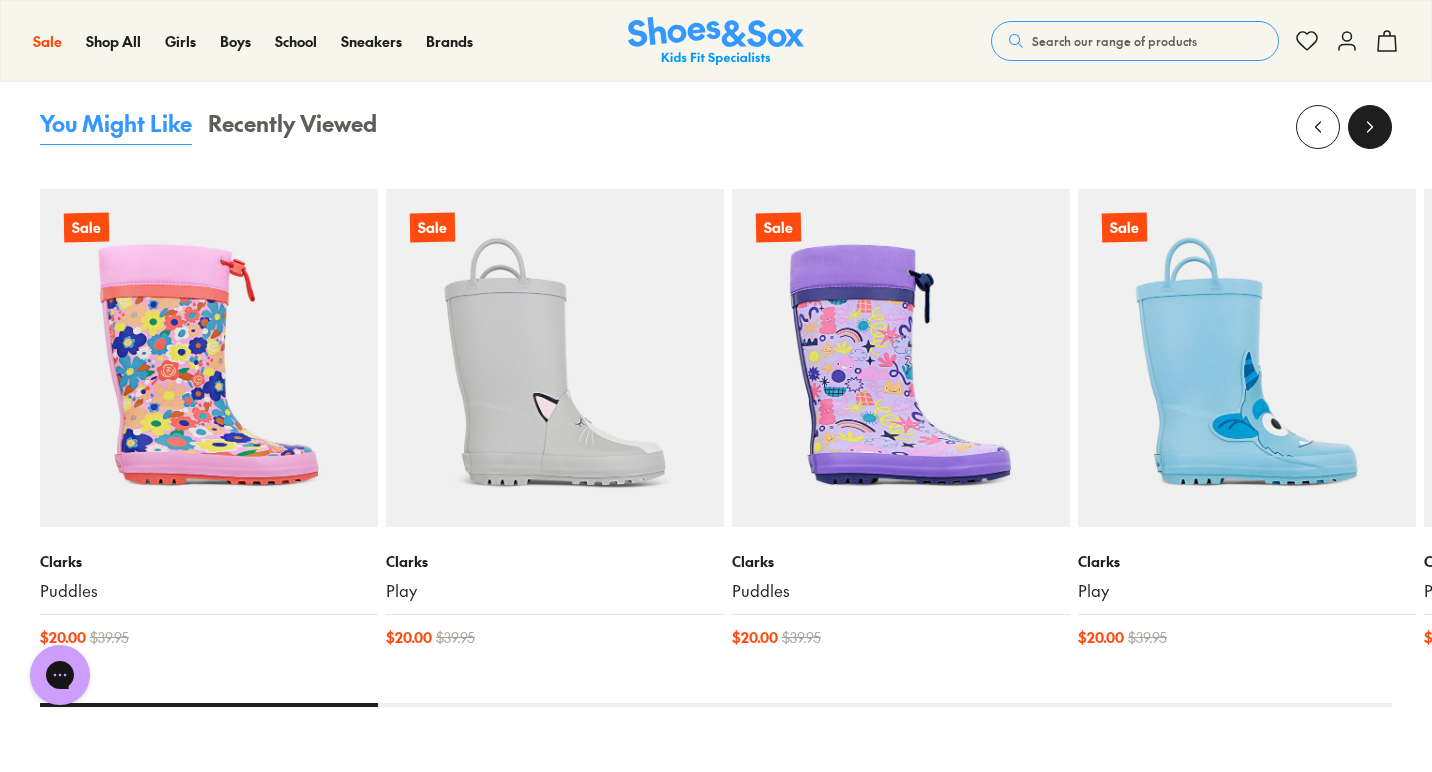 click at bounding box center (1370, 127) 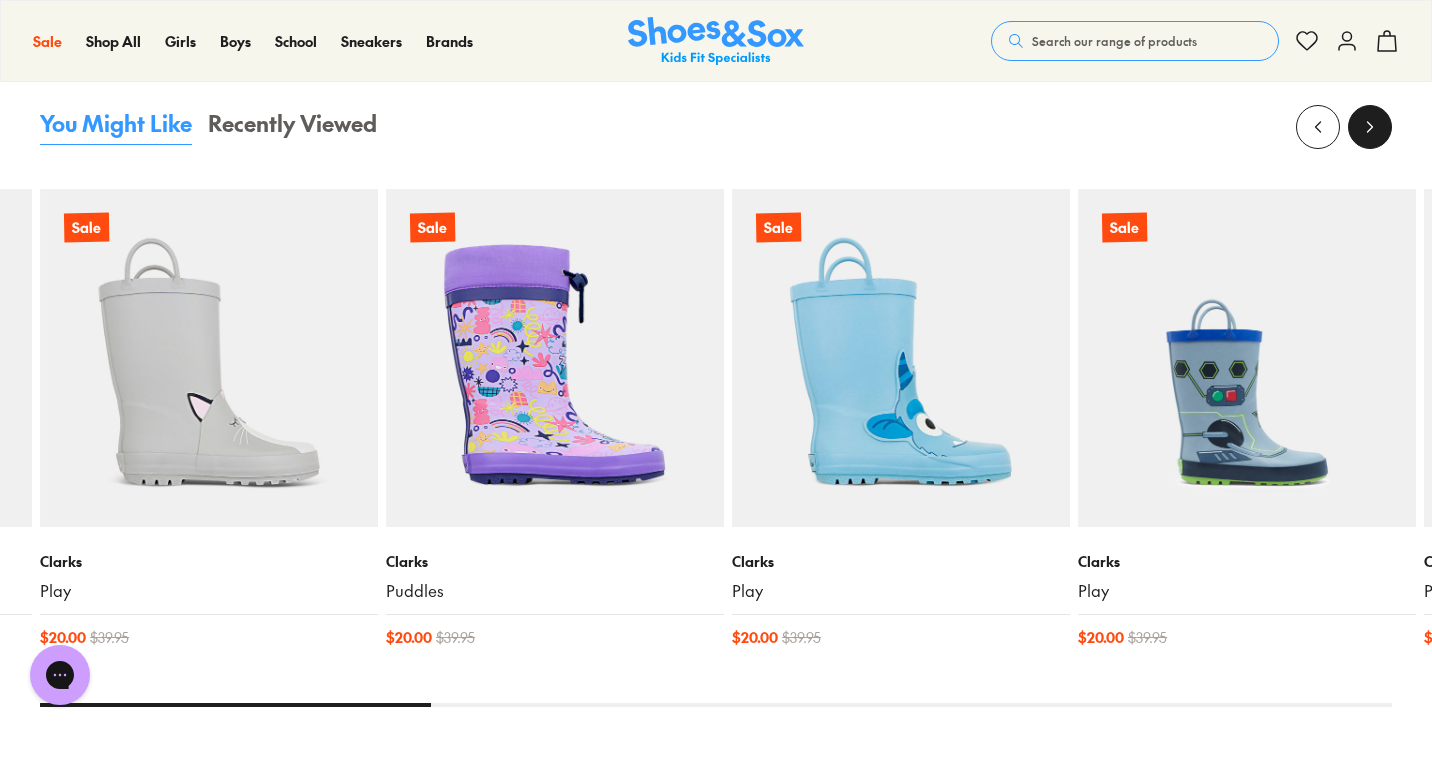 click at bounding box center (1370, 127) 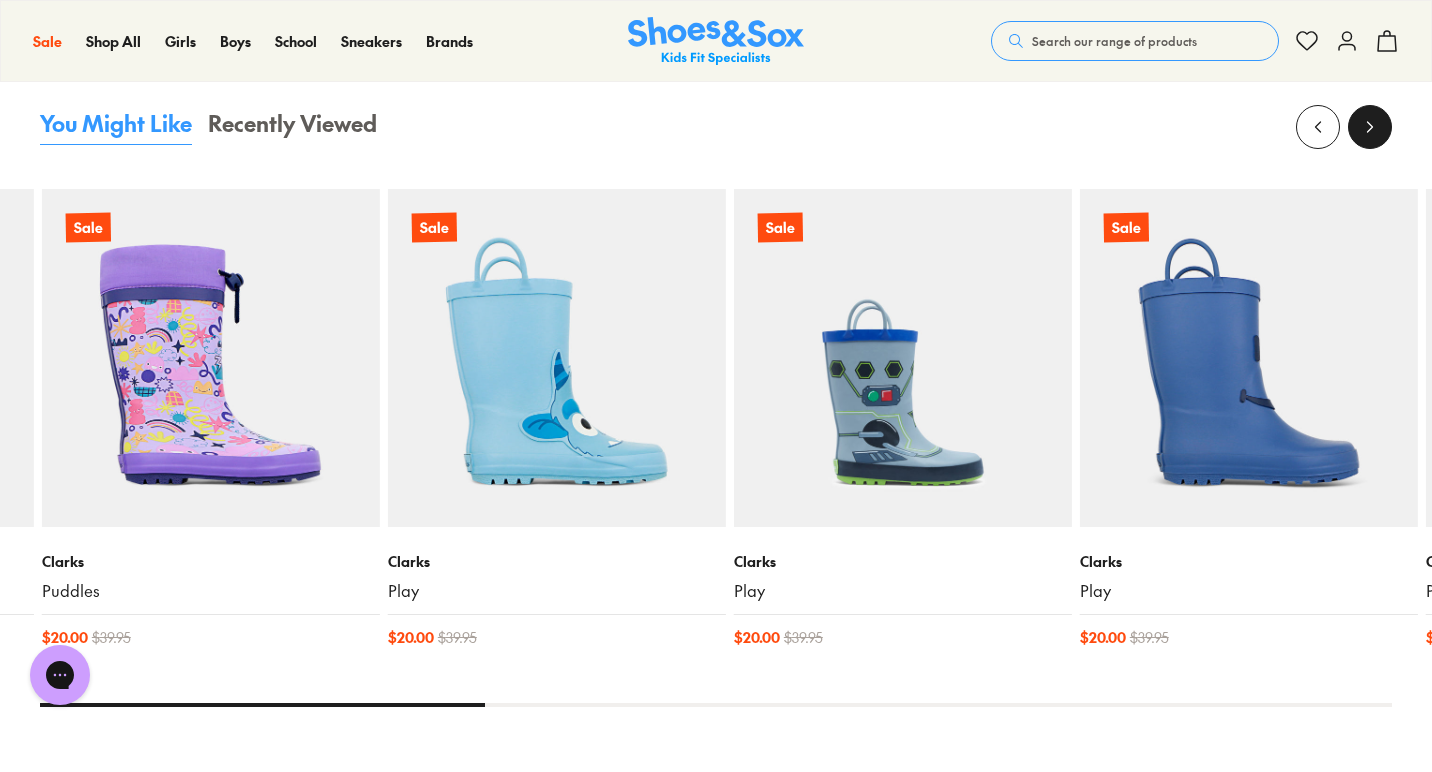 click at bounding box center [1370, 127] 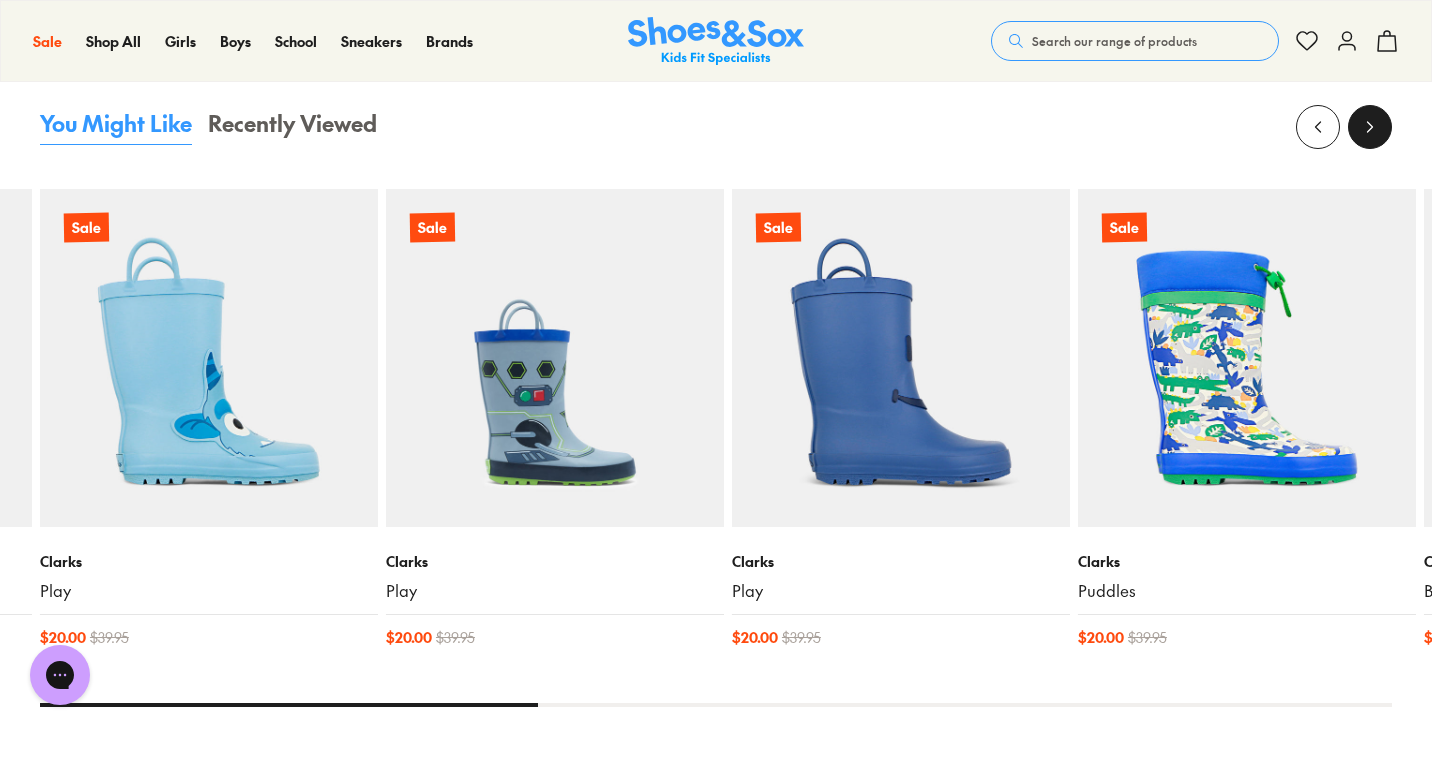 click at bounding box center (1370, 127) 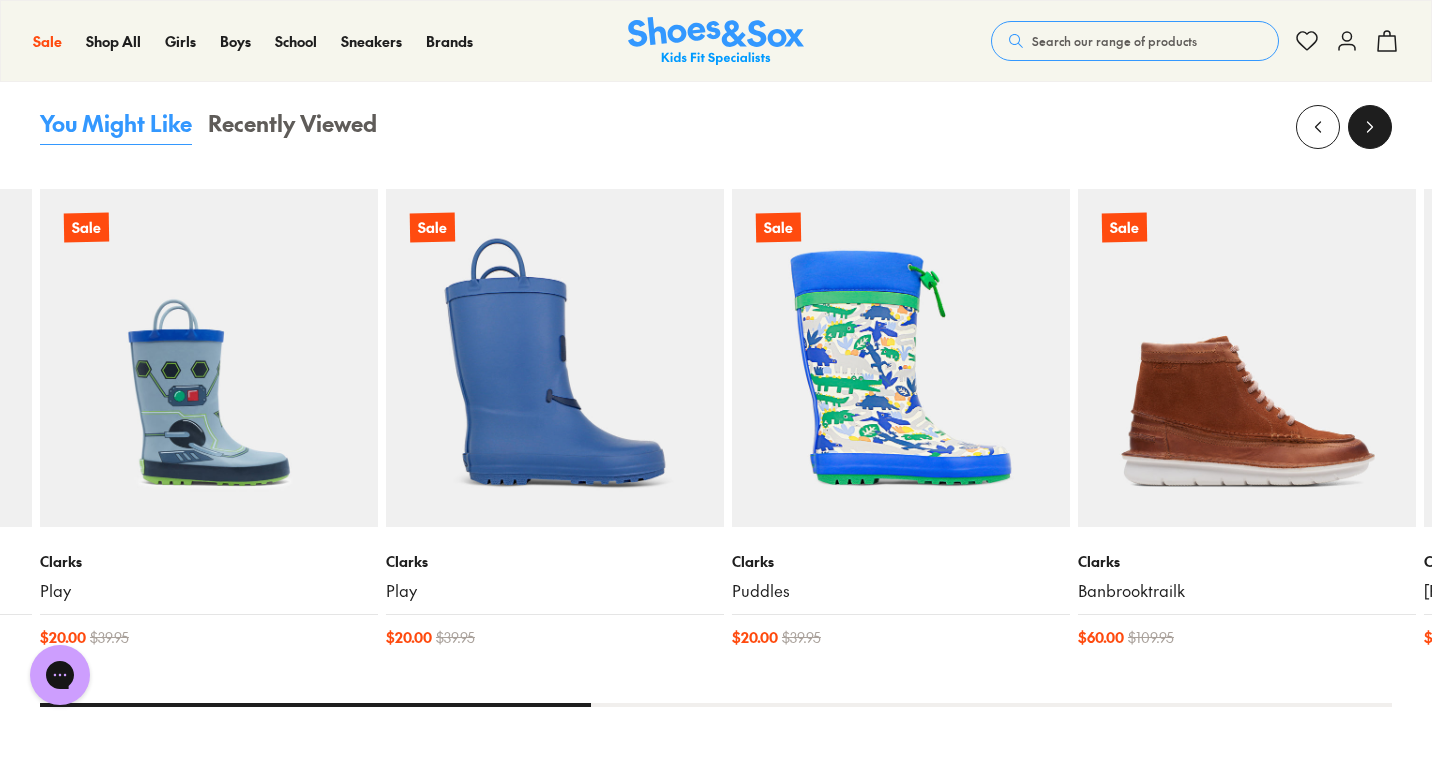 click at bounding box center [1370, 127] 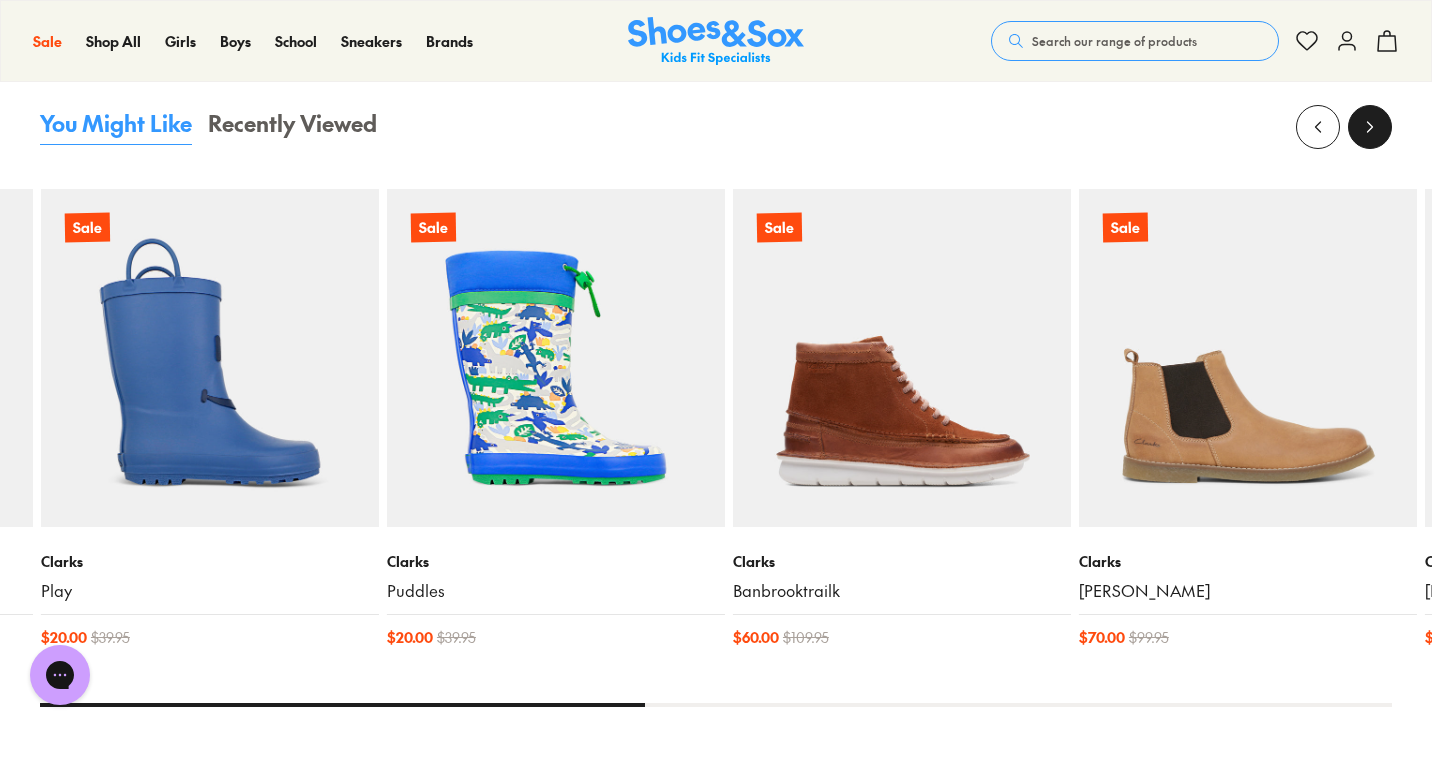 click at bounding box center [1370, 127] 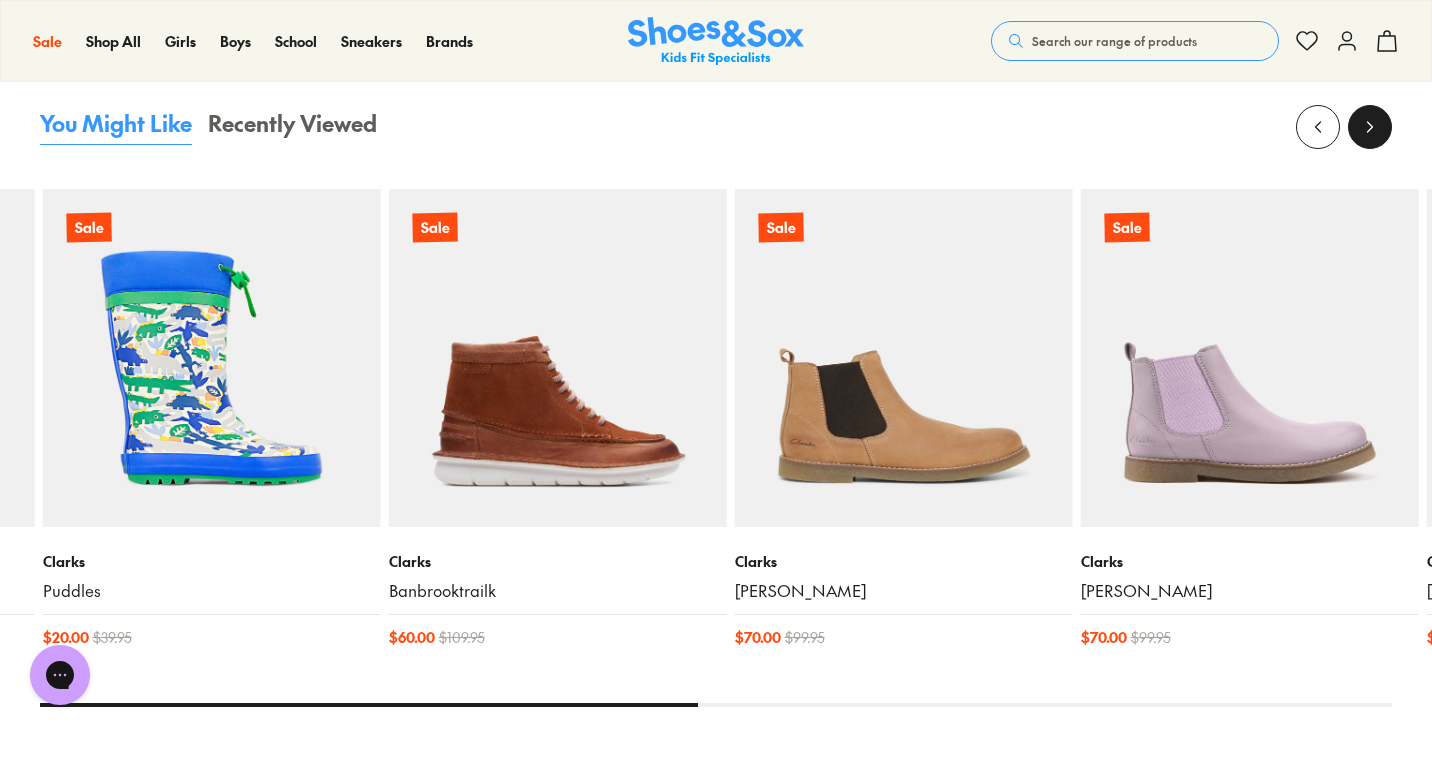 click at bounding box center (1370, 127) 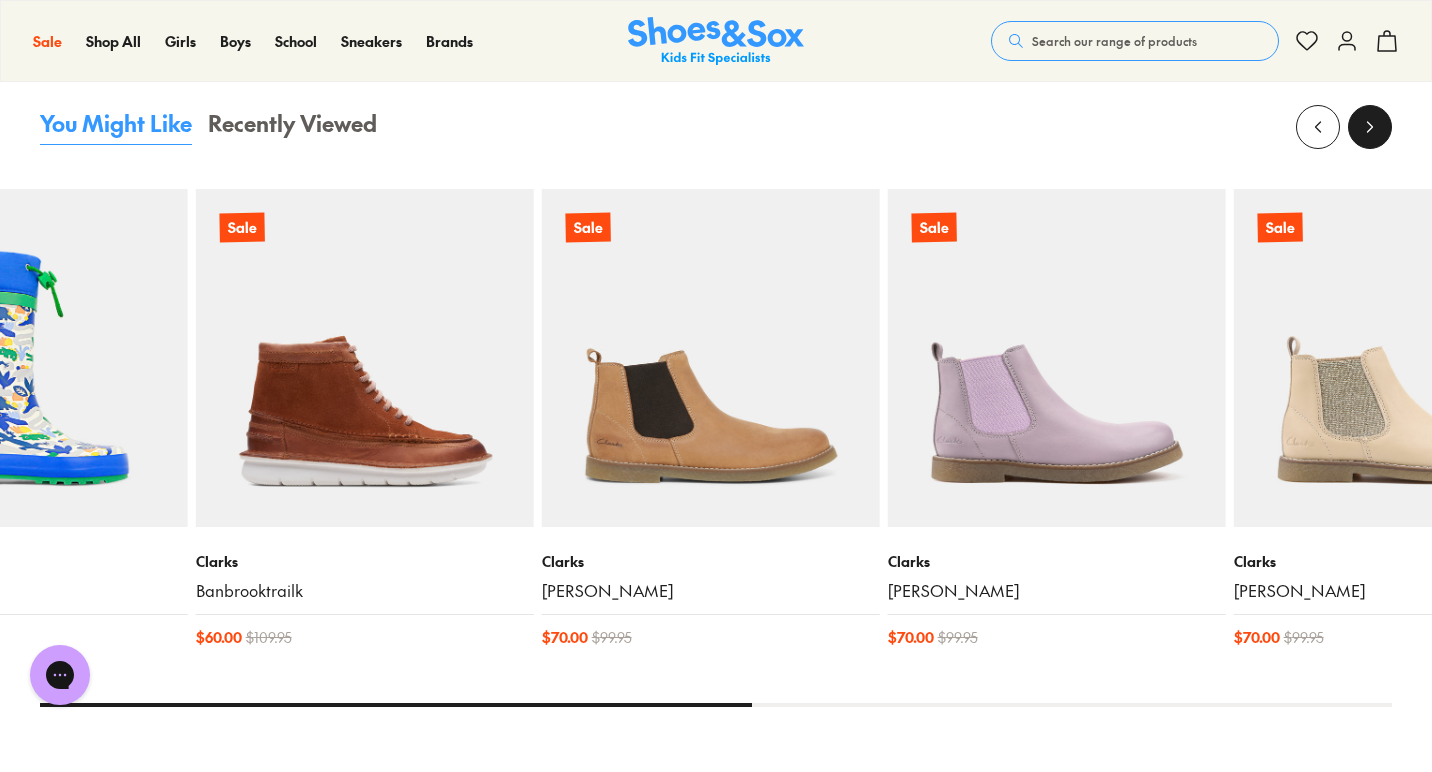 click at bounding box center (1370, 127) 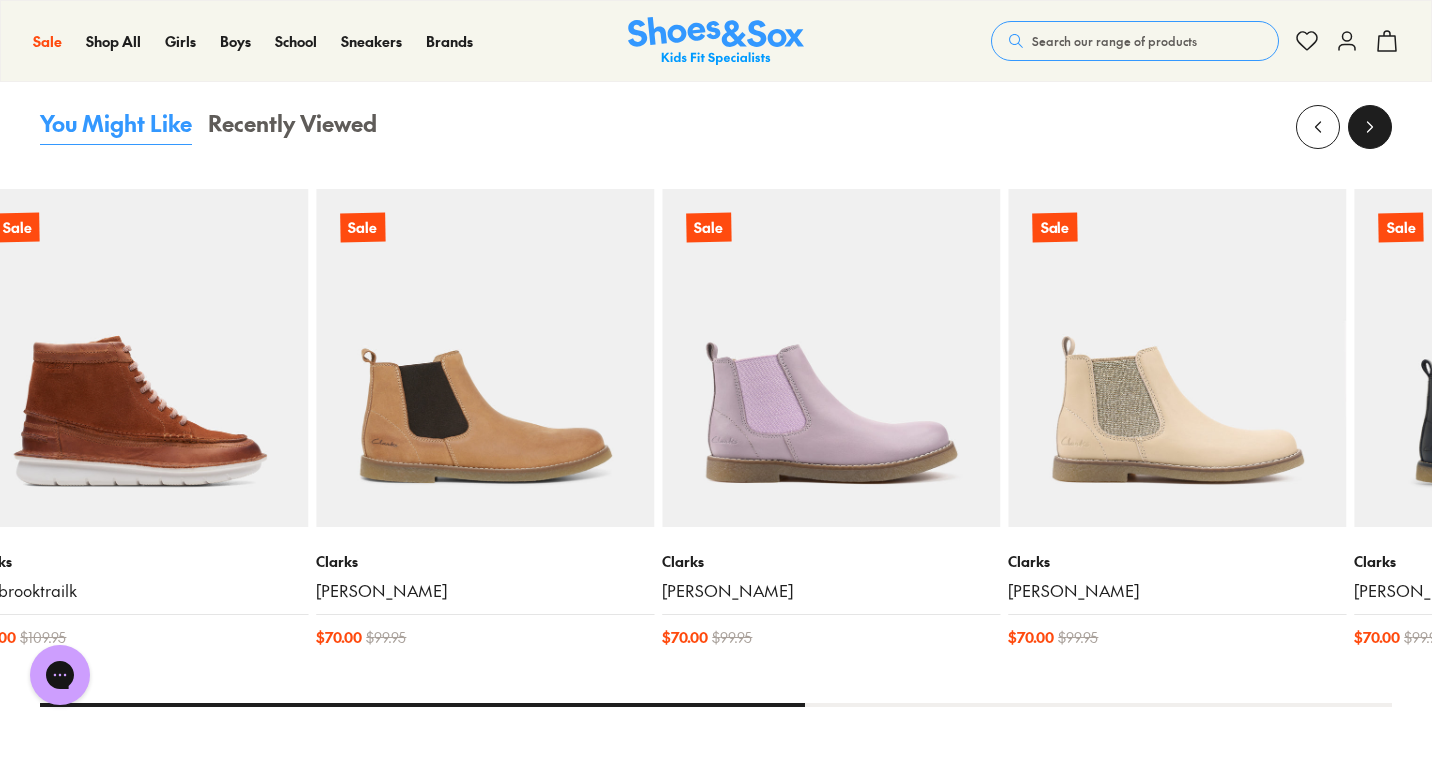 click at bounding box center (1370, 127) 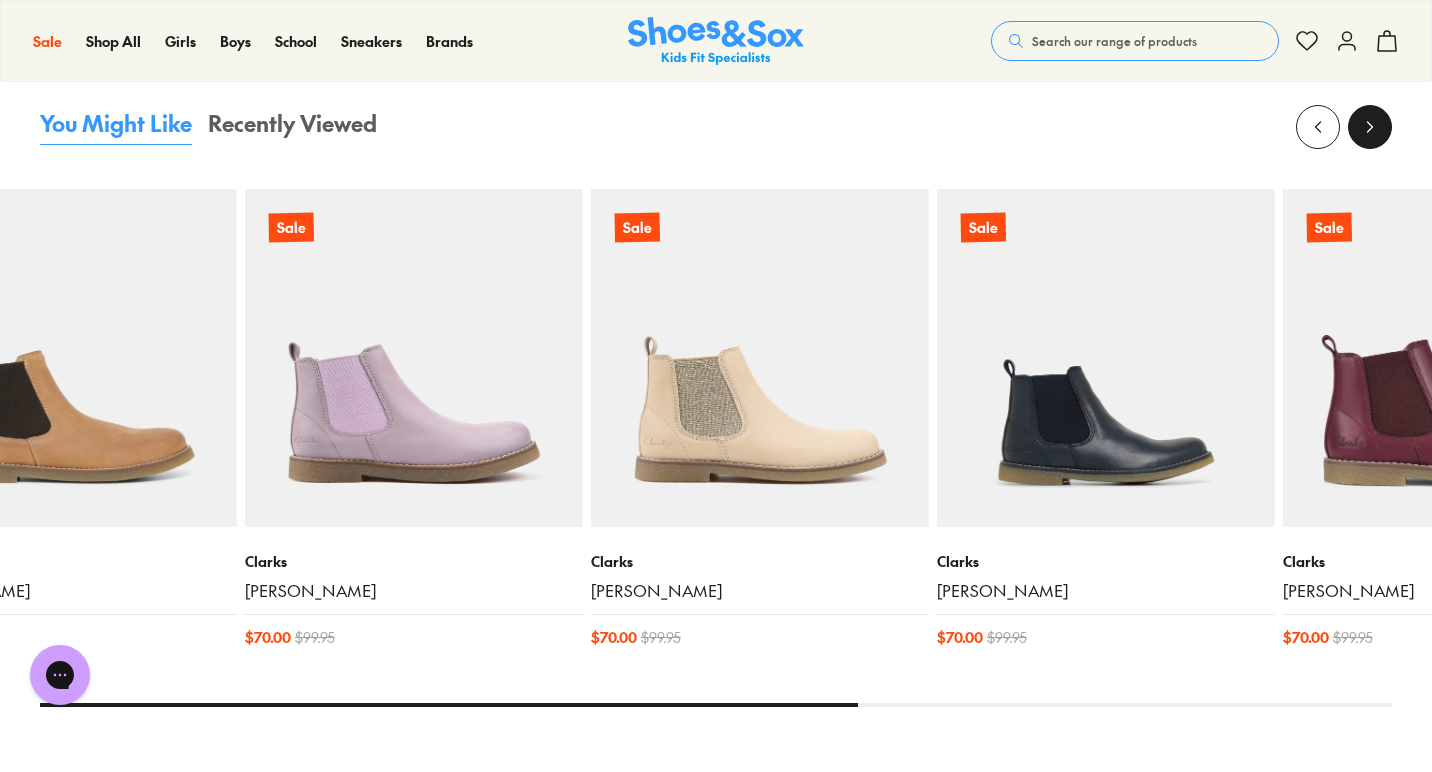 click at bounding box center (1370, 127) 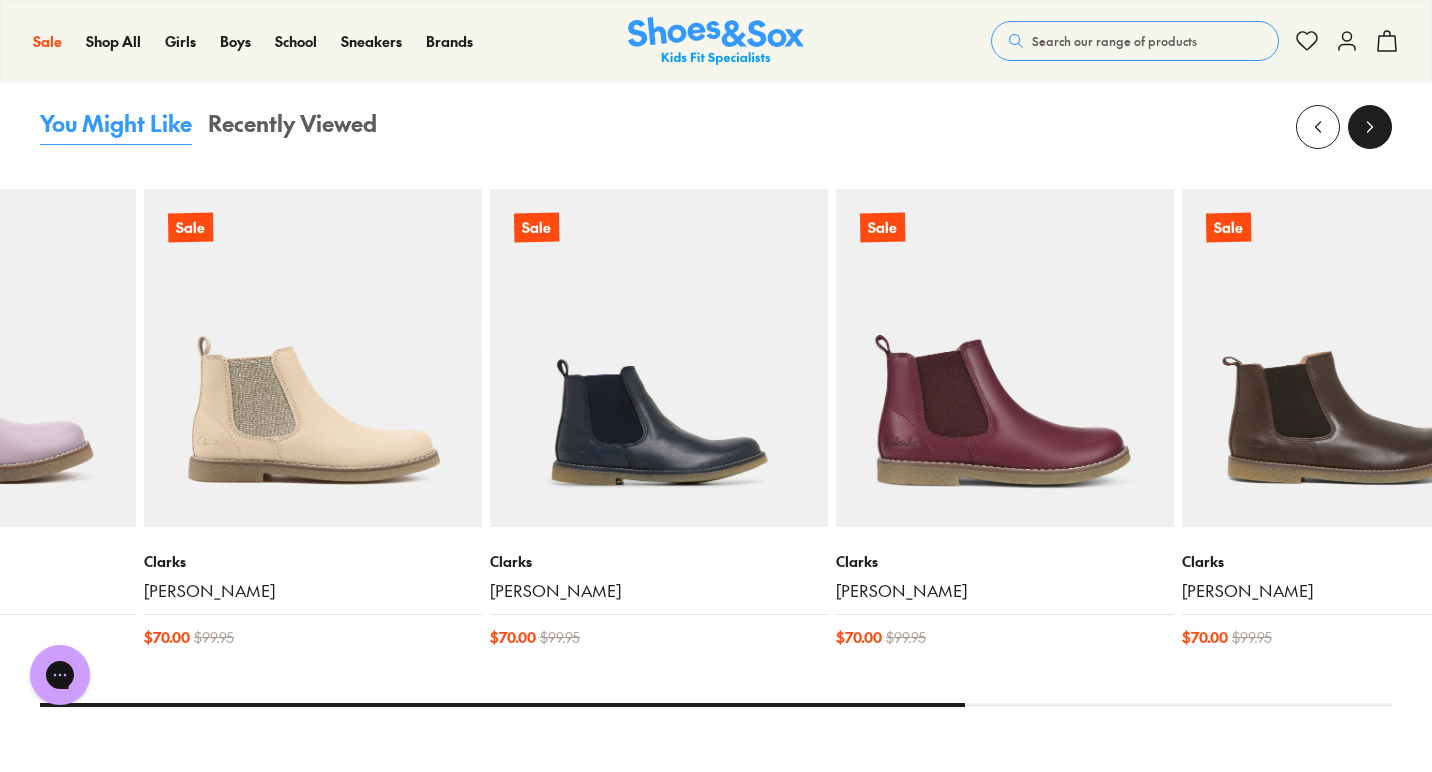 click at bounding box center [1370, 127] 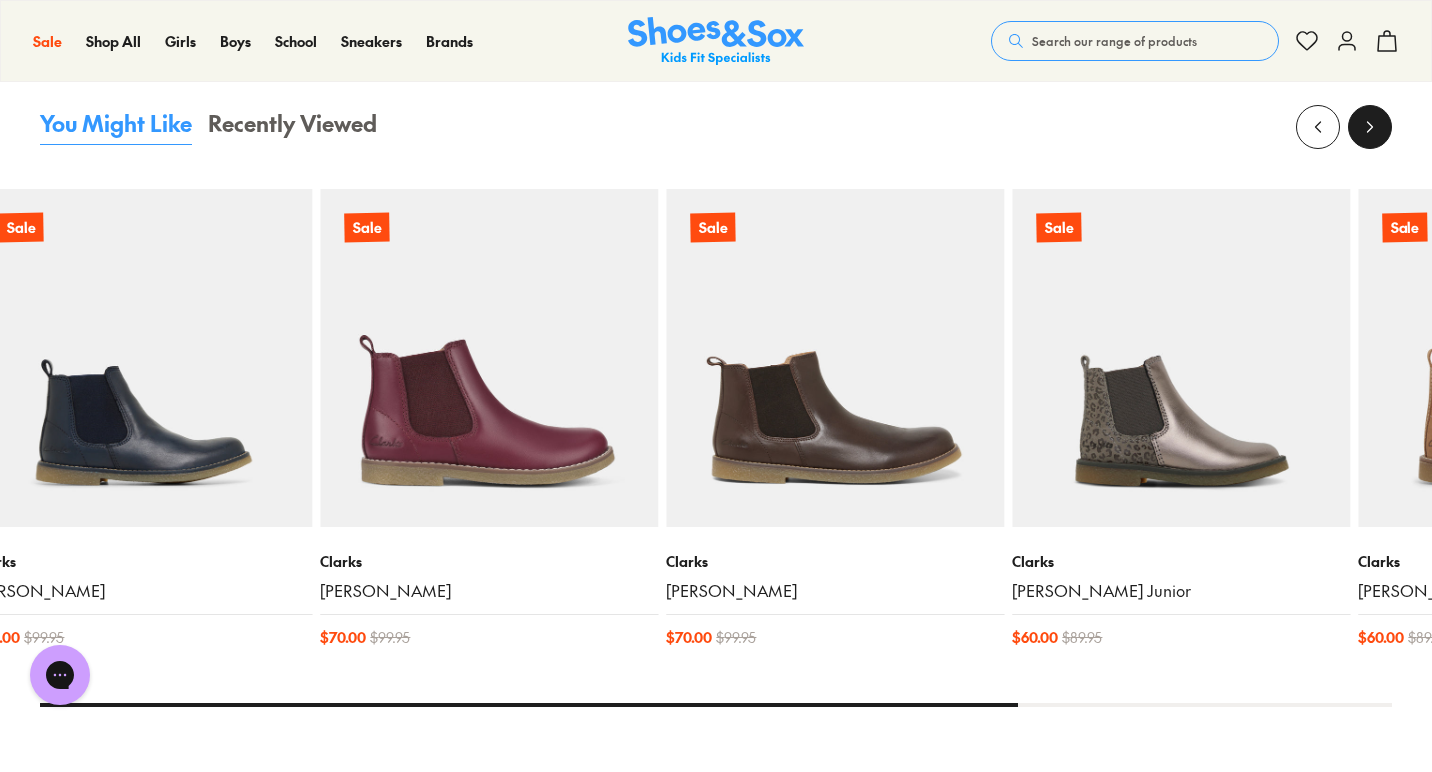 click at bounding box center [1370, 127] 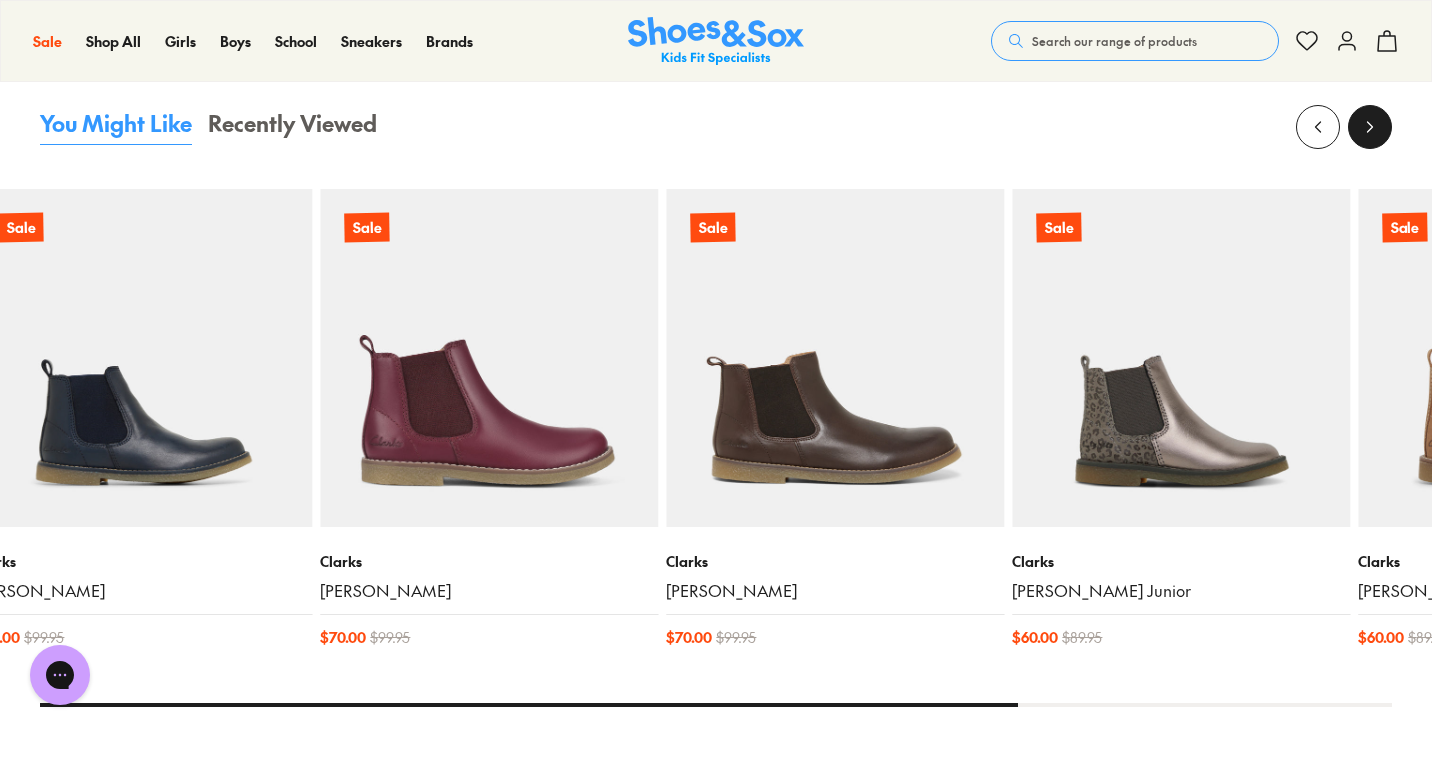 click at bounding box center [1370, 127] 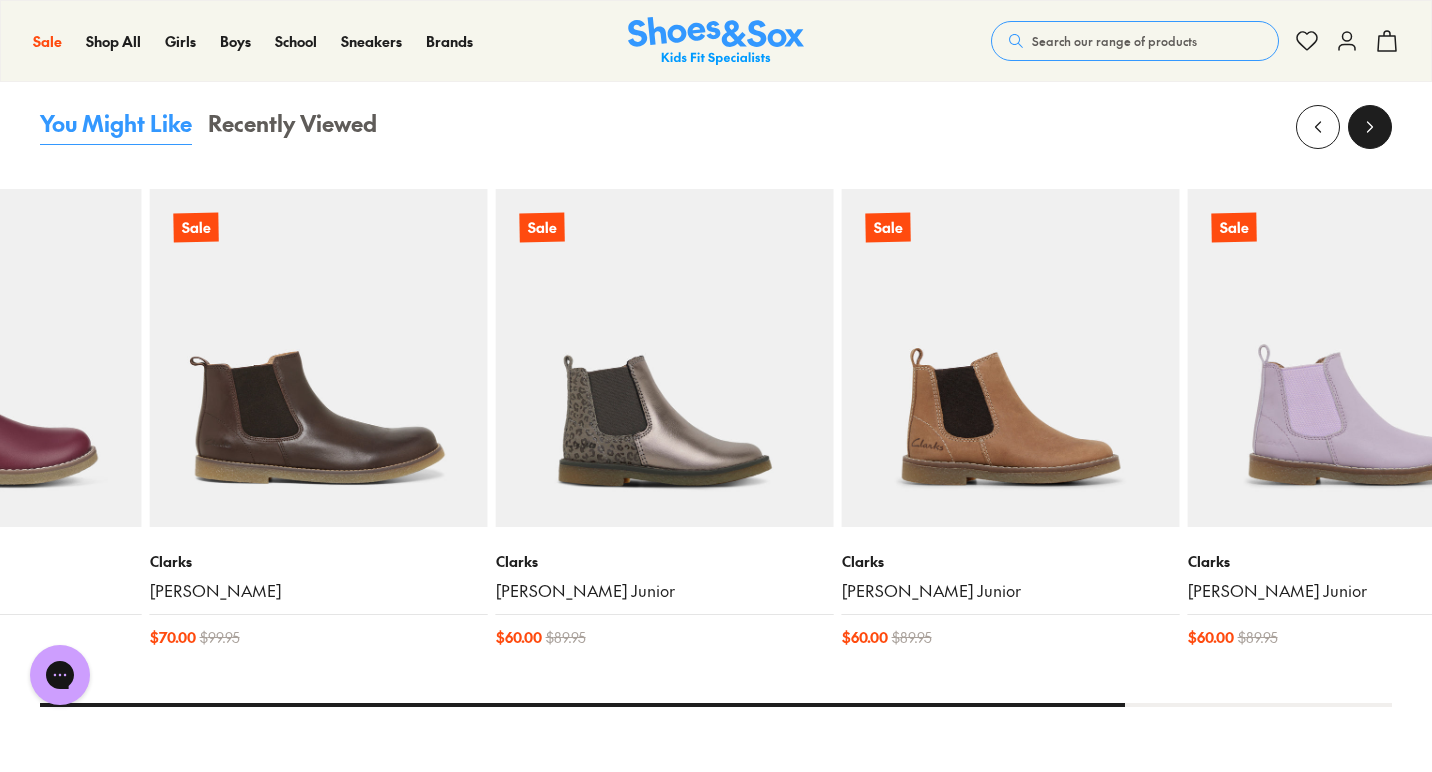 click at bounding box center [1370, 127] 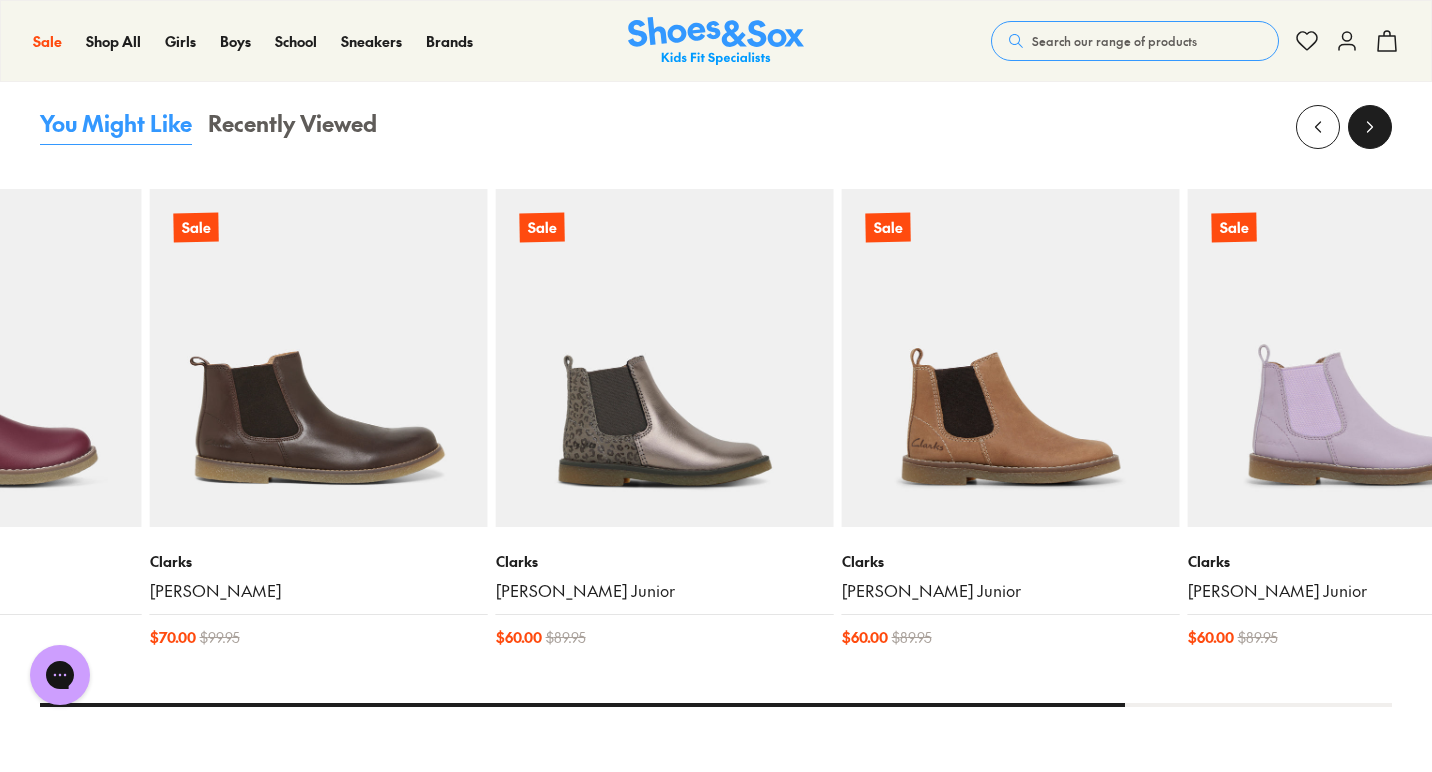 click at bounding box center (1370, 127) 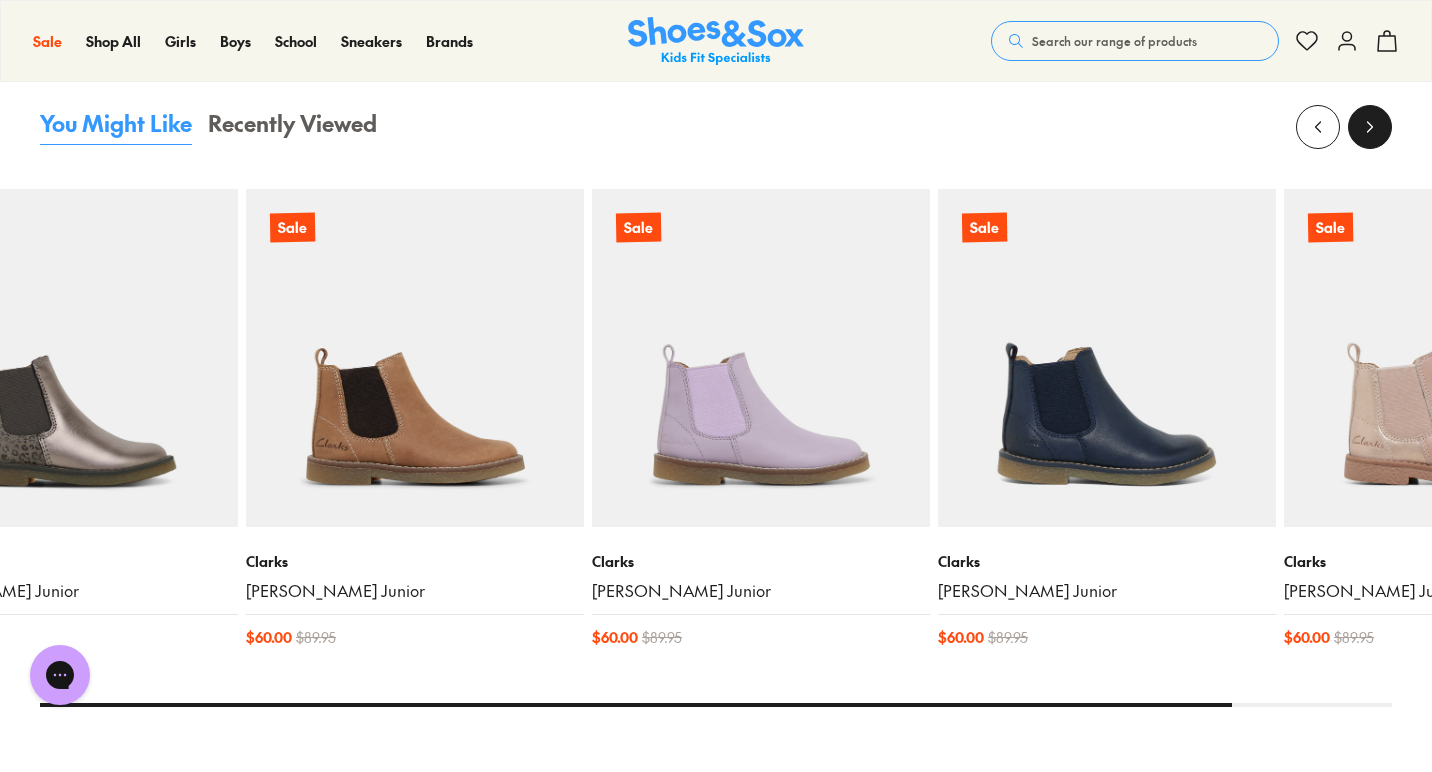 click at bounding box center [1370, 127] 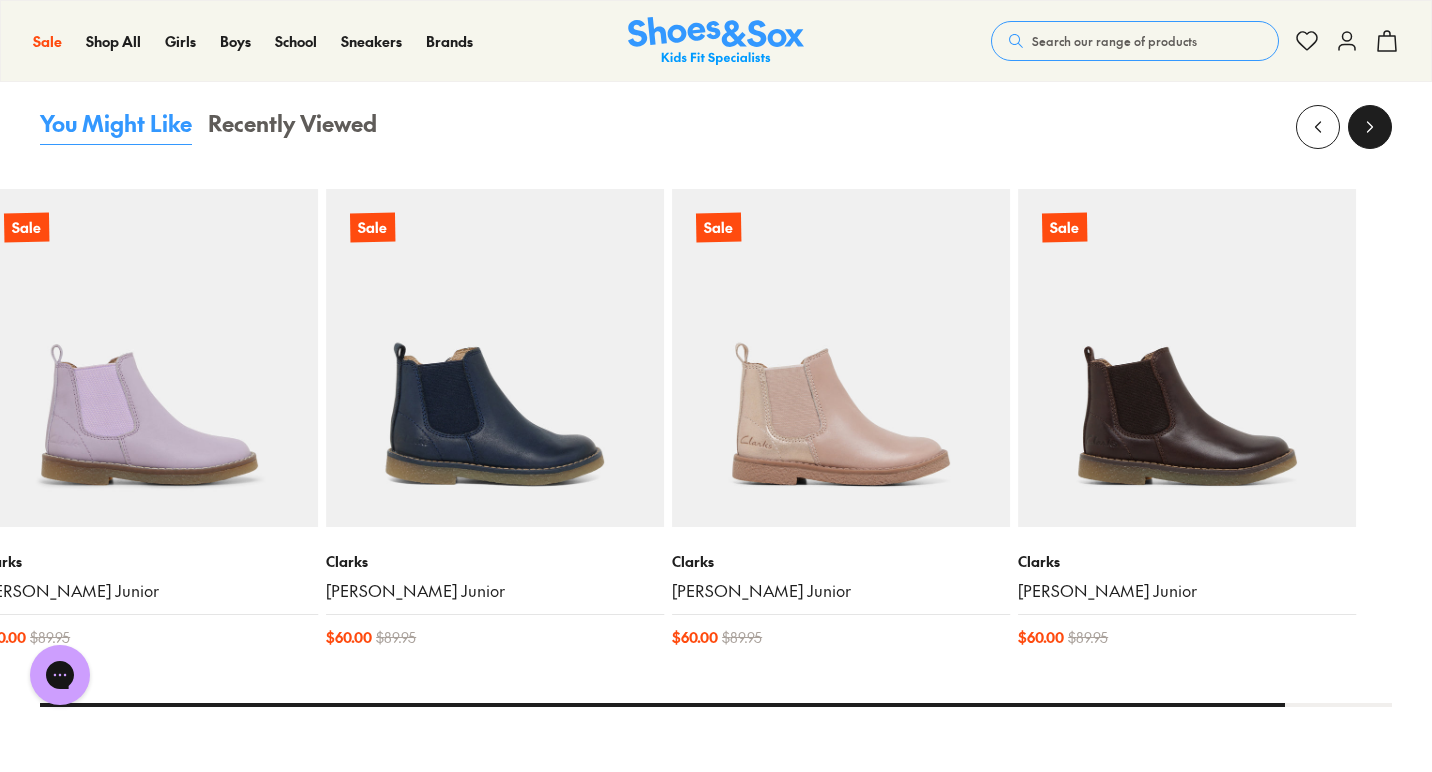 click at bounding box center [1370, 127] 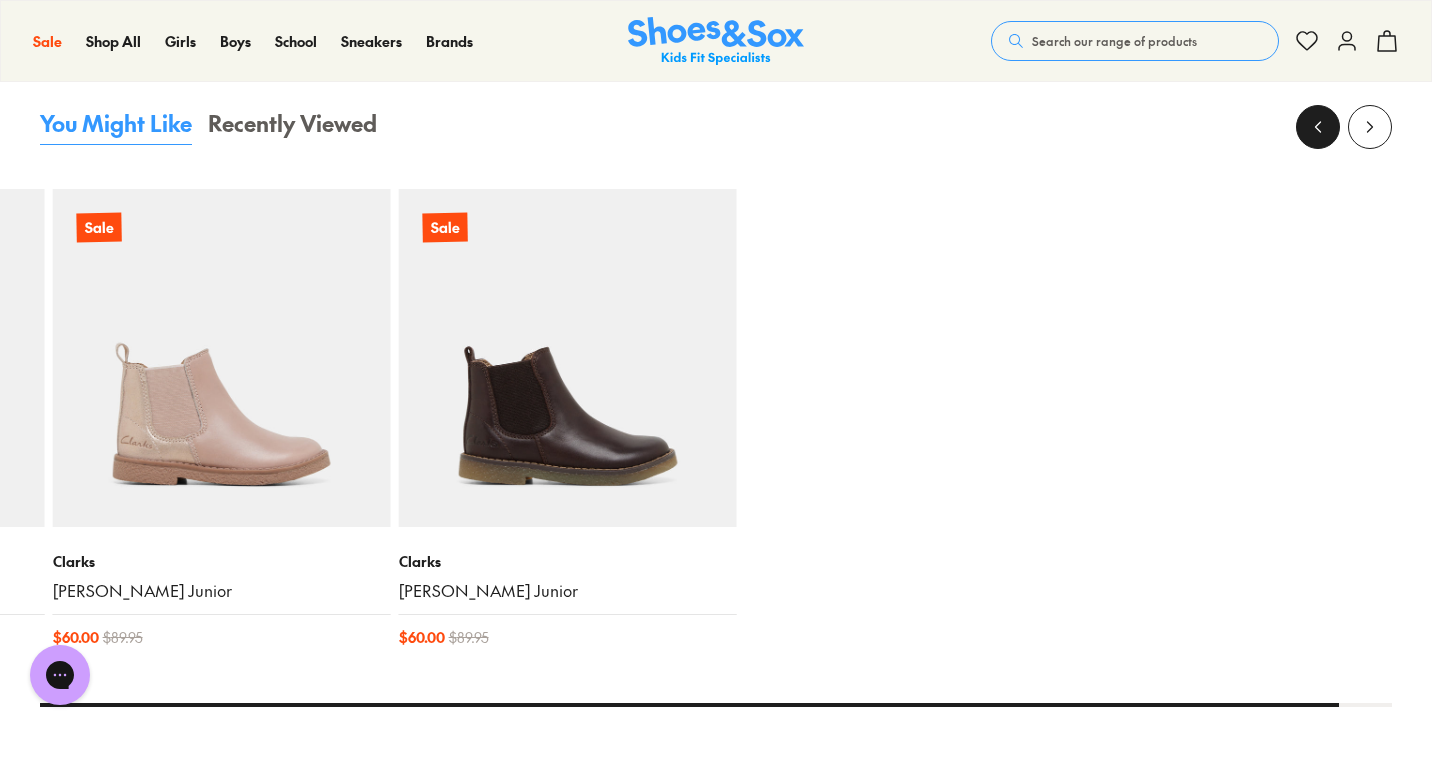 click at bounding box center (1318, 127) 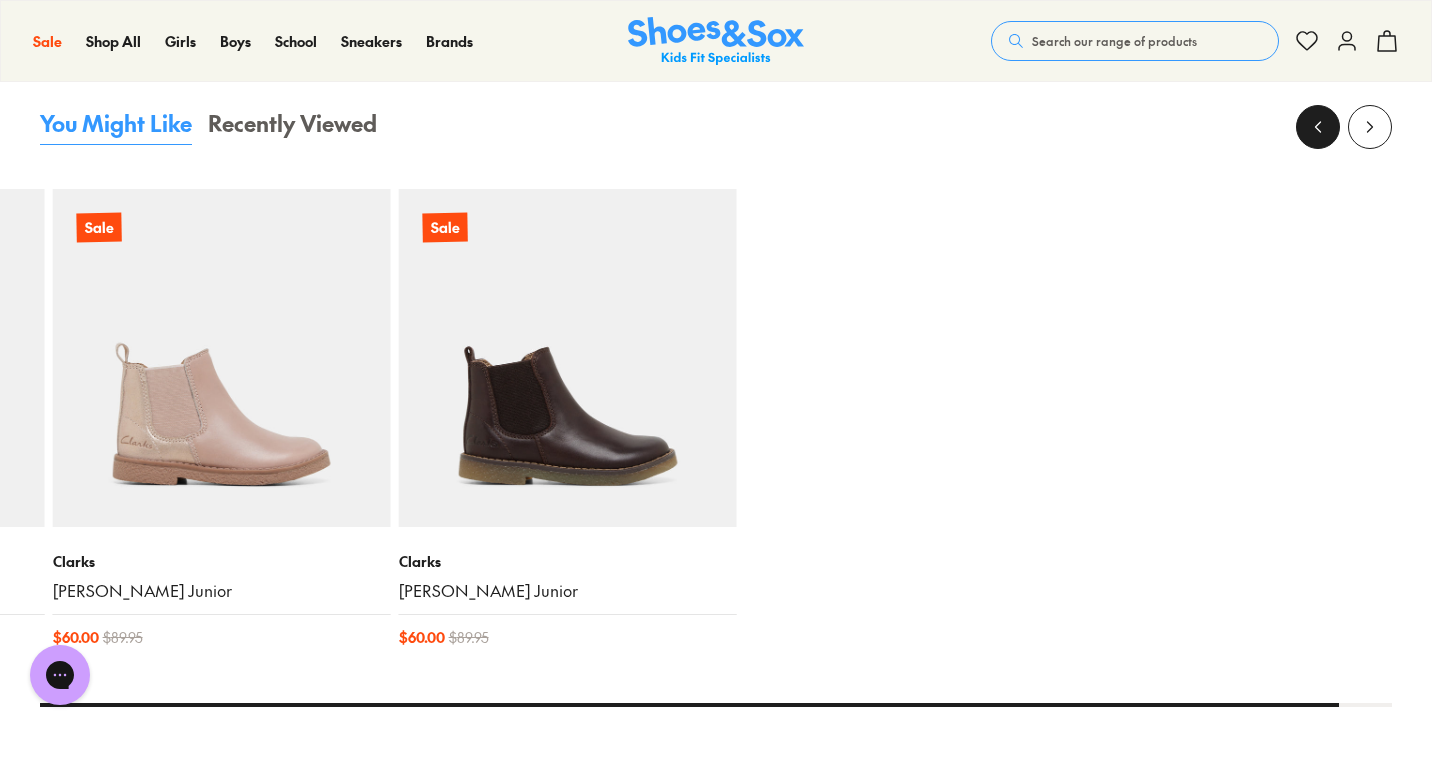click at bounding box center [1318, 127] 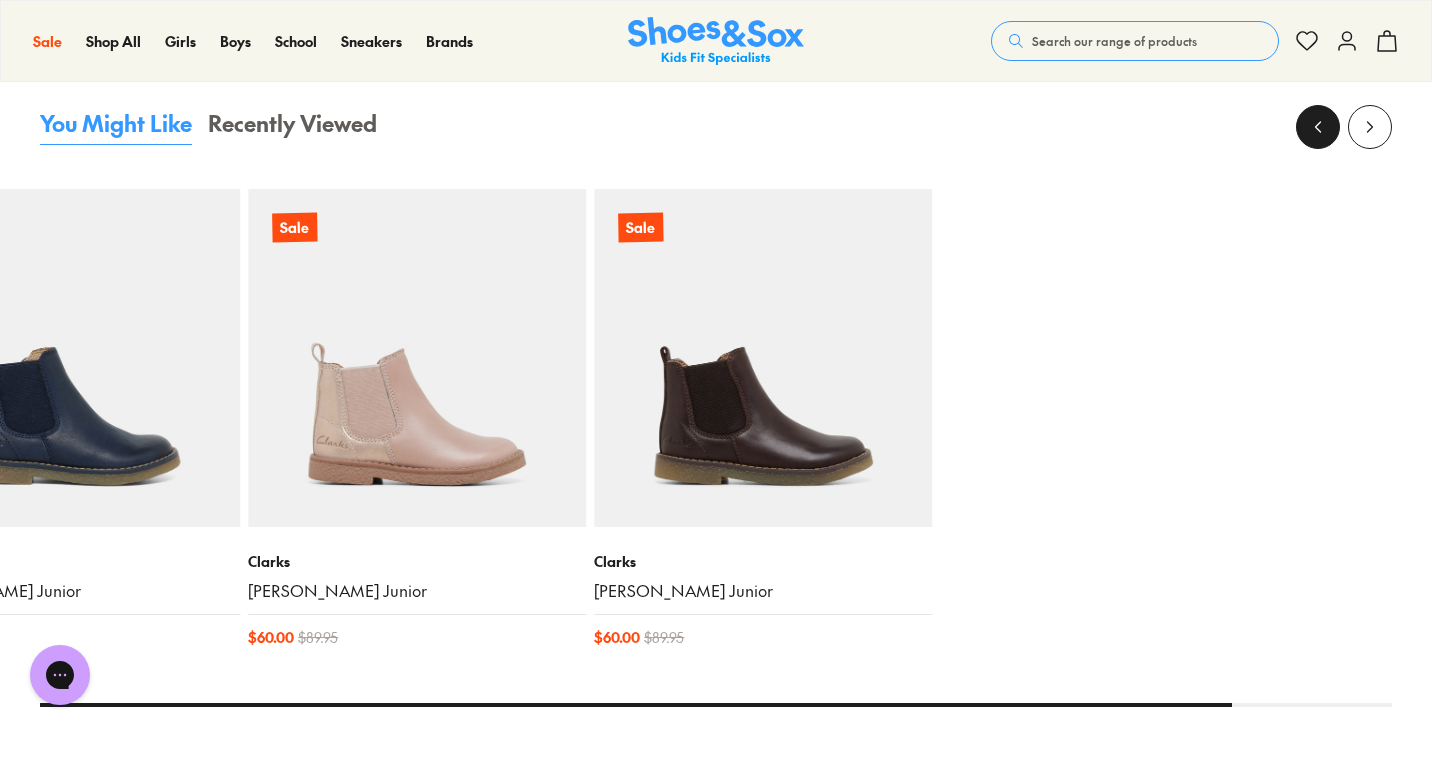 click at bounding box center [1318, 127] 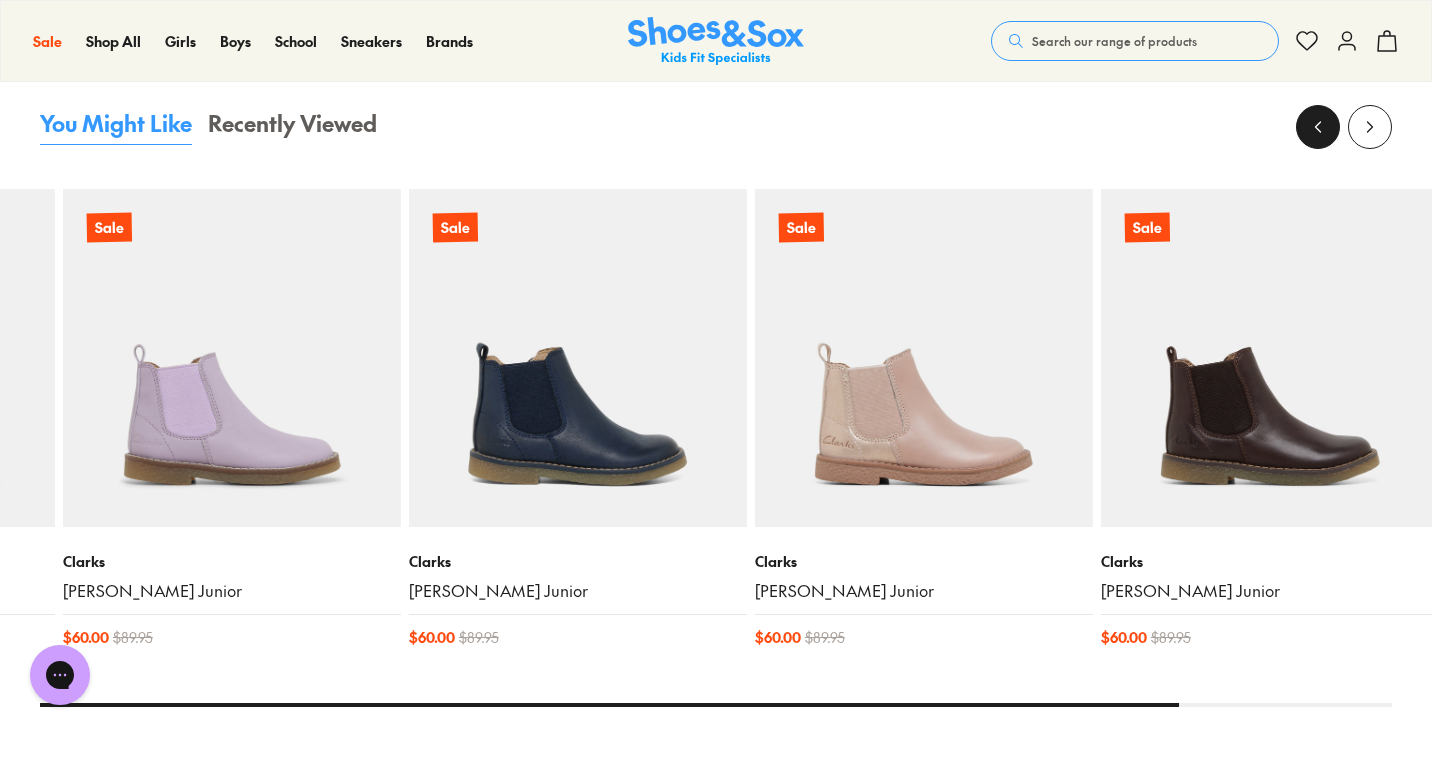click at bounding box center [1318, 127] 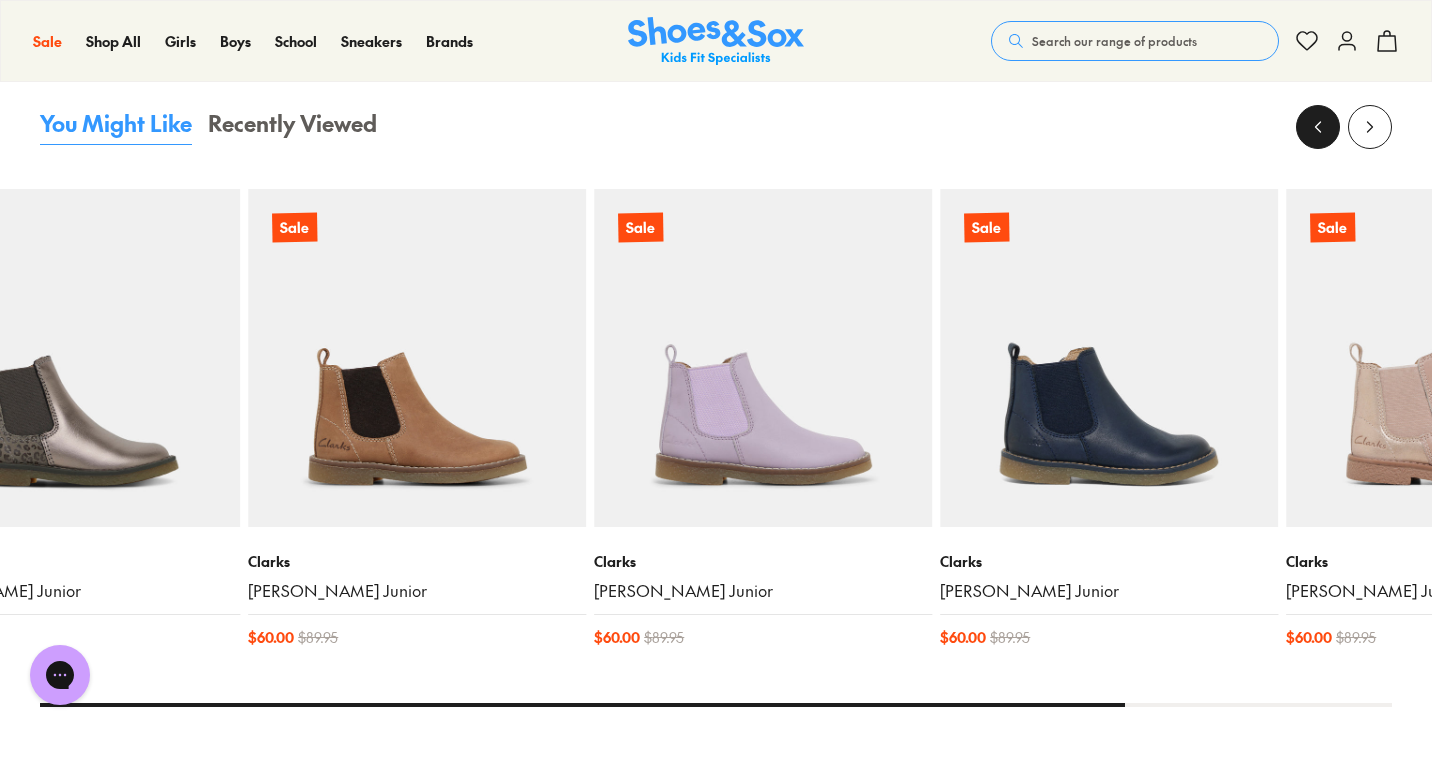 click at bounding box center (1318, 127) 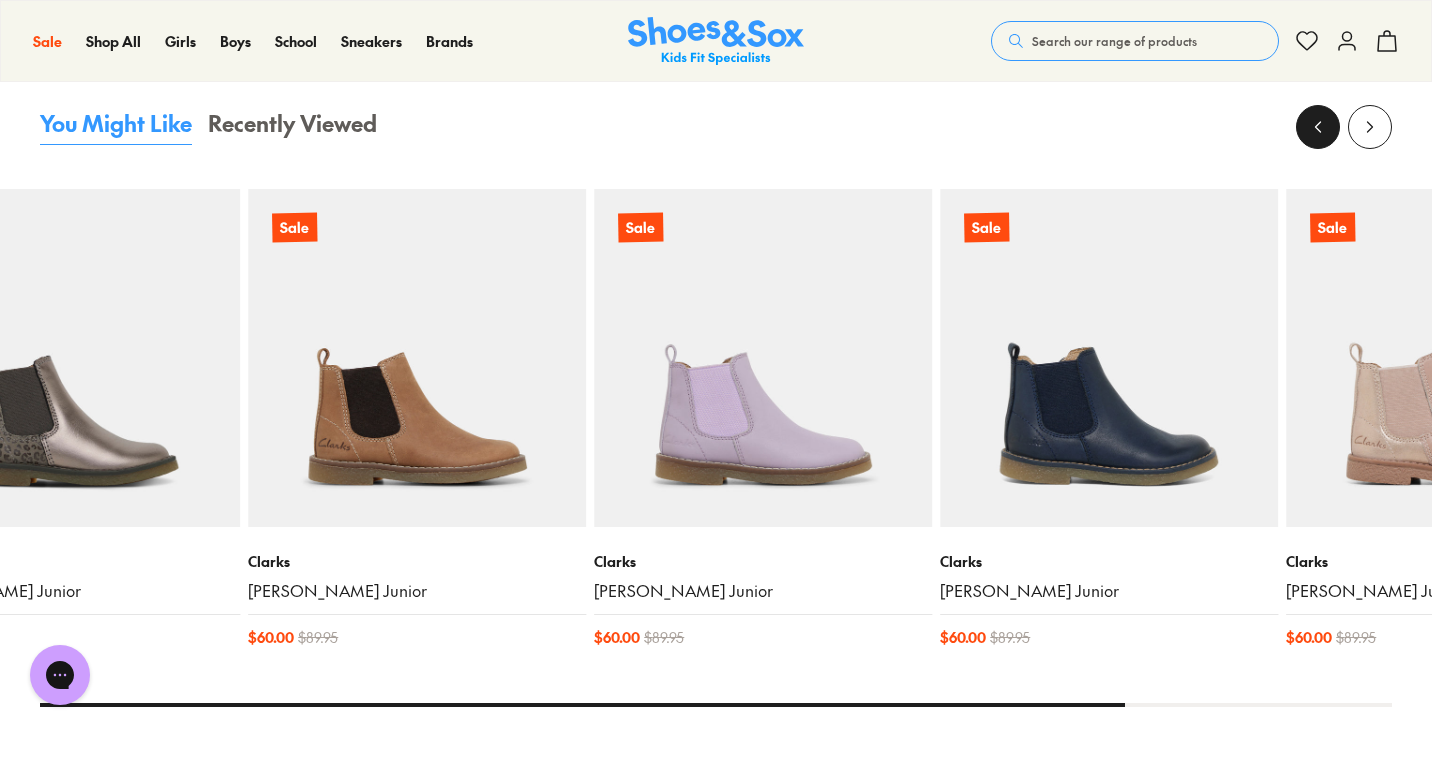 click at bounding box center (1318, 127) 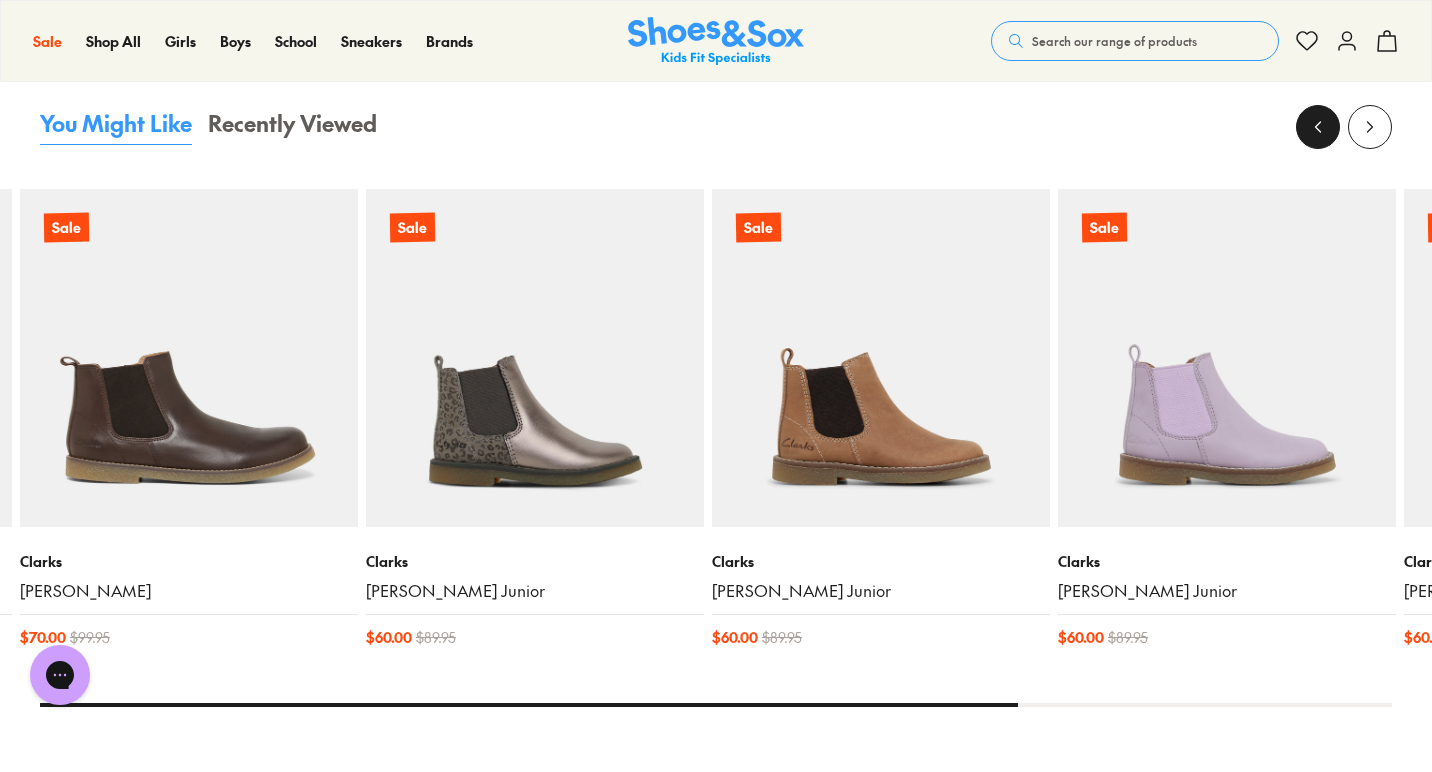 click at bounding box center [1318, 127] 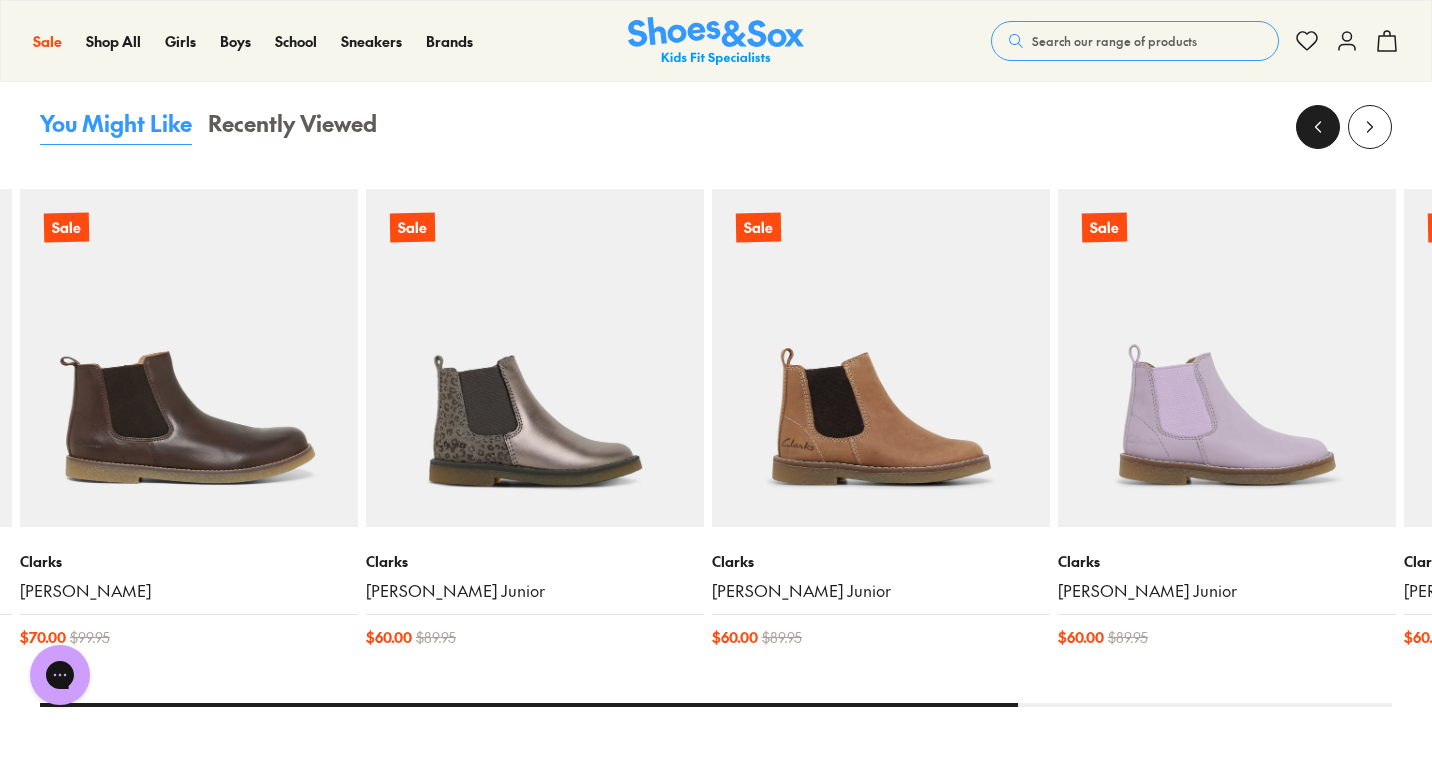 click at bounding box center [1318, 127] 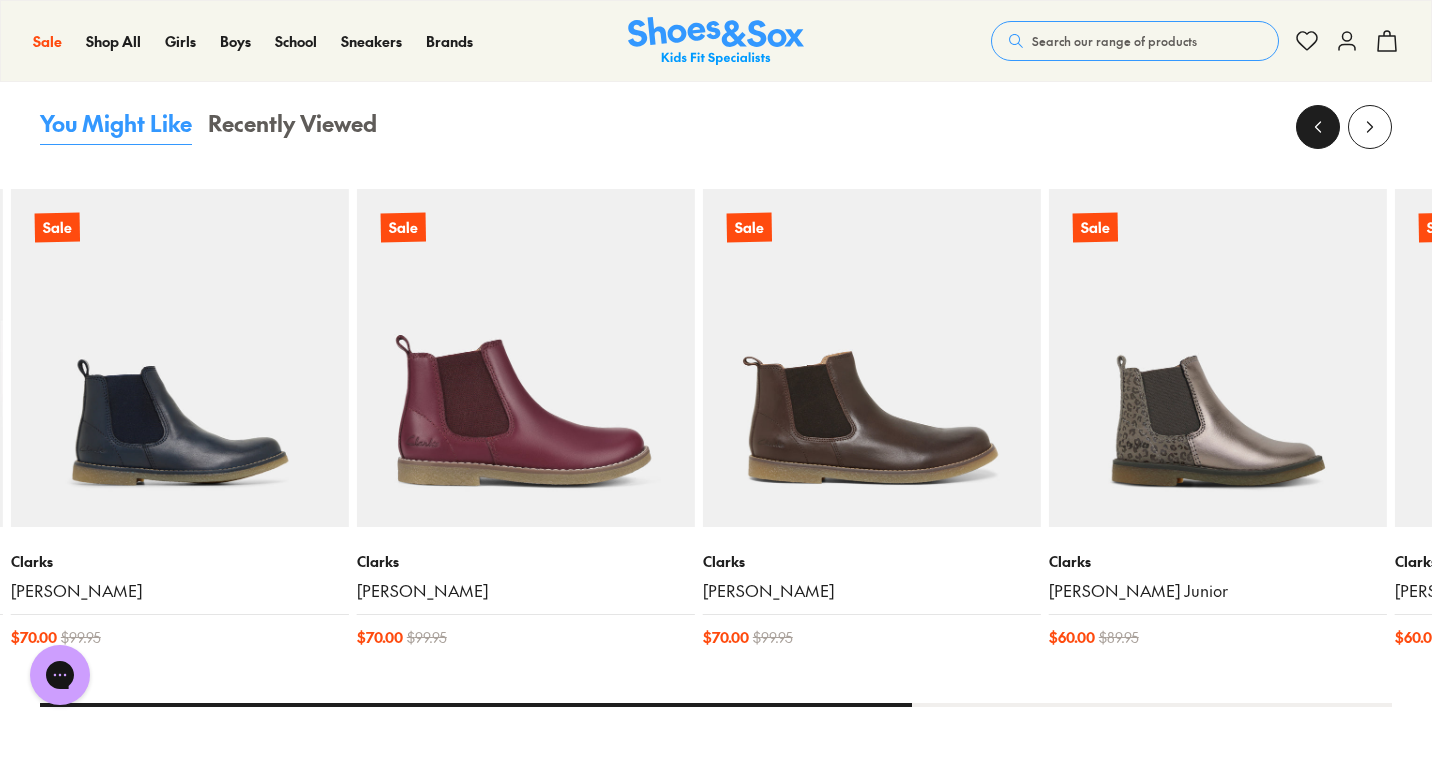 click at bounding box center [1318, 127] 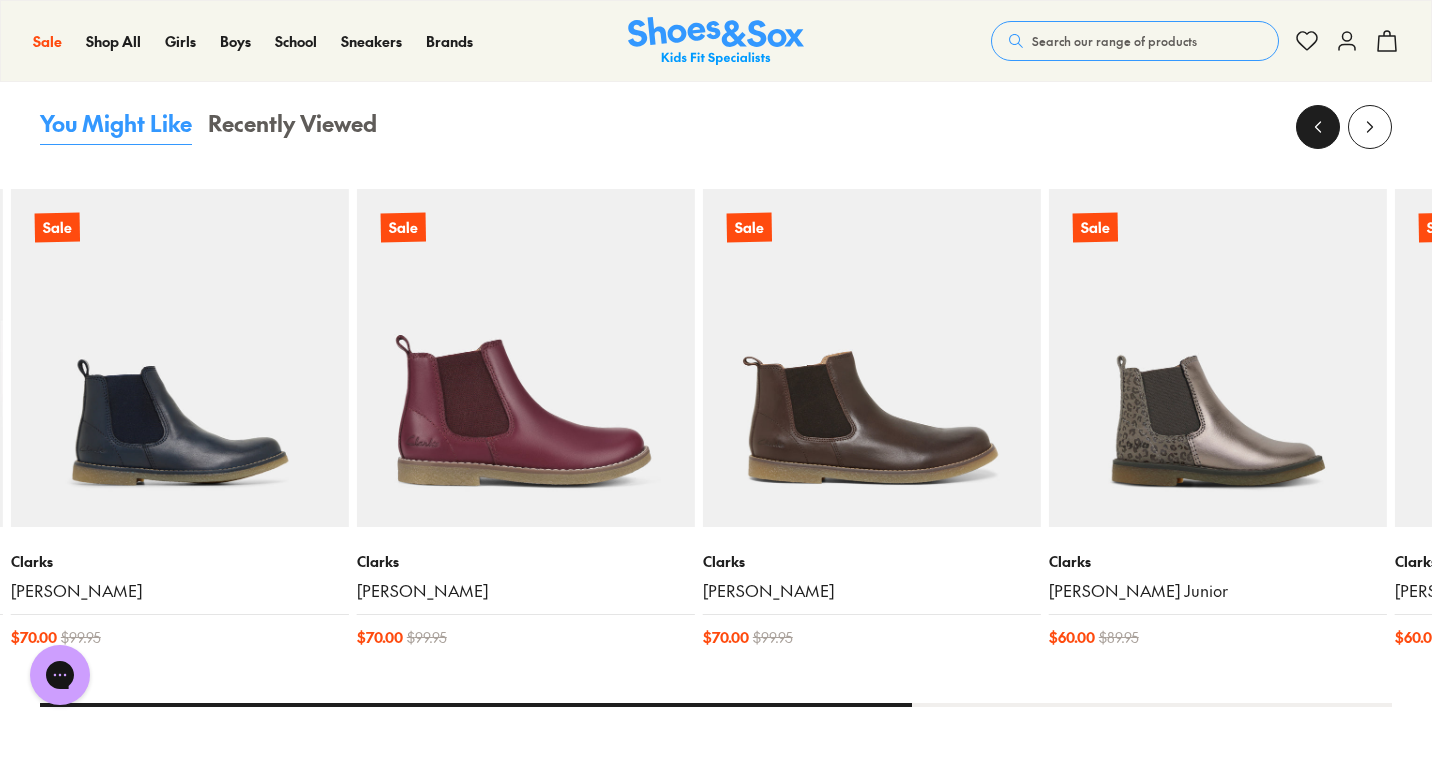 click at bounding box center (1318, 127) 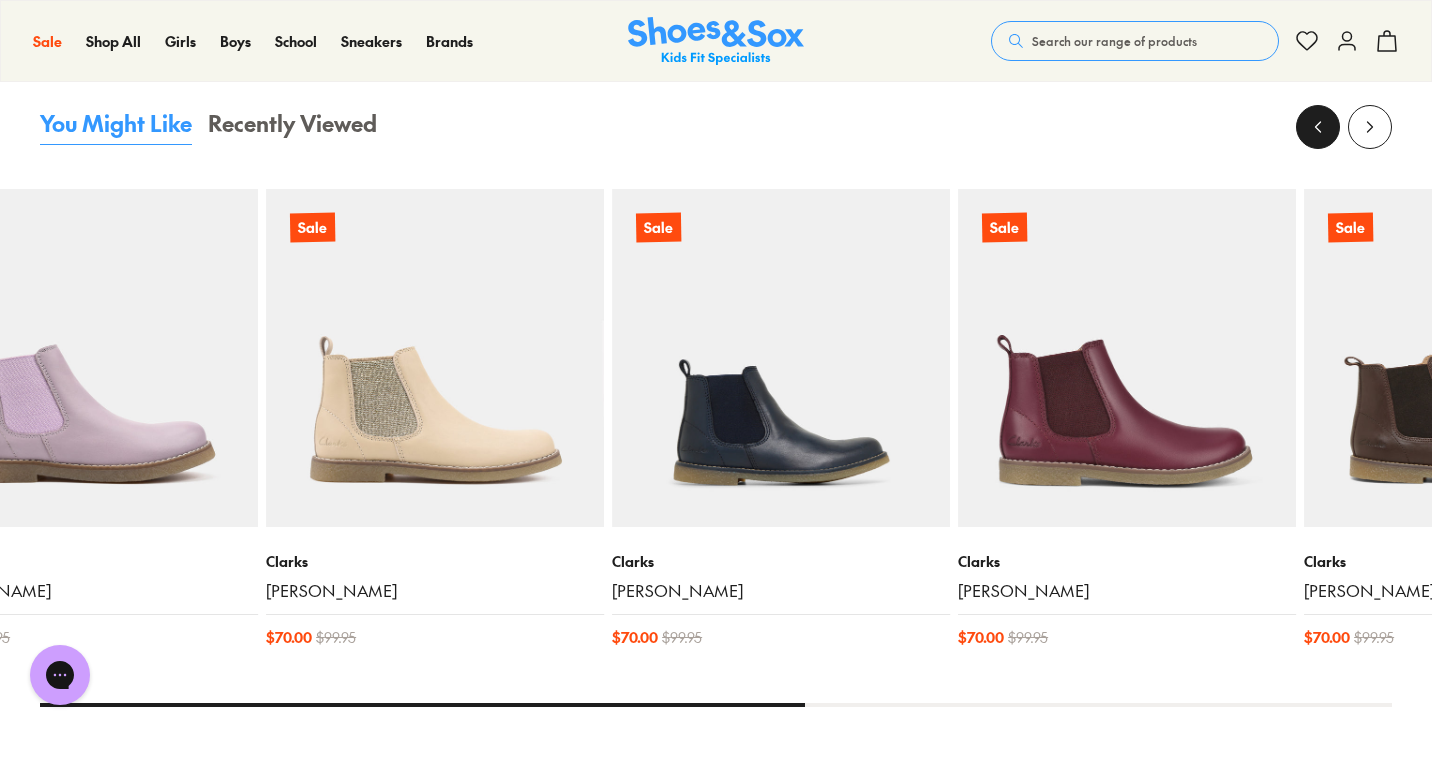 click at bounding box center [1318, 127] 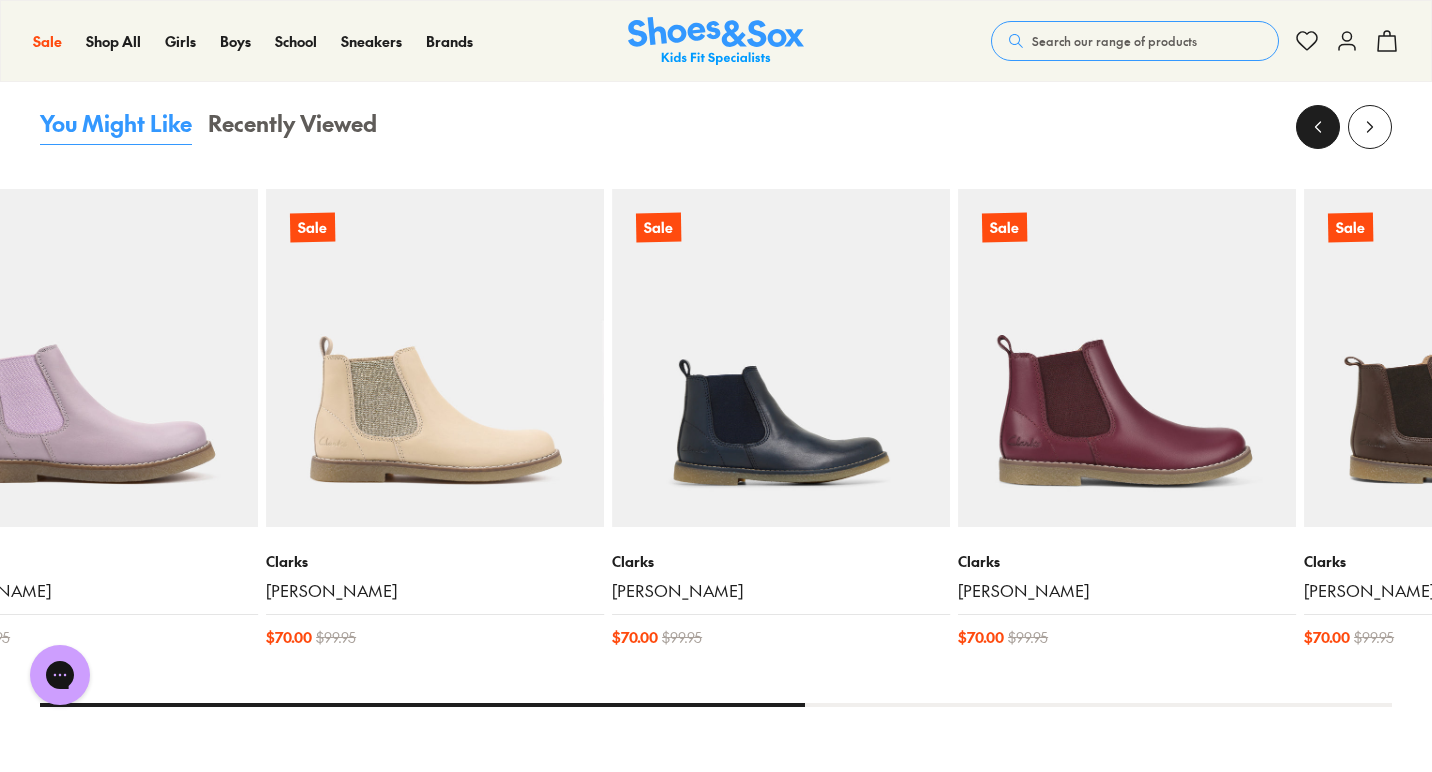 click at bounding box center [1318, 127] 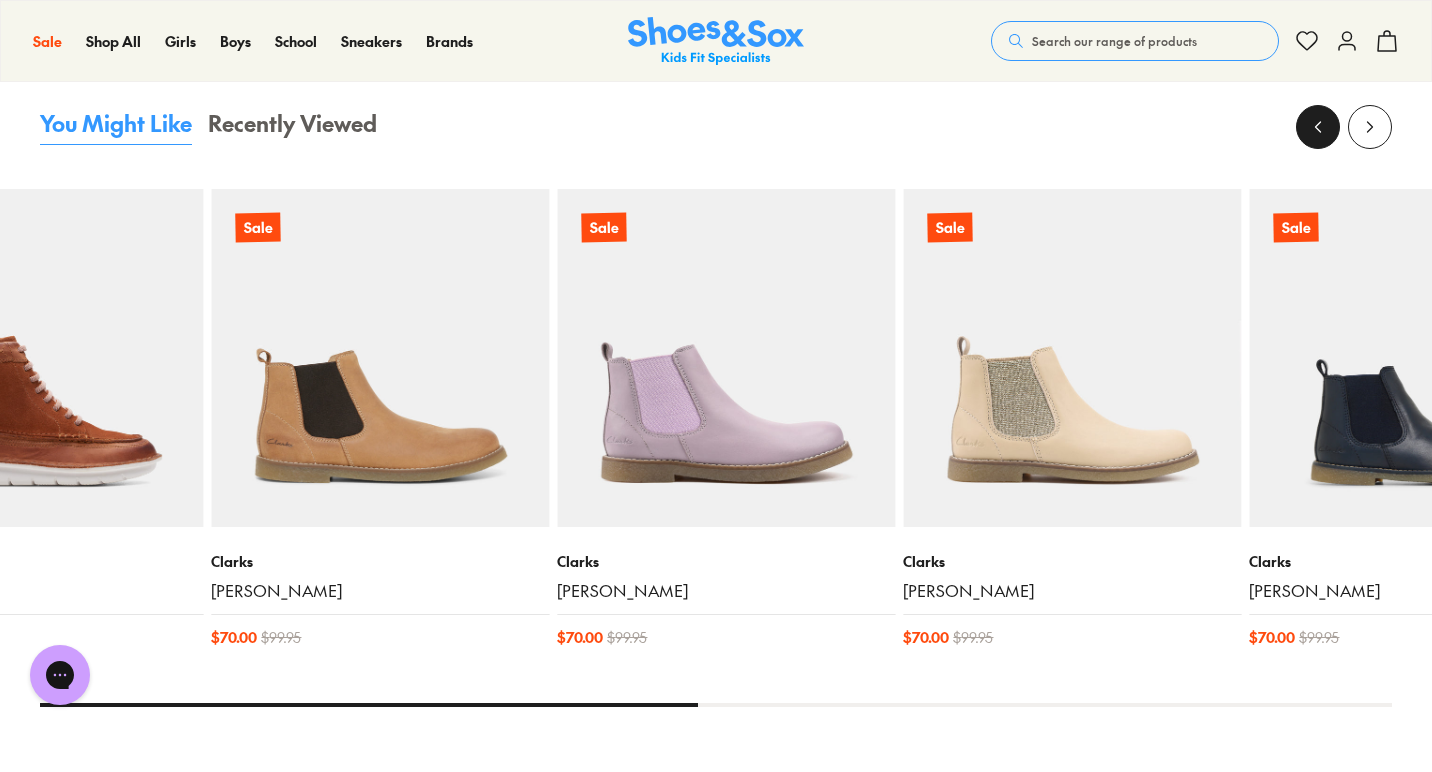 click at bounding box center (1318, 127) 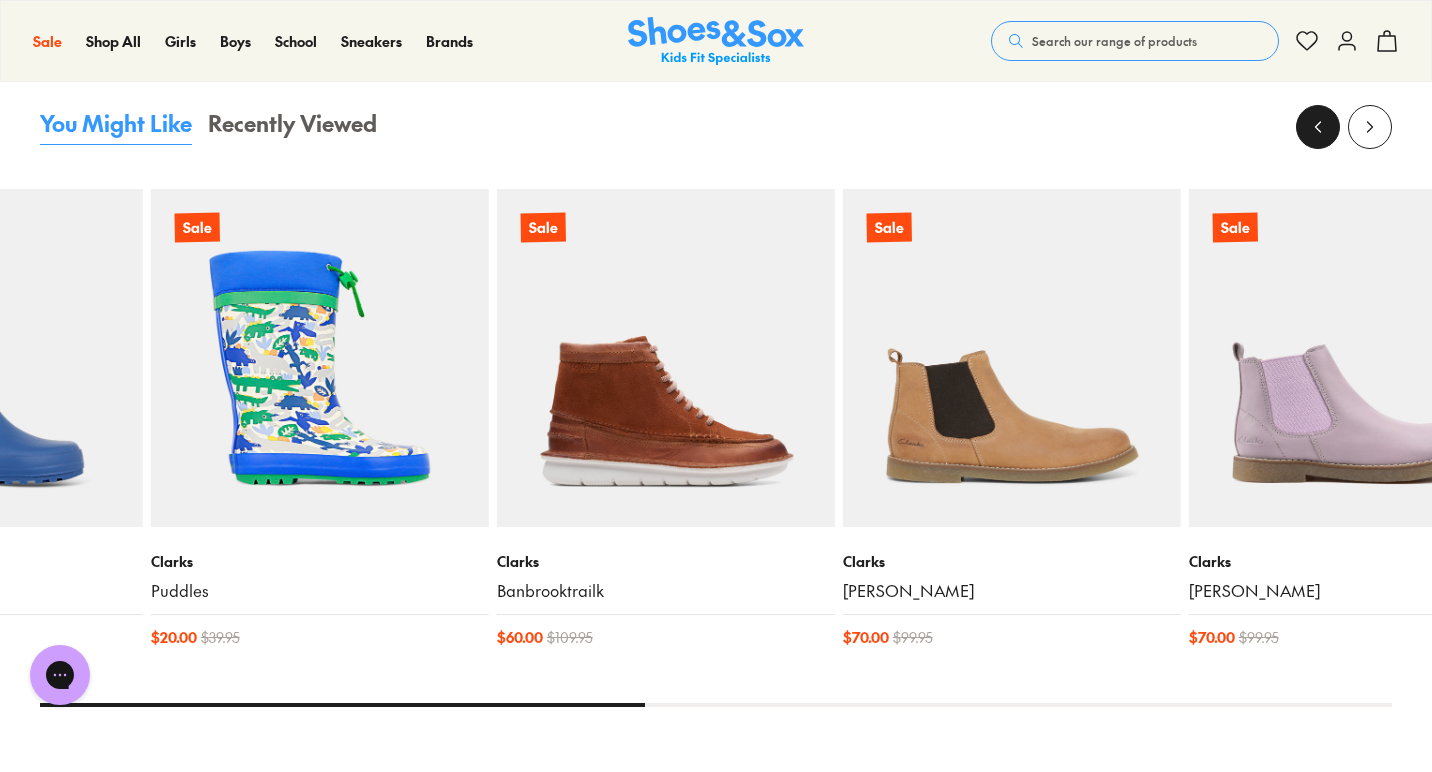 click at bounding box center (1318, 127) 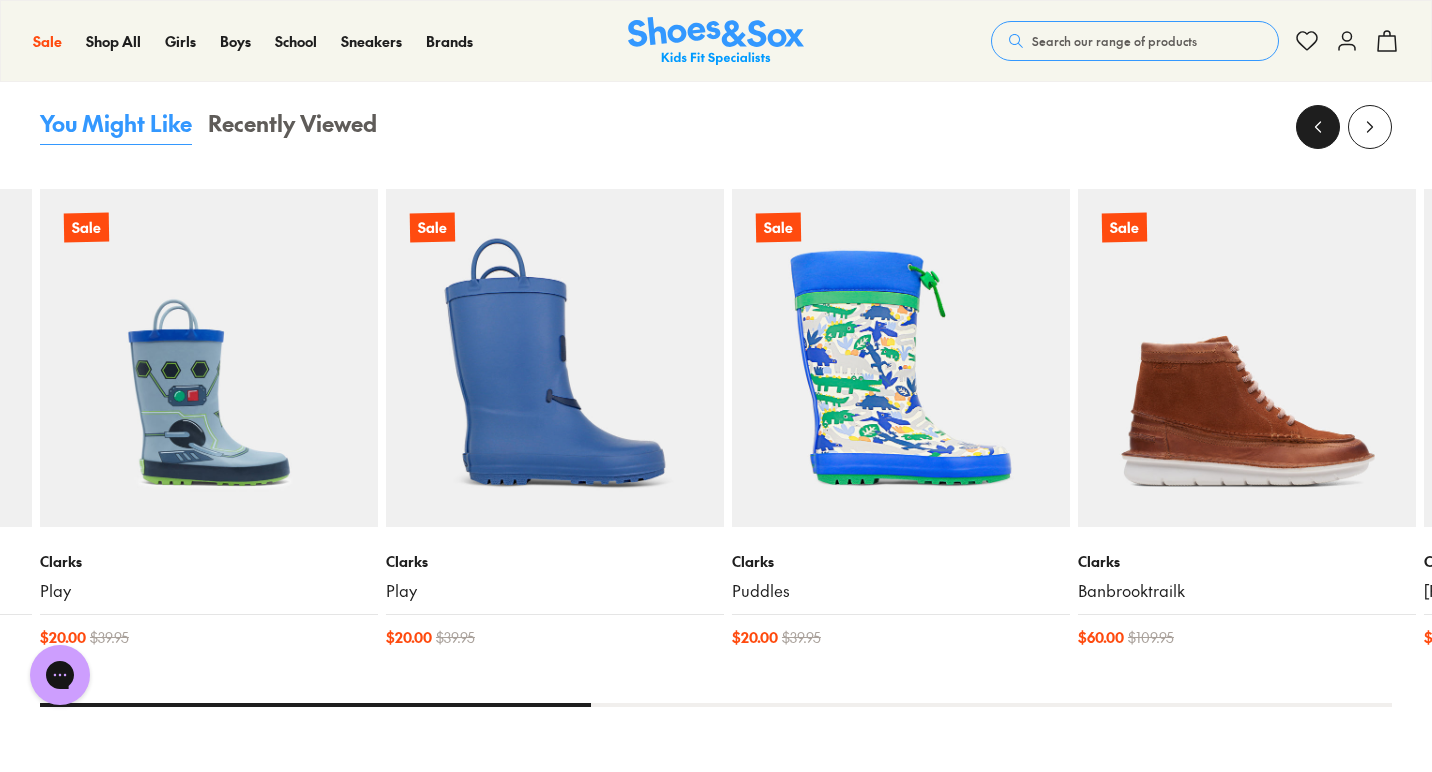 click at bounding box center (1318, 127) 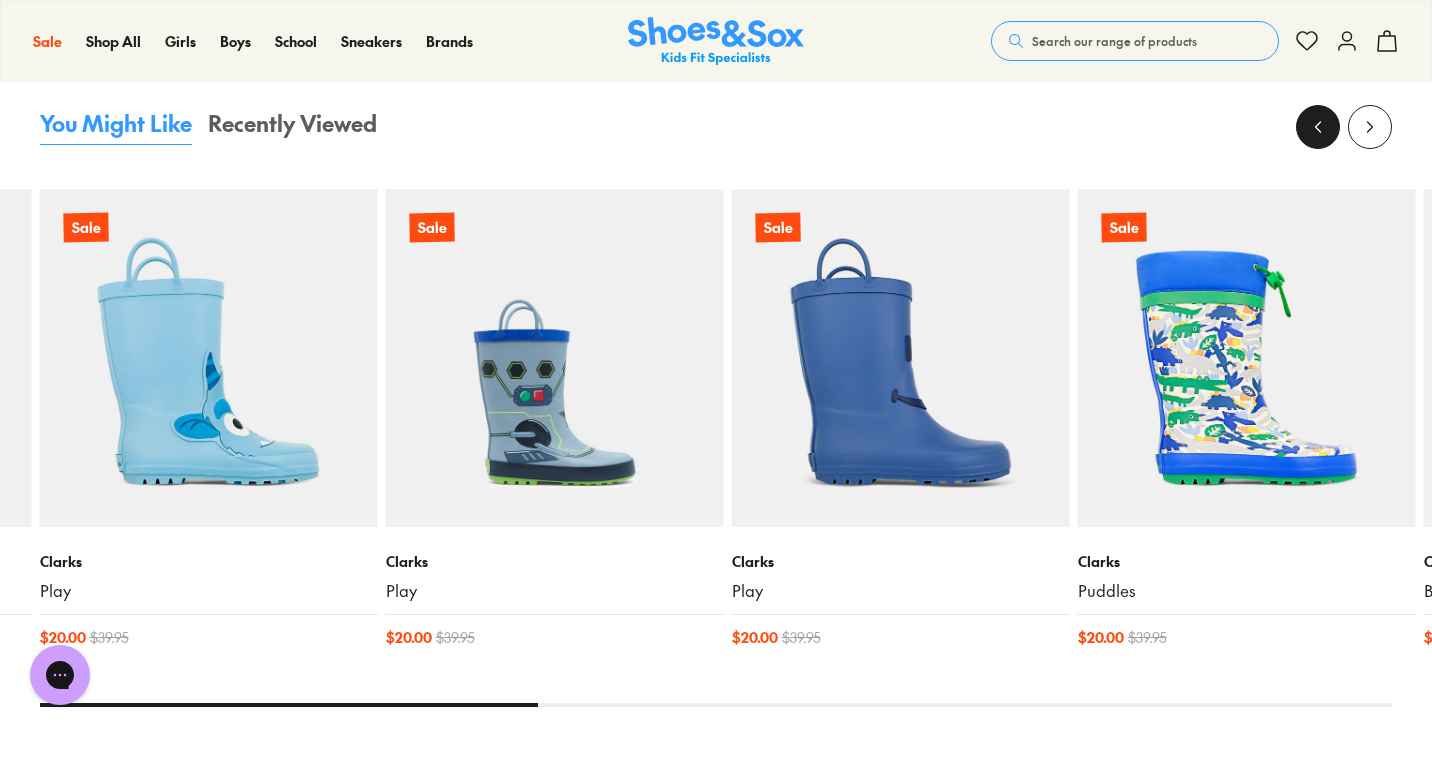 click at bounding box center (1318, 127) 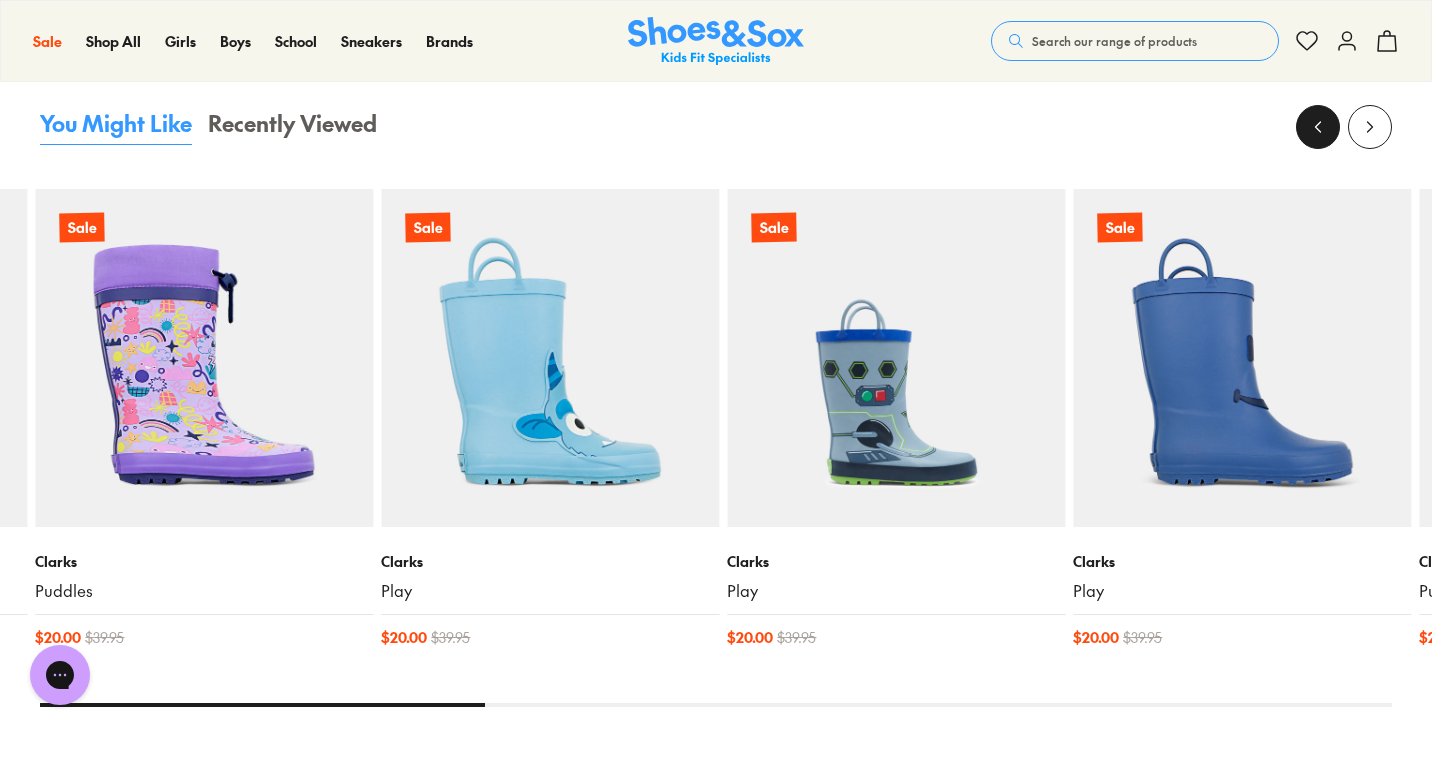 click at bounding box center (1318, 127) 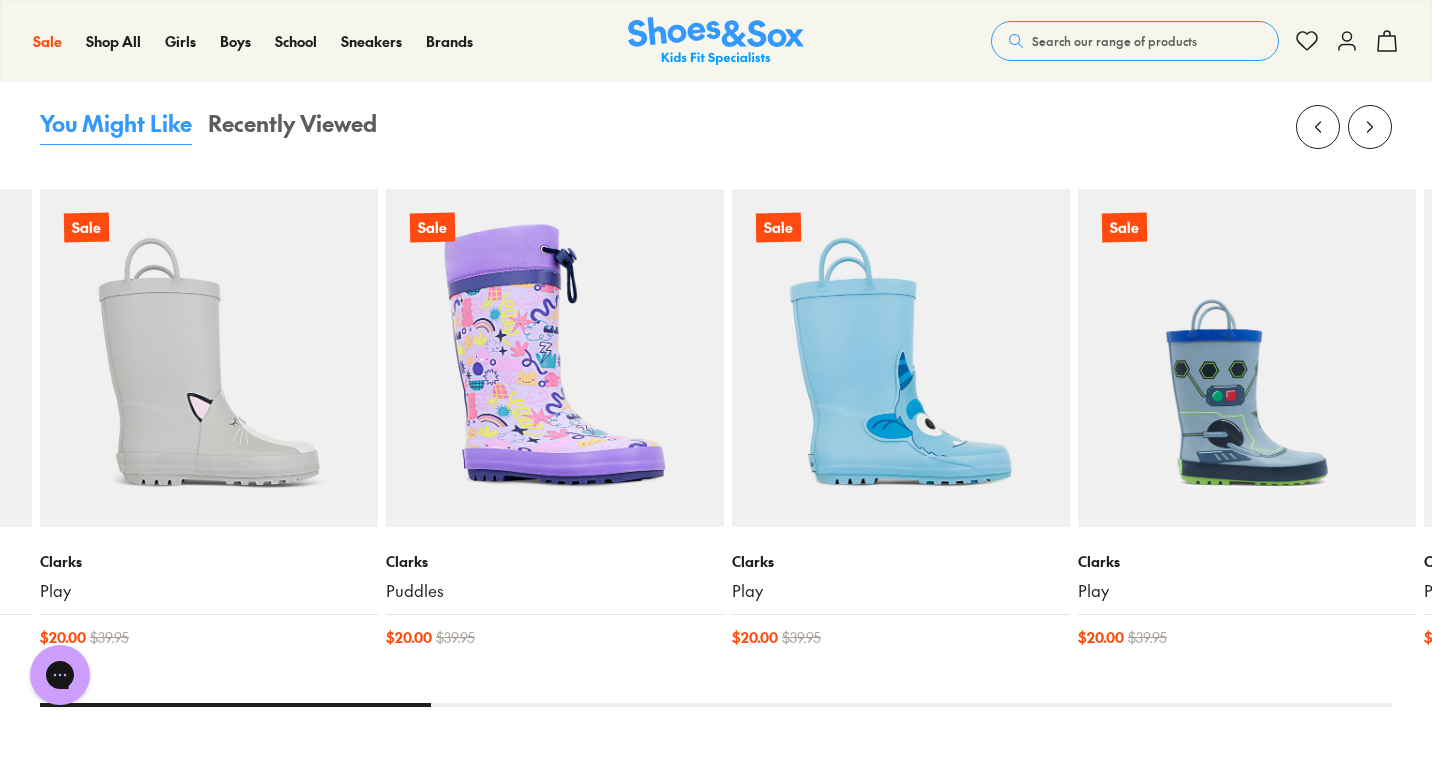 click at bounding box center [555, 358] 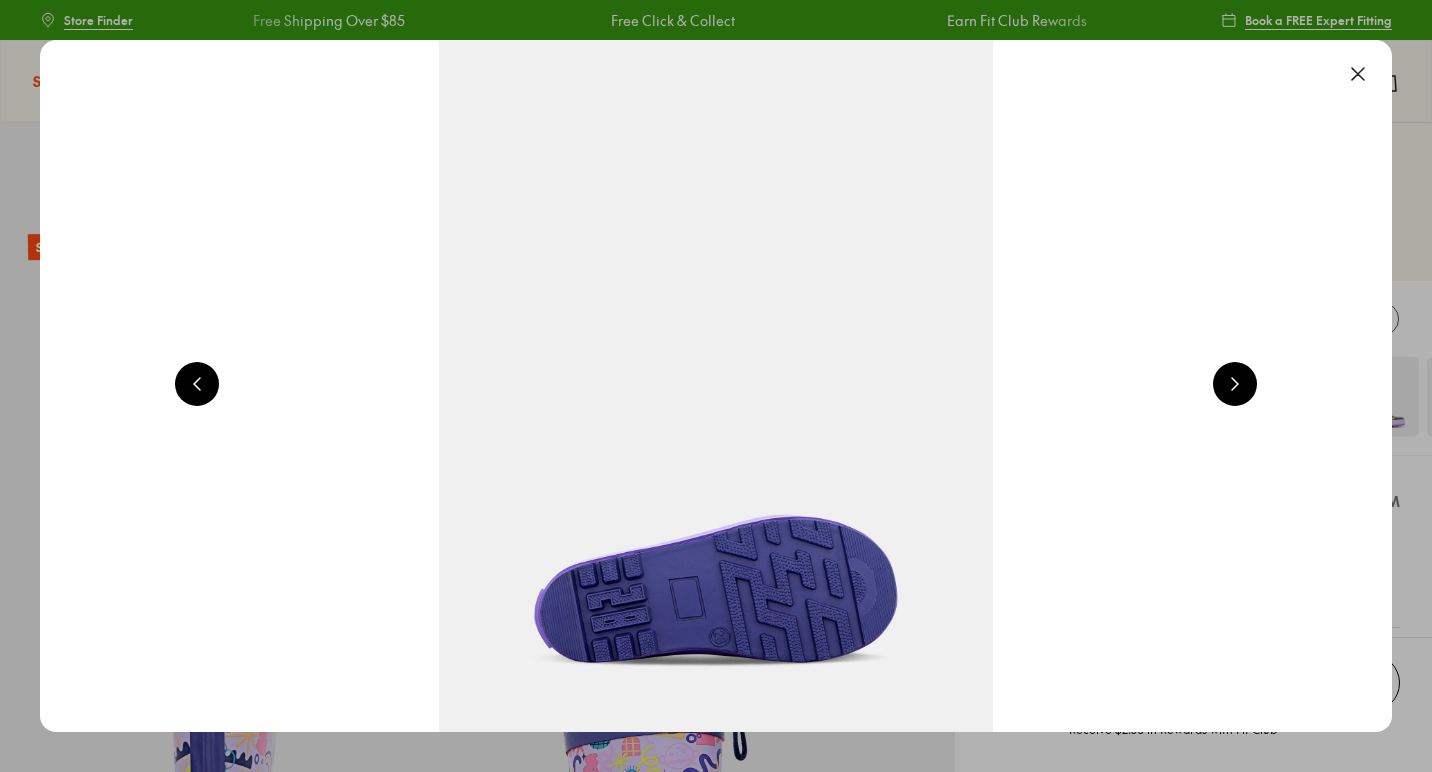 scroll, scrollTop: 0, scrollLeft: 0, axis: both 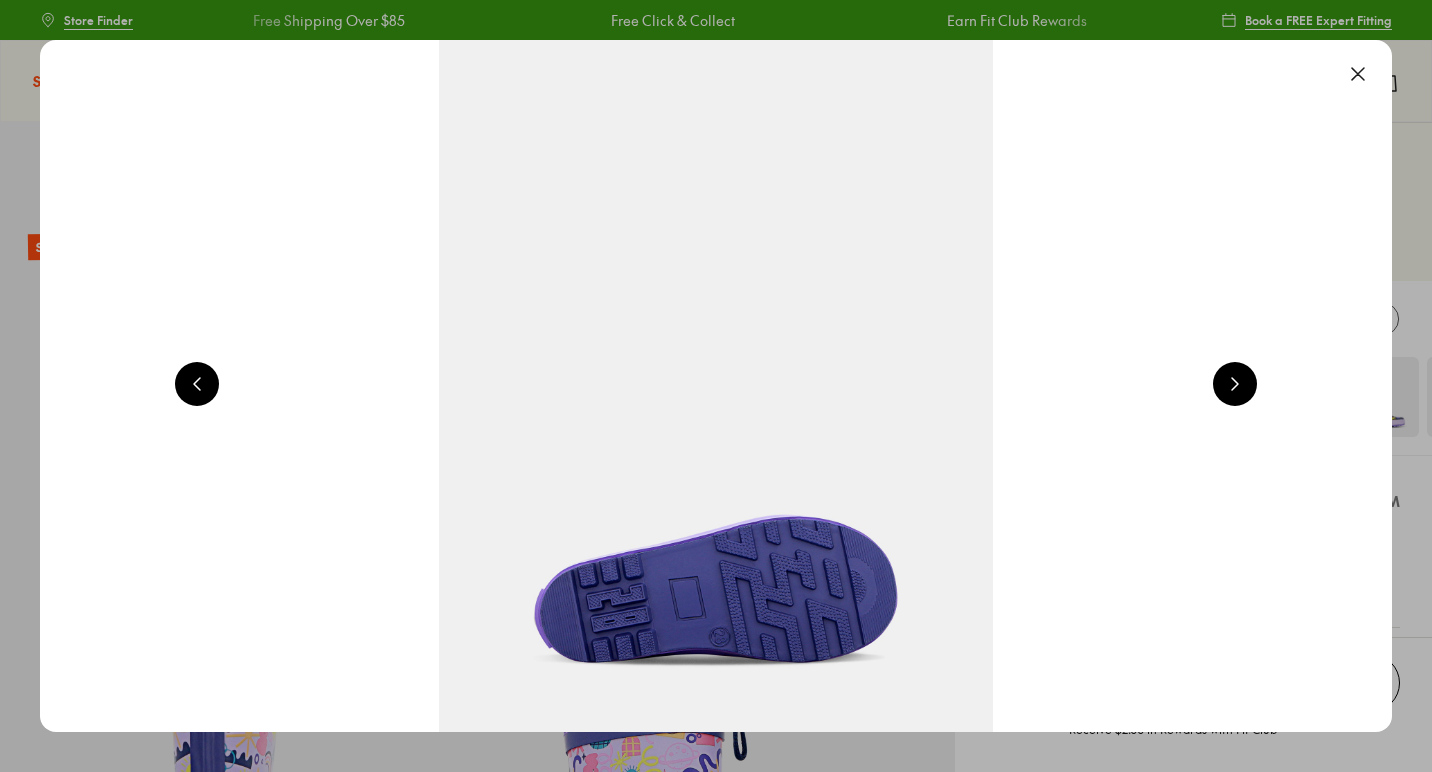 select on "*" 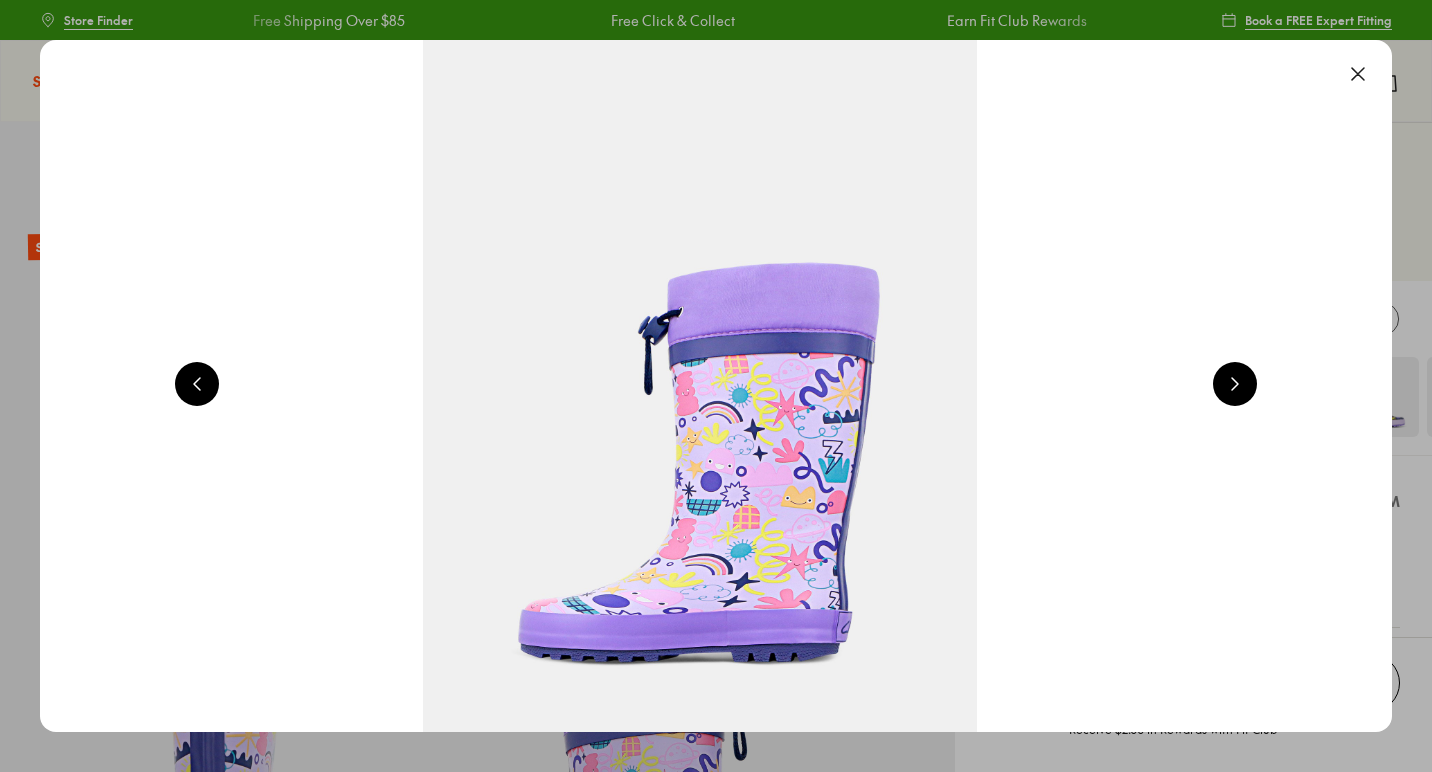 click at bounding box center (1235, 384) 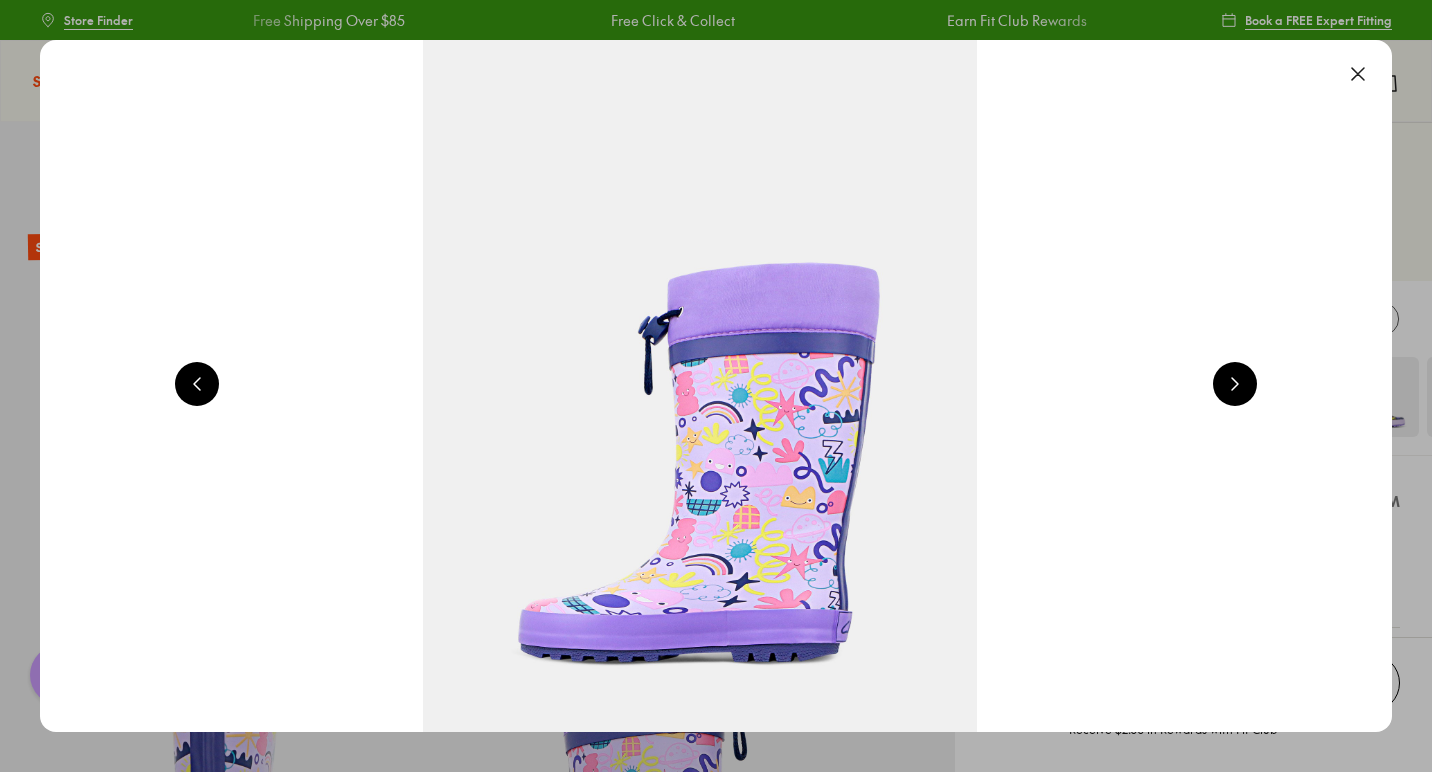 scroll, scrollTop: 0, scrollLeft: 0, axis: both 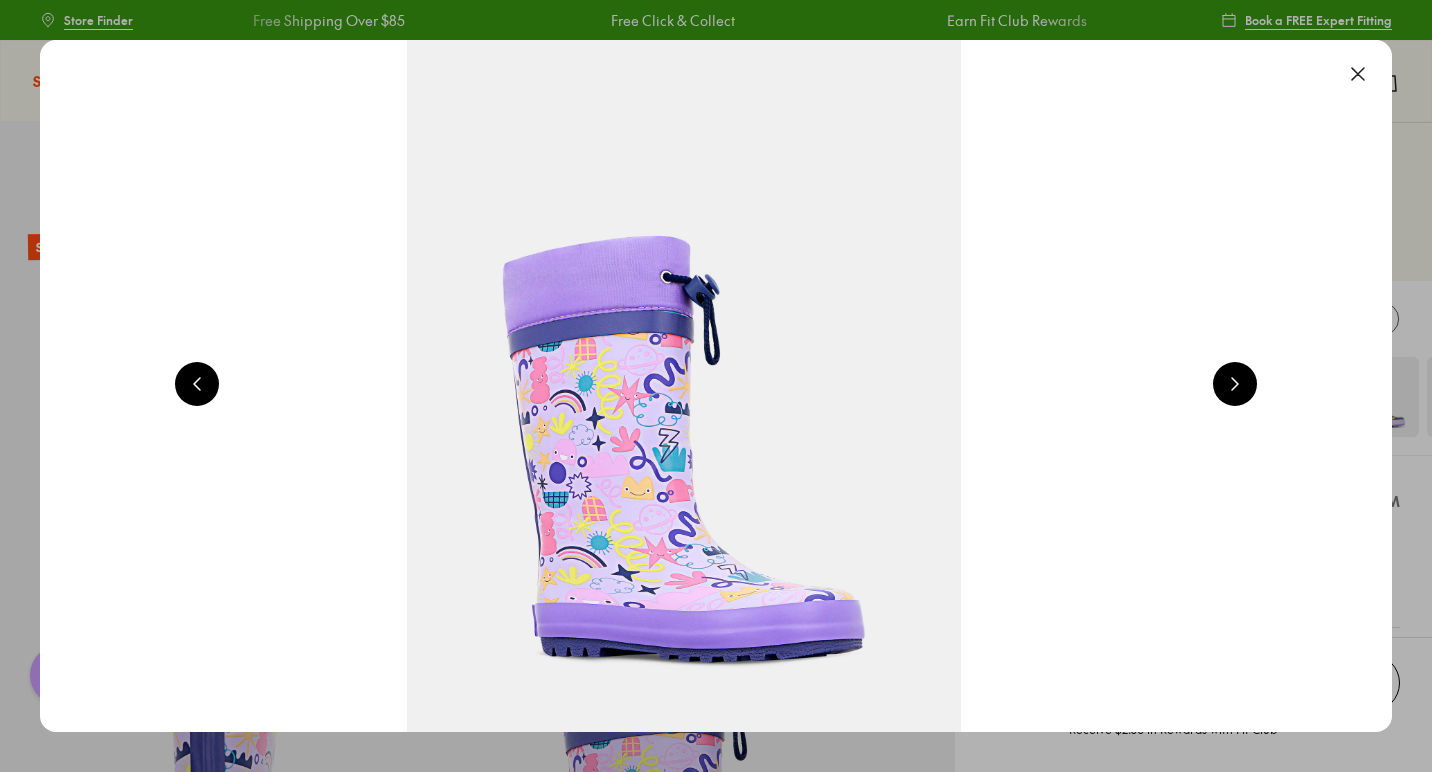 click at bounding box center (1235, 384) 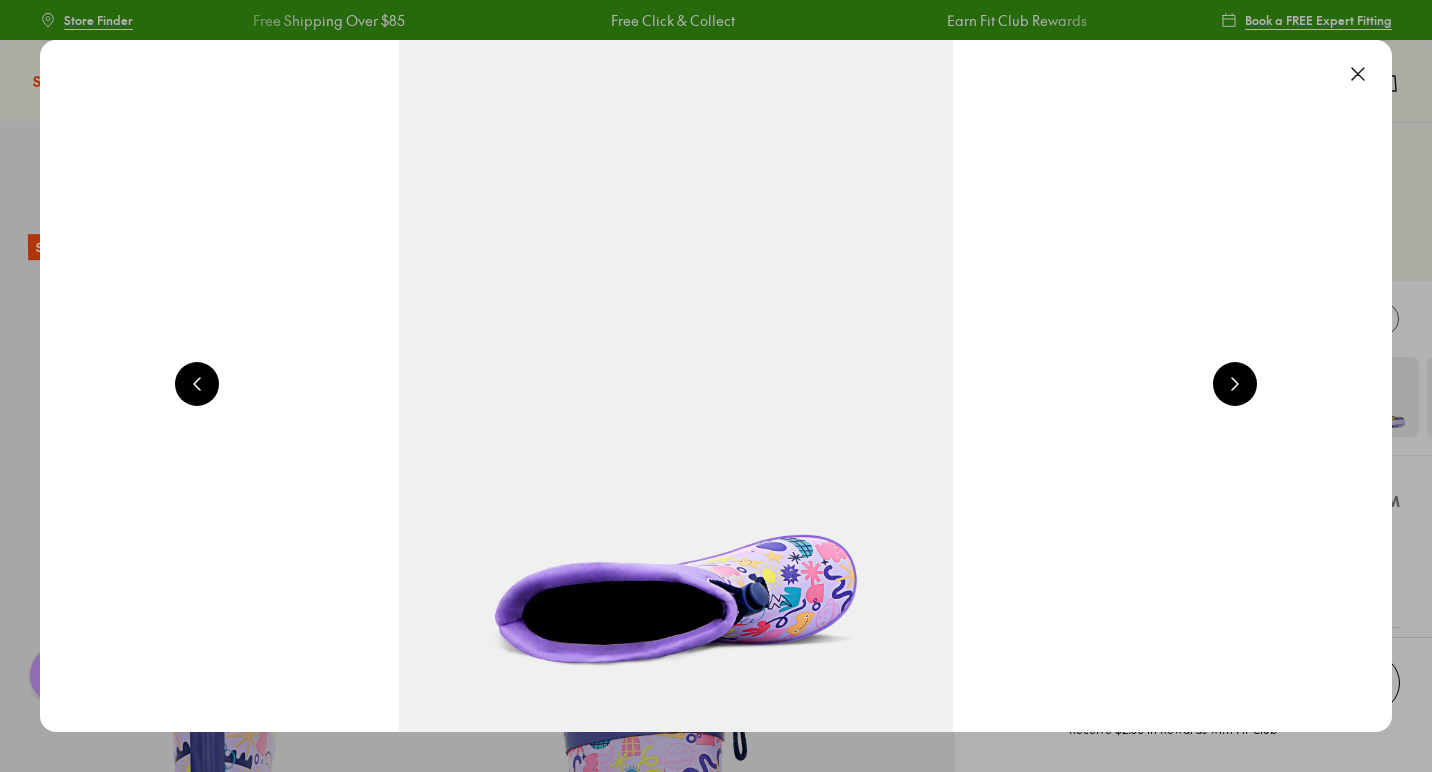 click at bounding box center [1235, 384] 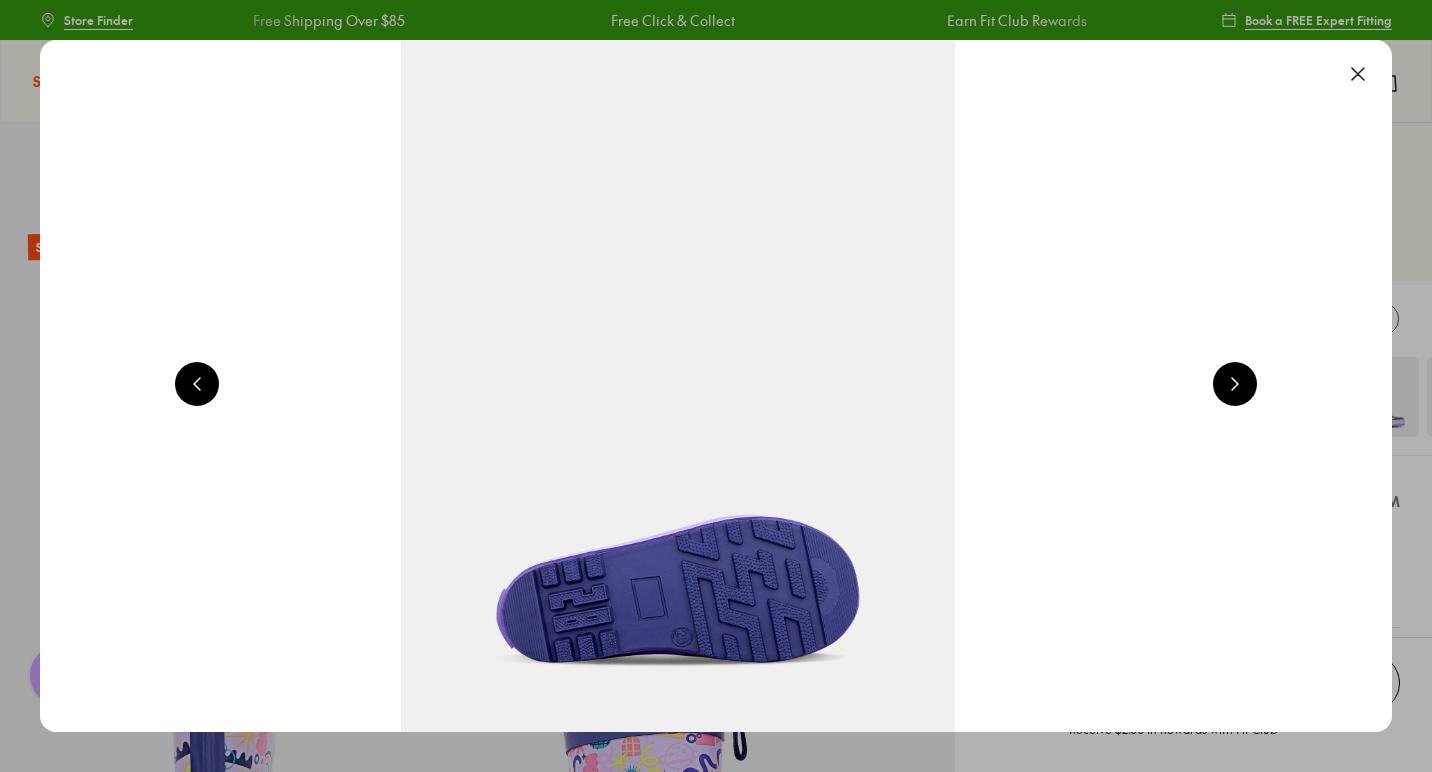 scroll, scrollTop: 0, scrollLeft: 8160, axis: horizontal 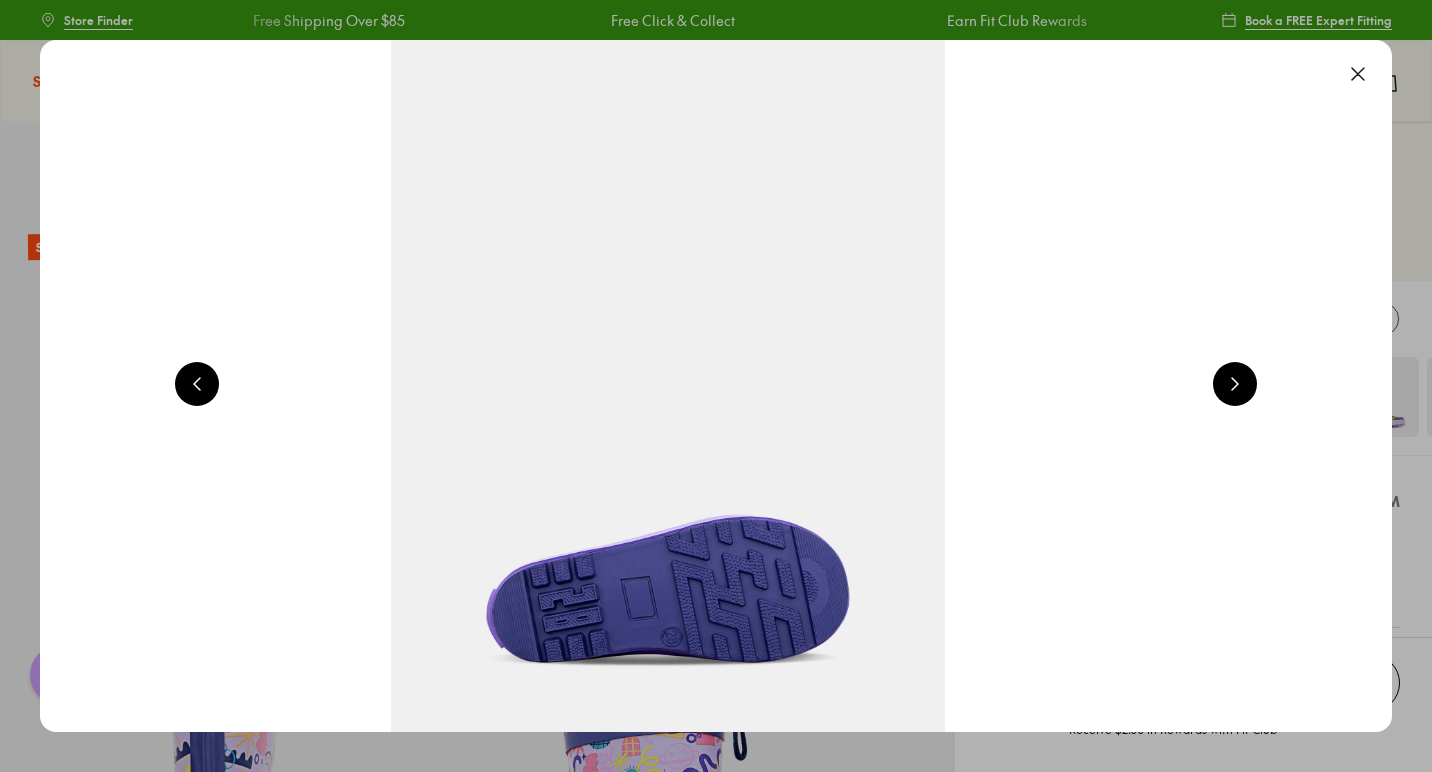 click at bounding box center [1358, 74] 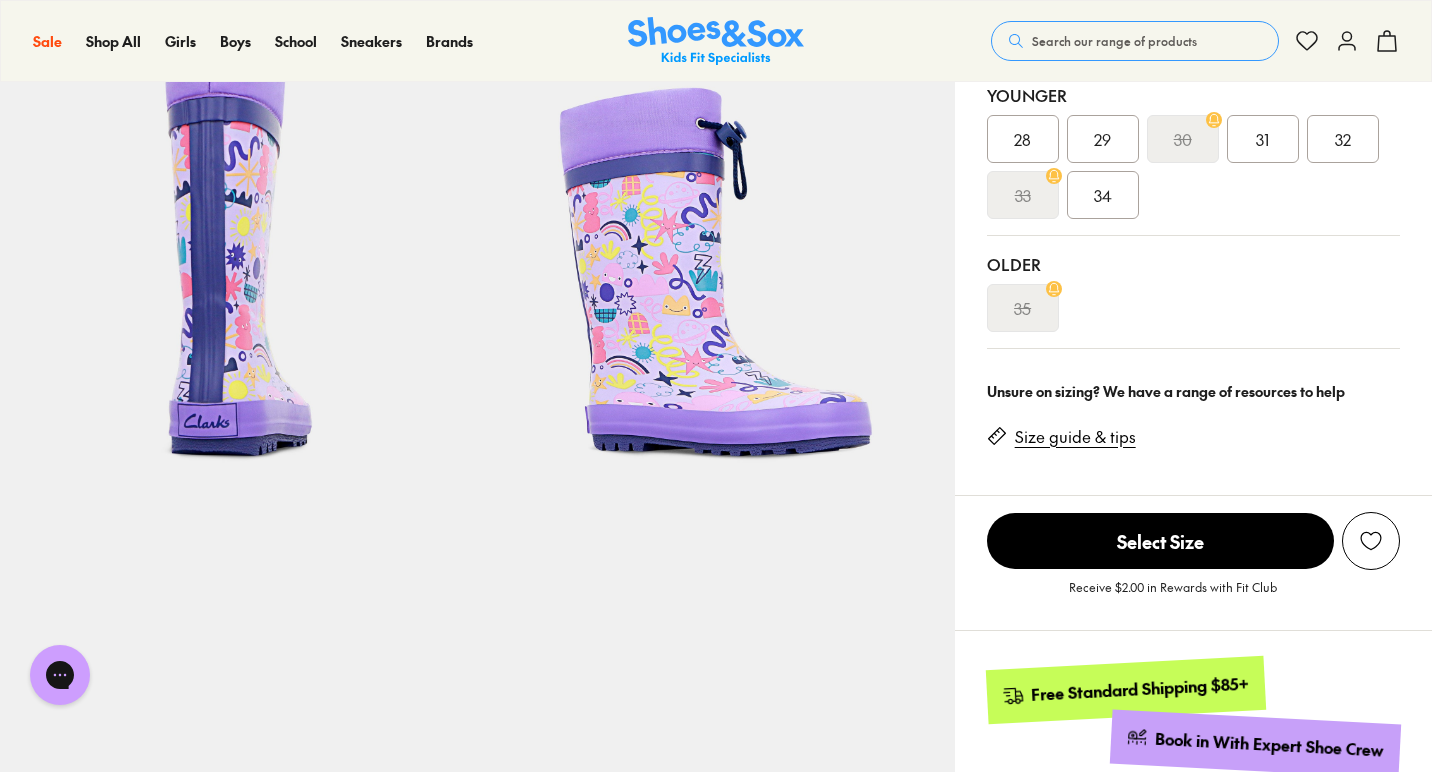scroll, scrollTop: 24, scrollLeft: 0, axis: vertical 